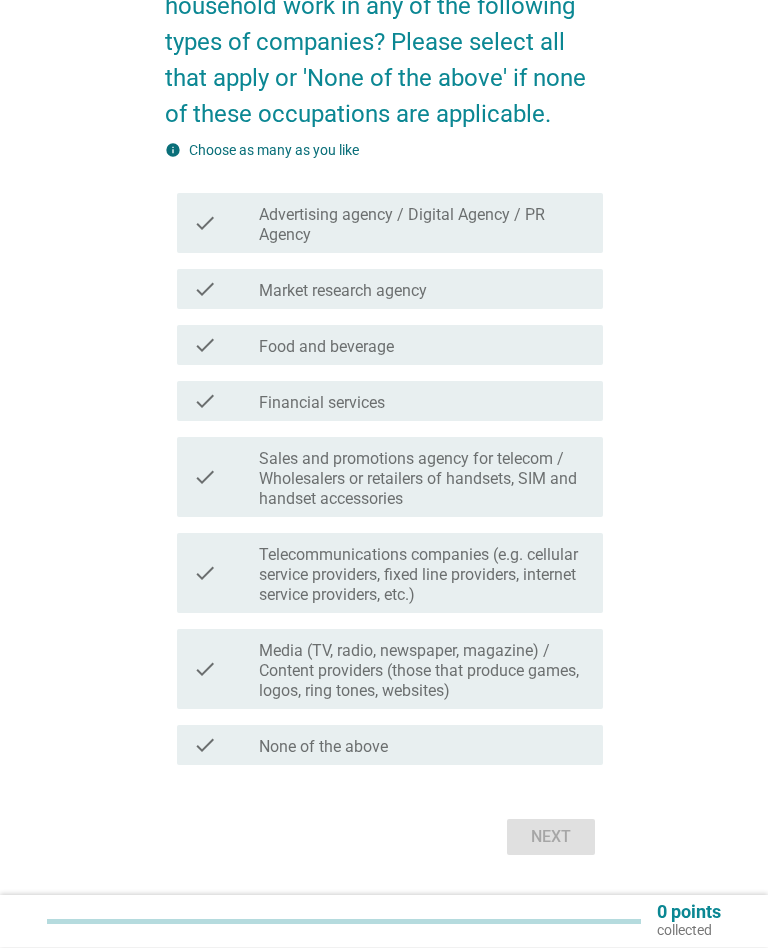 scroll, scrollTop: 181, scrollLeft: 0, axis: vertical 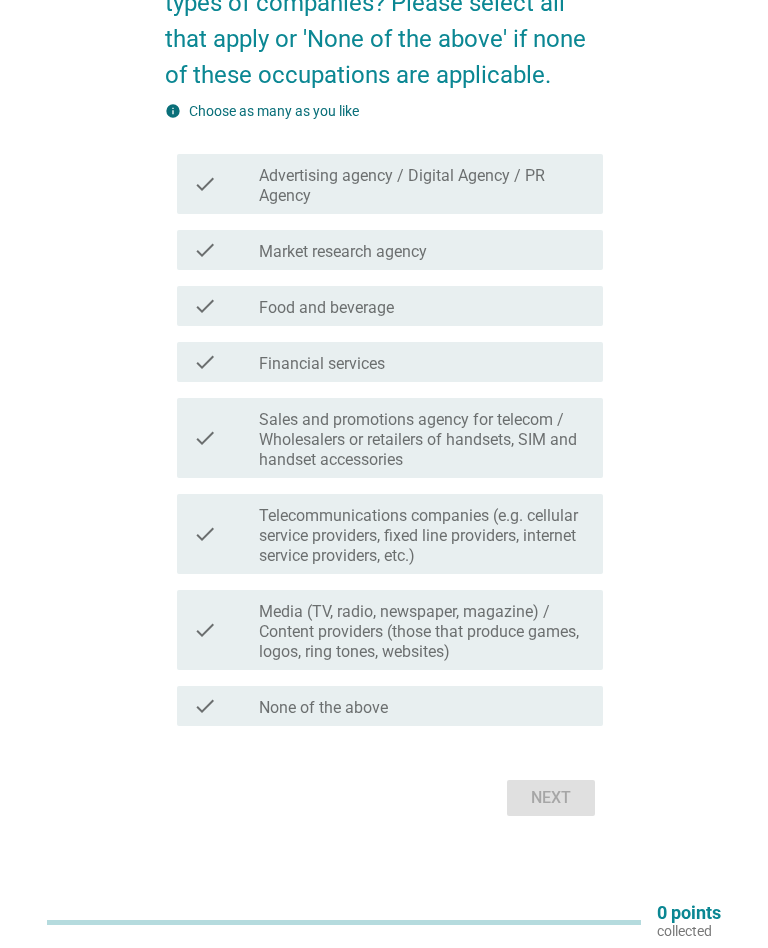click on "check" at bounding box center (226, 706) 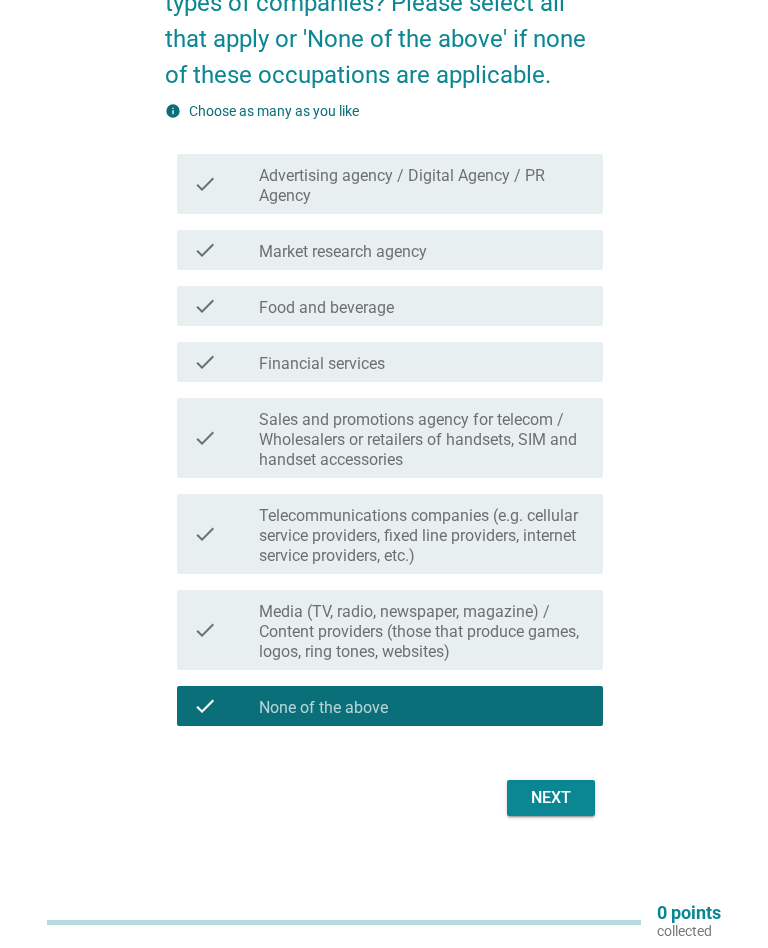 click on "Next" at bounding box center [551, 798] 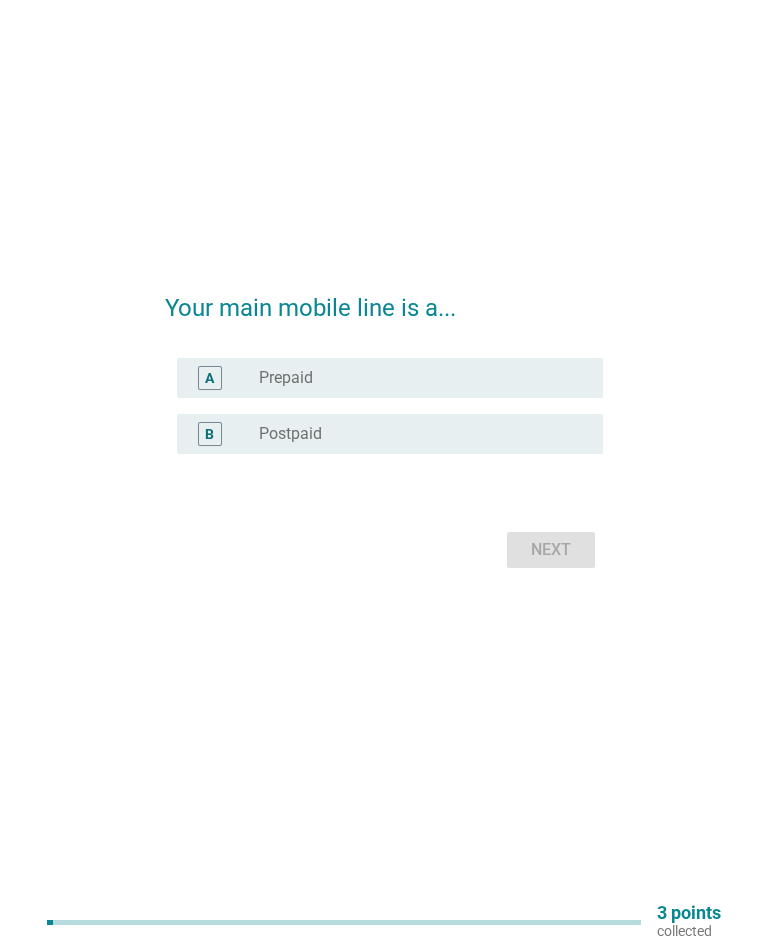 scroll, scrollTop: 0, scrollLeft: 0, axis: both 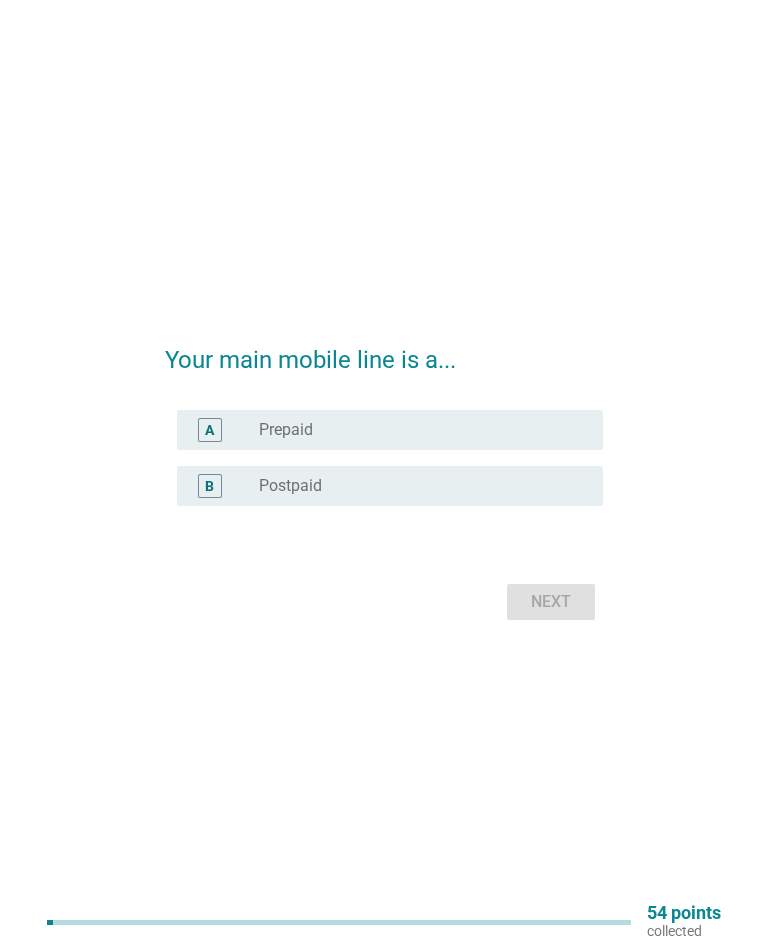 click on "A" at bounding box center (209, 430) 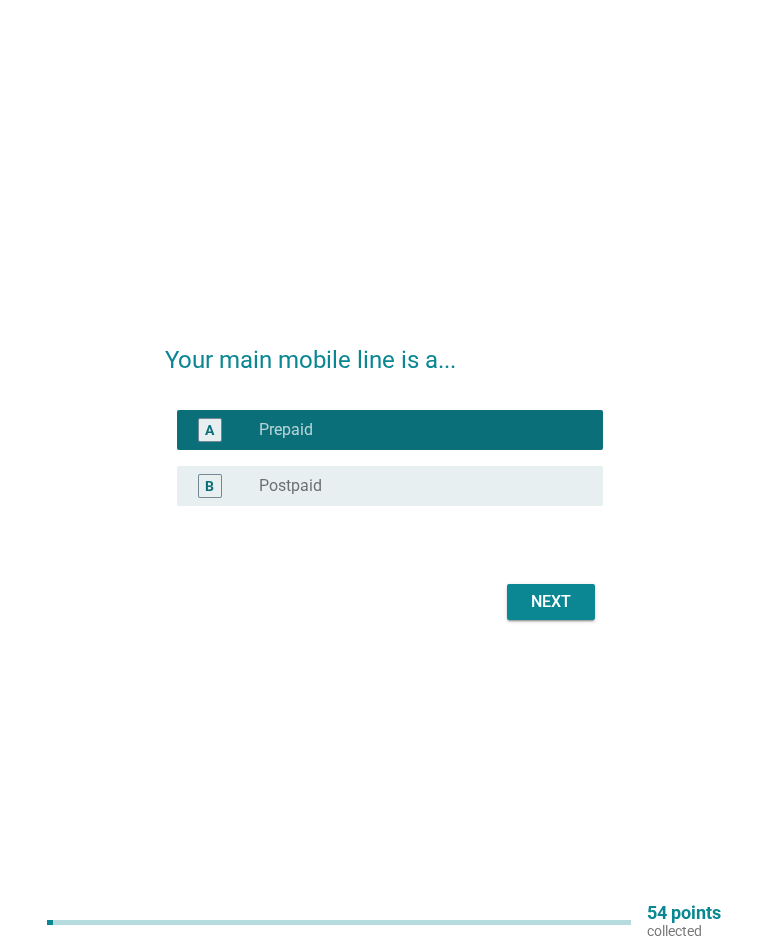 click on "Next" at bounding box center [551, 602] 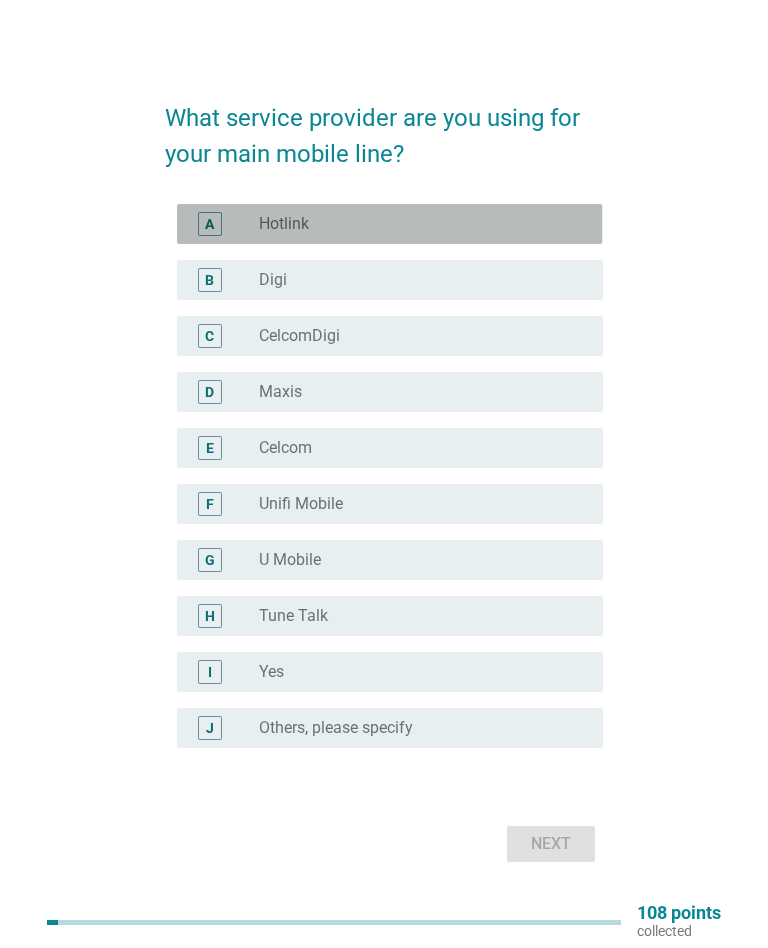 click on "A" at bounding box center [209, 224] 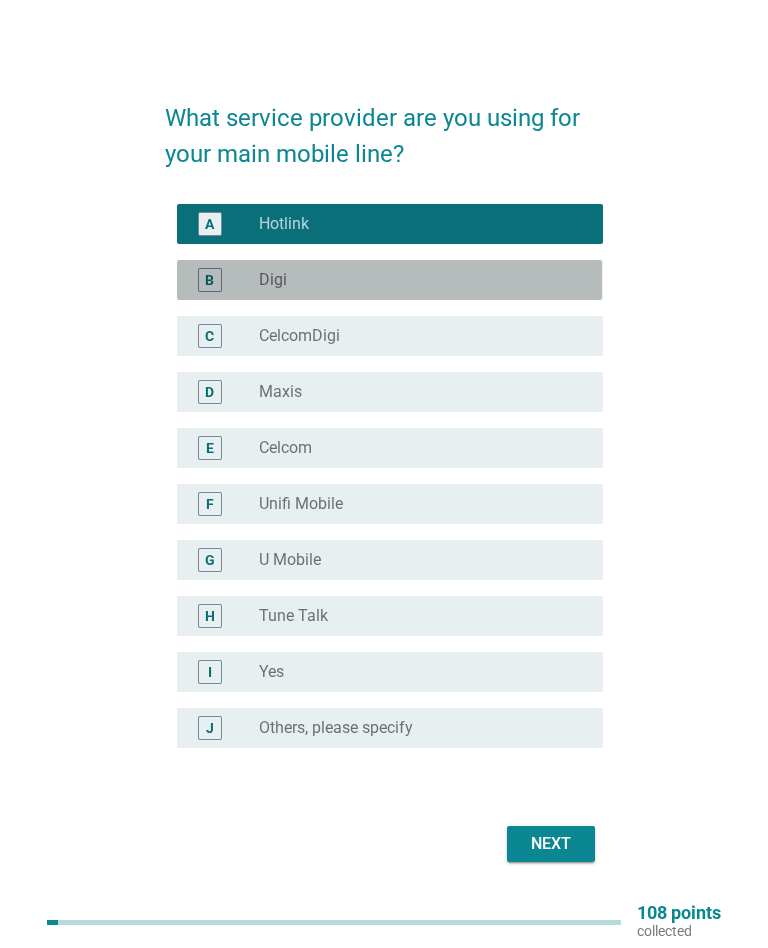 click on "B" at bounding box center [209, 280] 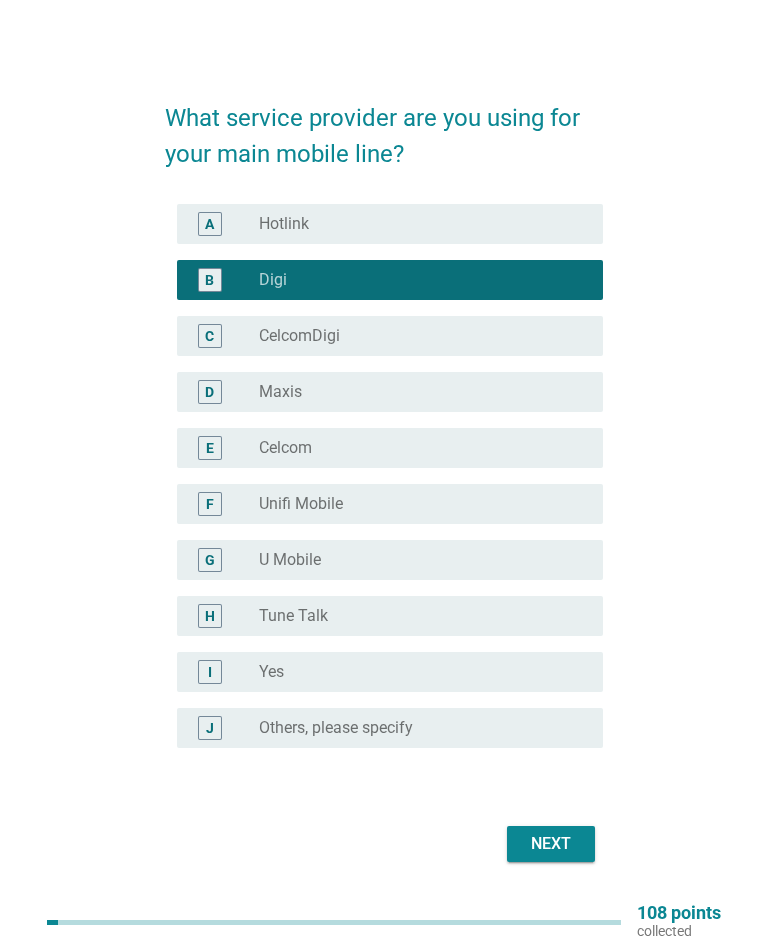 click on "C     radio_button_unchecked CelcomDigi" at bounding box center [389, 336] 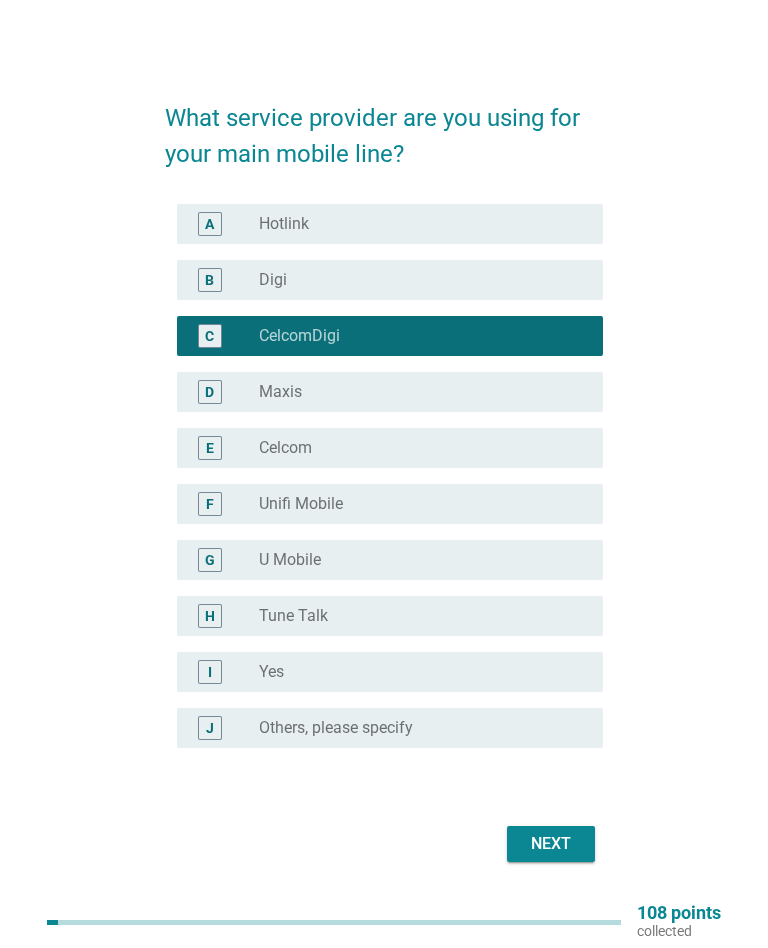 click on "A     radio_button_unchecked Hotlink" at bounding box center (389, 224) 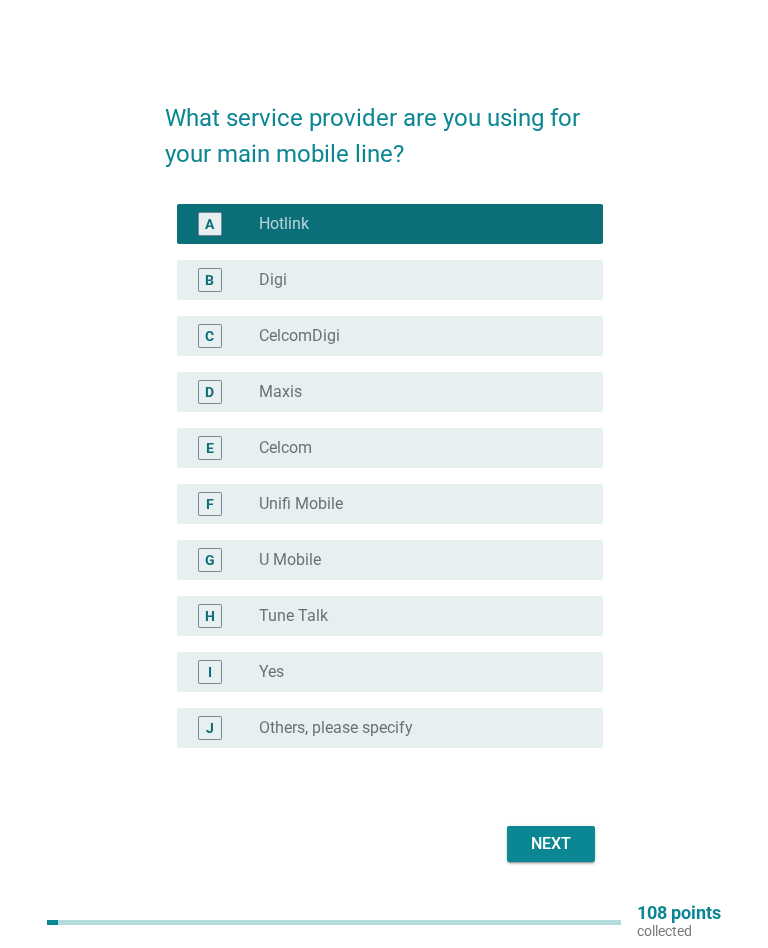 click on "G     radio_button_unchecked U Mobile" at bounding box center [389, 560] 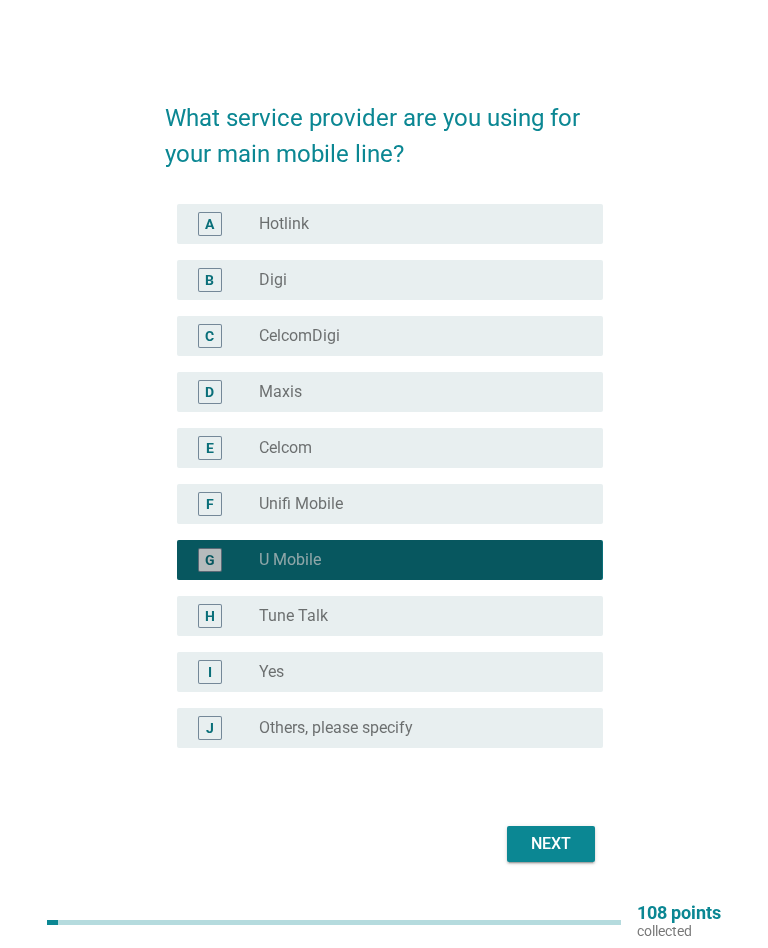 click on "radio_button_checked U Mobile" at bounding box center (415, 560) 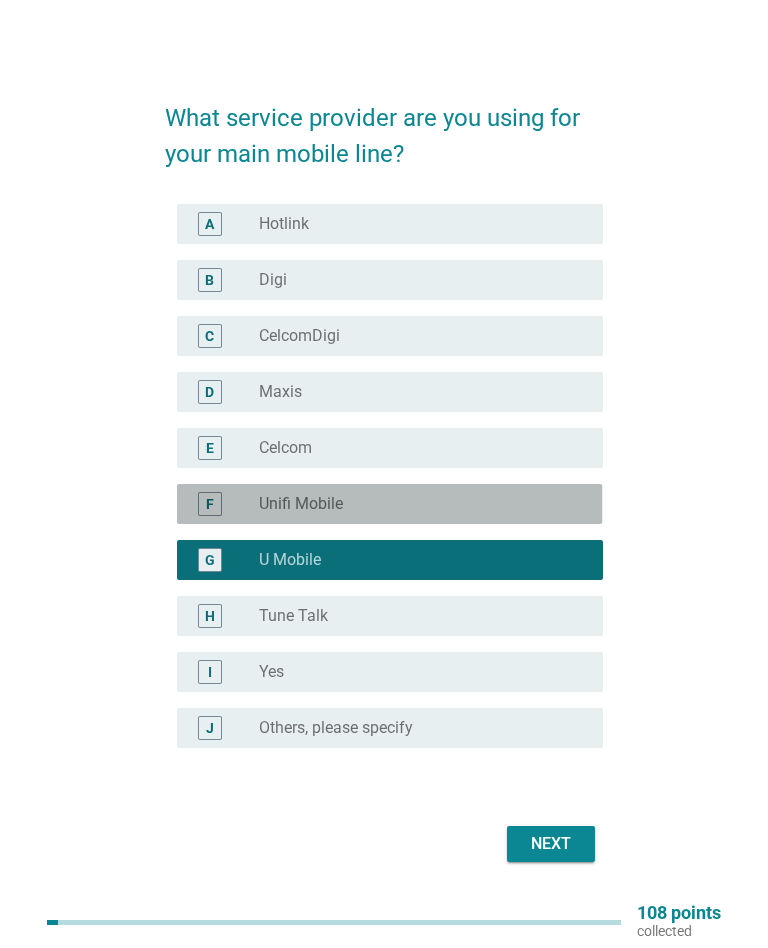 click on "Unifi Mobile" at bounding box center [301, 504] 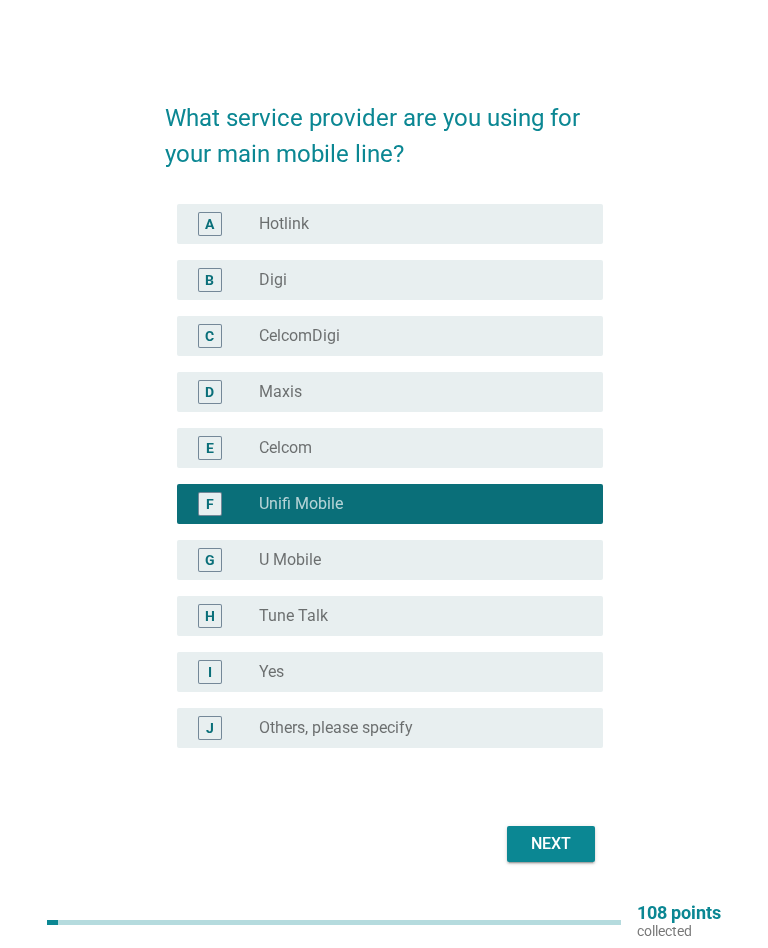 click on "Next" at bounding box center [551, 844] 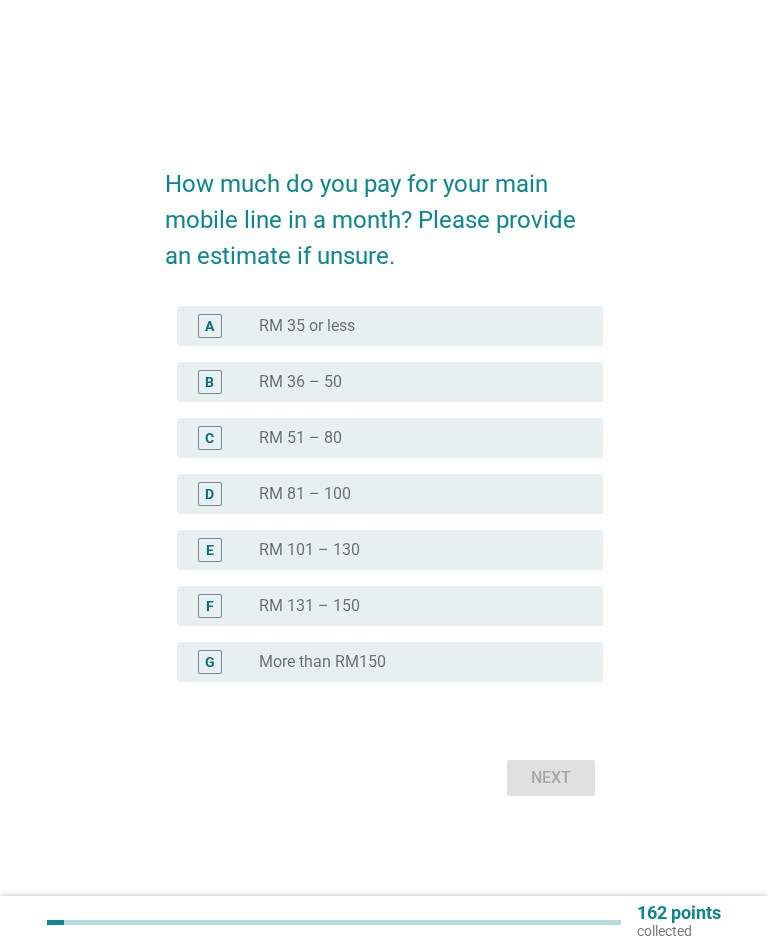 click on "G" at bounding box center (226, 662) 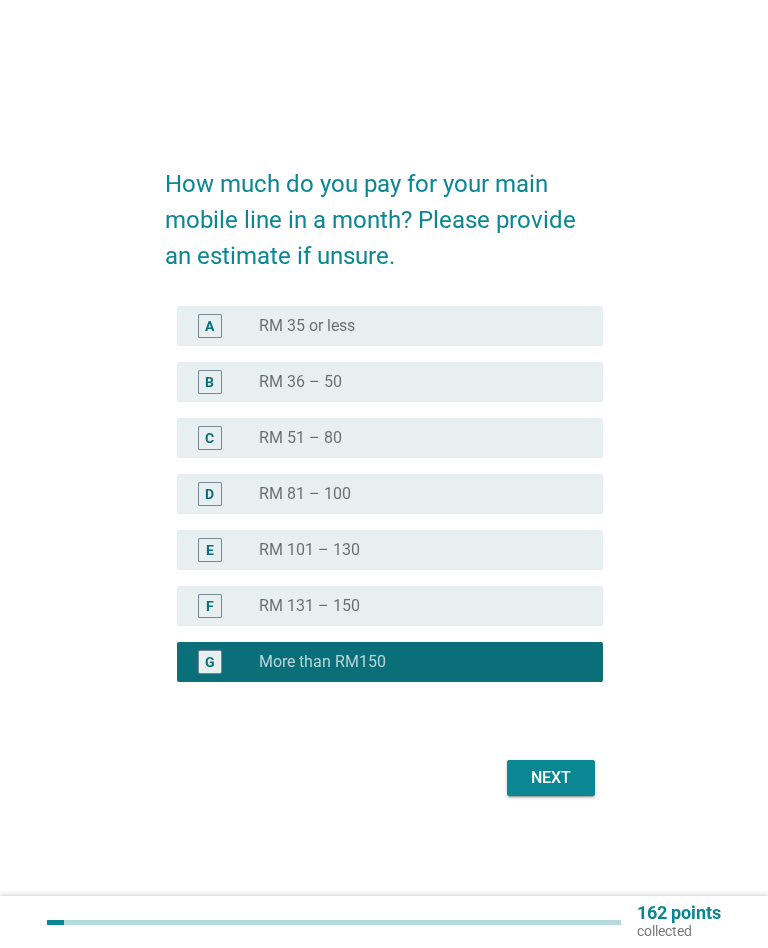 click on "Next" at bounding box center (551, 778) 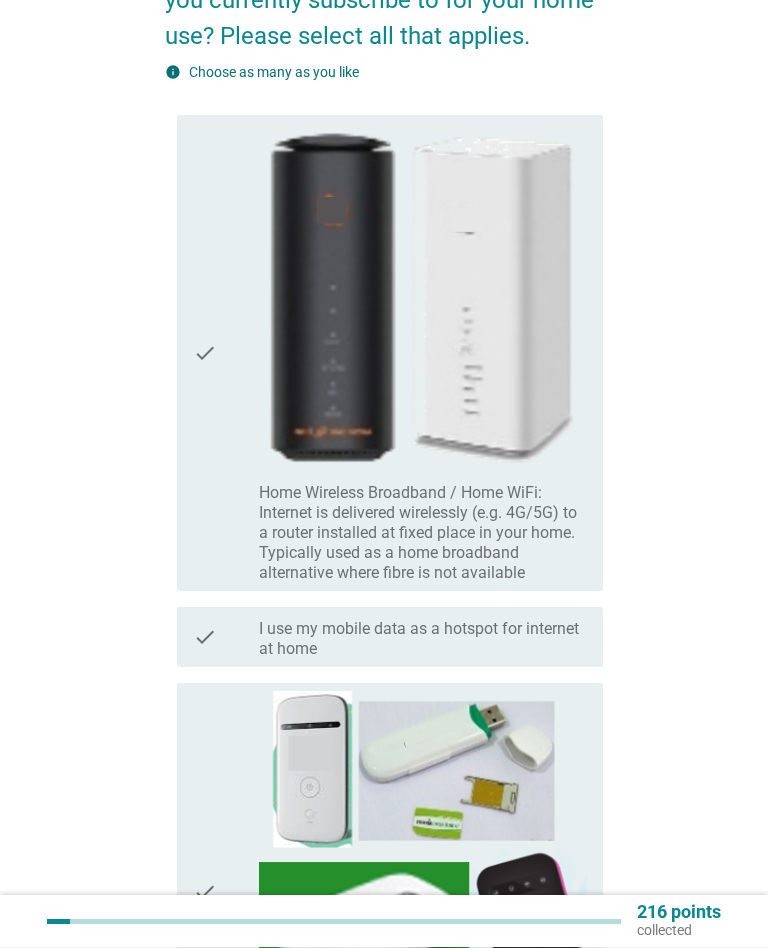 scroll, scrollTop: 148, scrollLeft: 0, axis: vertical 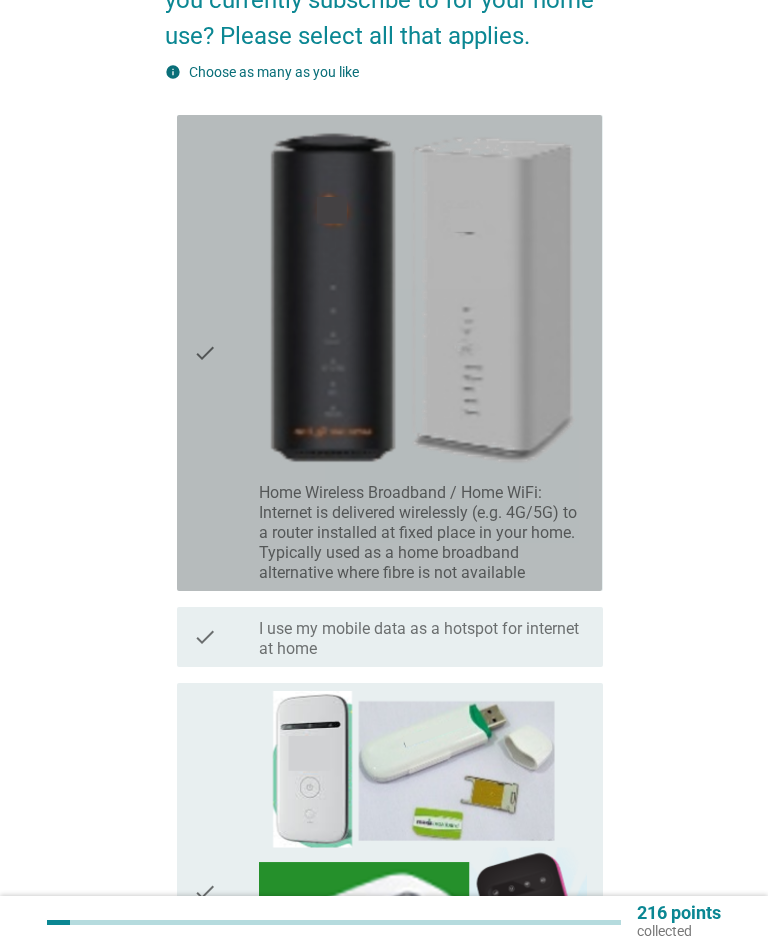 click on "check" at bounding box center [205, 353] 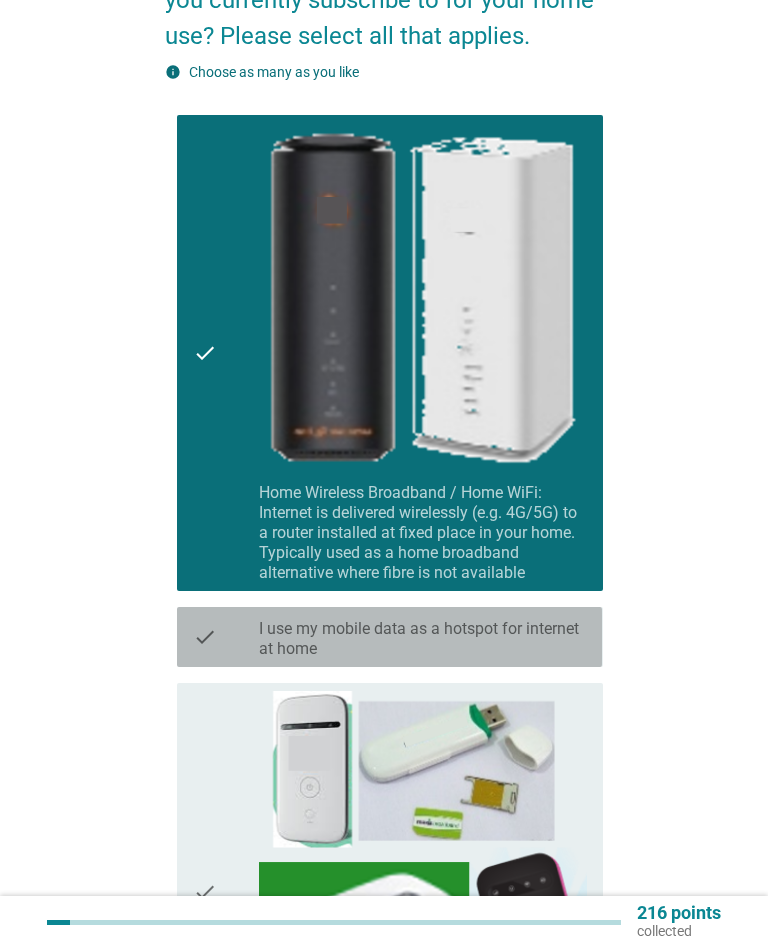 click on "check" at bounding box center (226, 637) 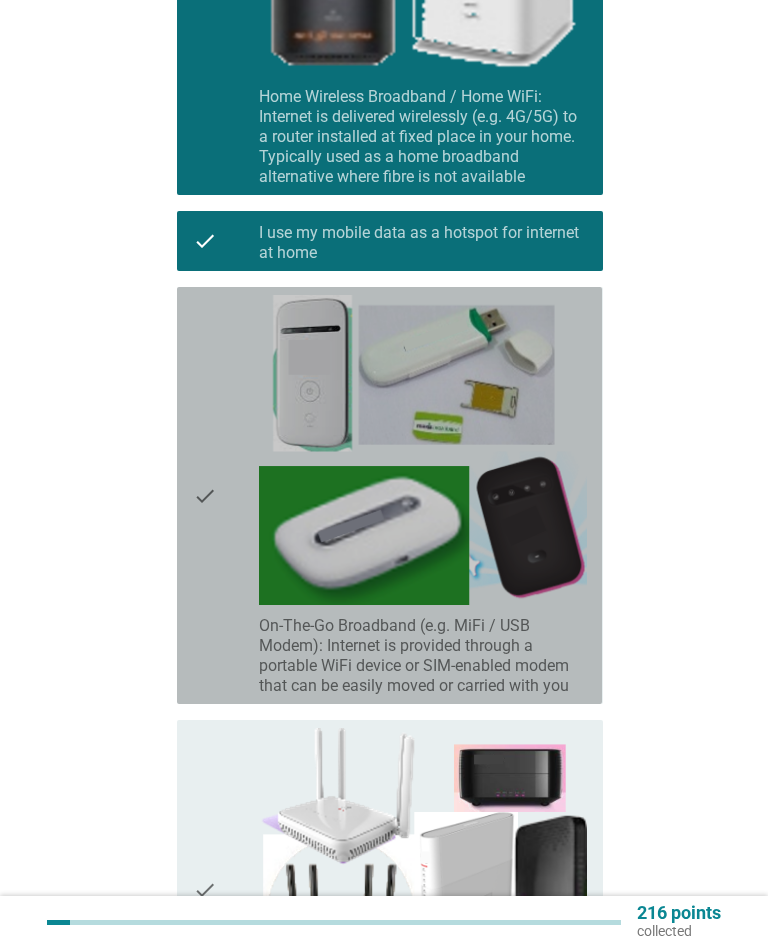 click on "check" at bounding box center [205, 495] 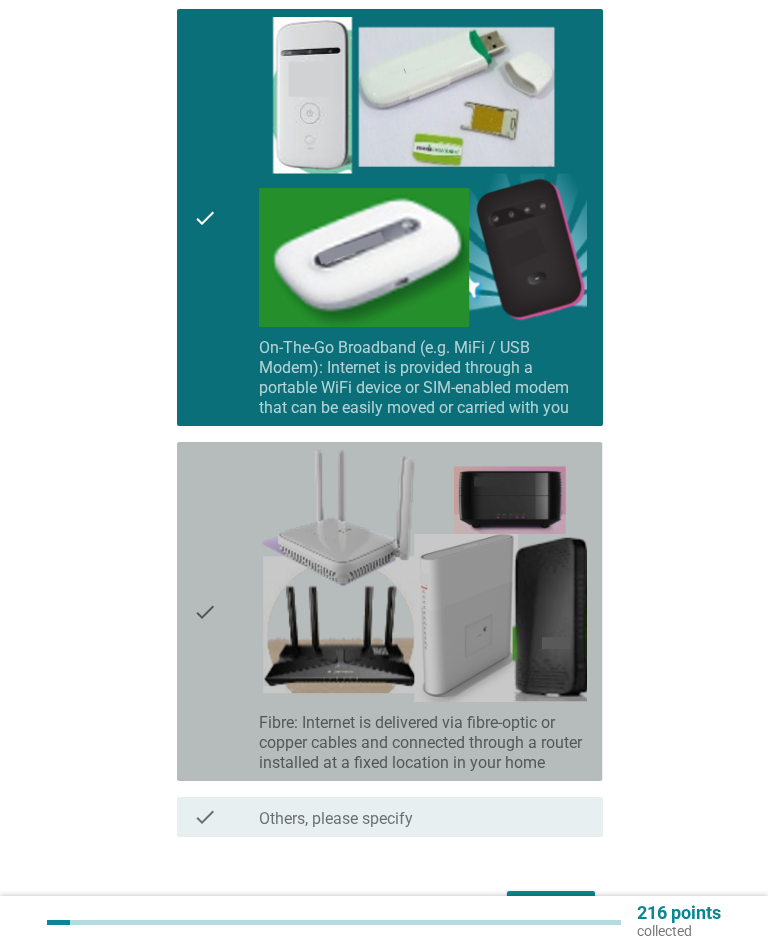 click on "check" at bounding box center (205, 611) 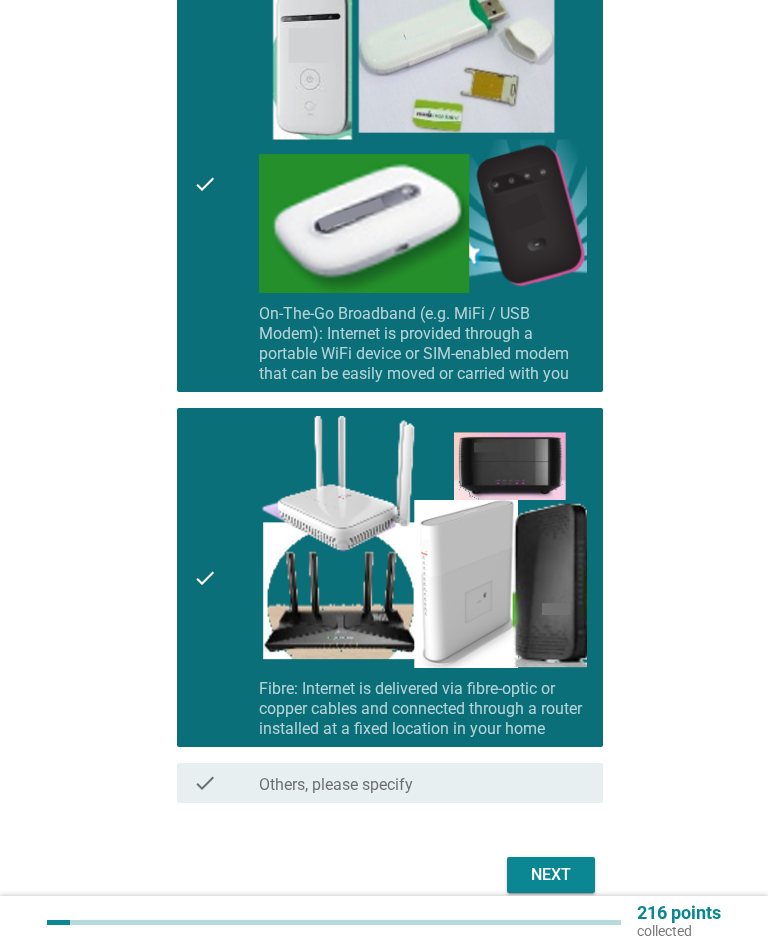 scroll, scrollTop: 933, scrollLeft: 0, axis: vertical 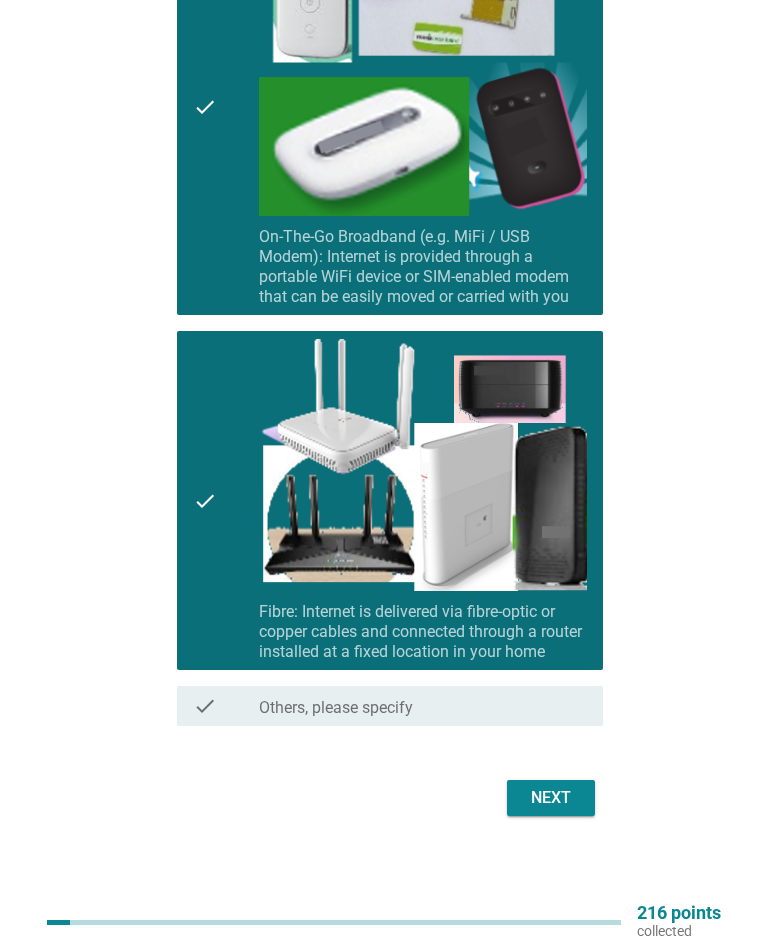 click on "Next" at bounding box center (551, 798) 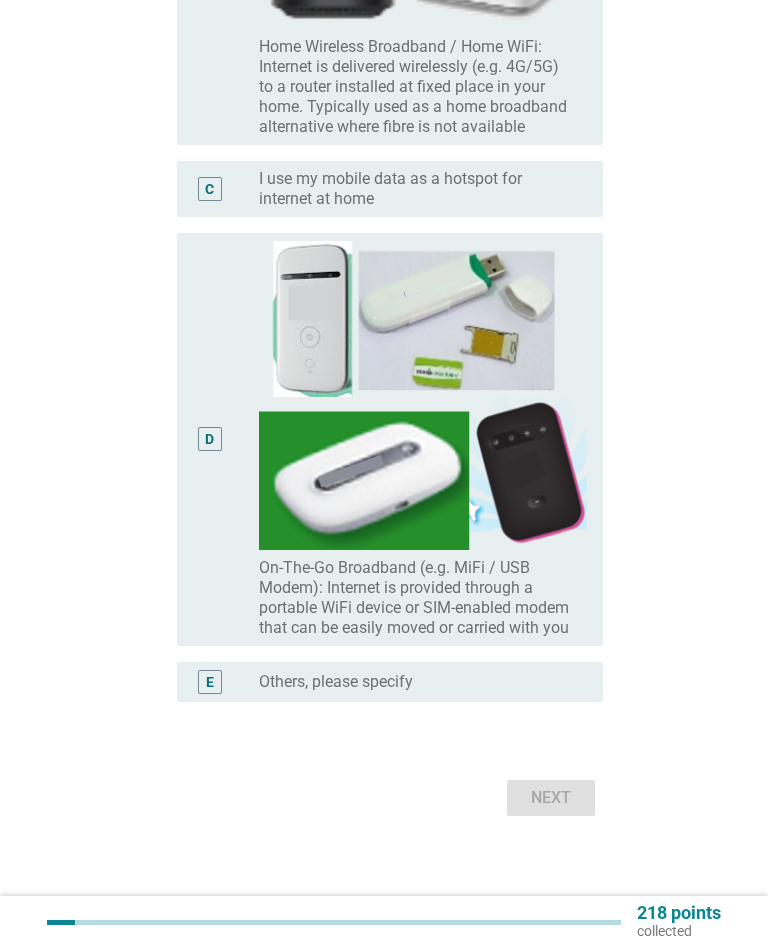 scroll, scrollTop: 0, scrollLeft: 0, axis: both 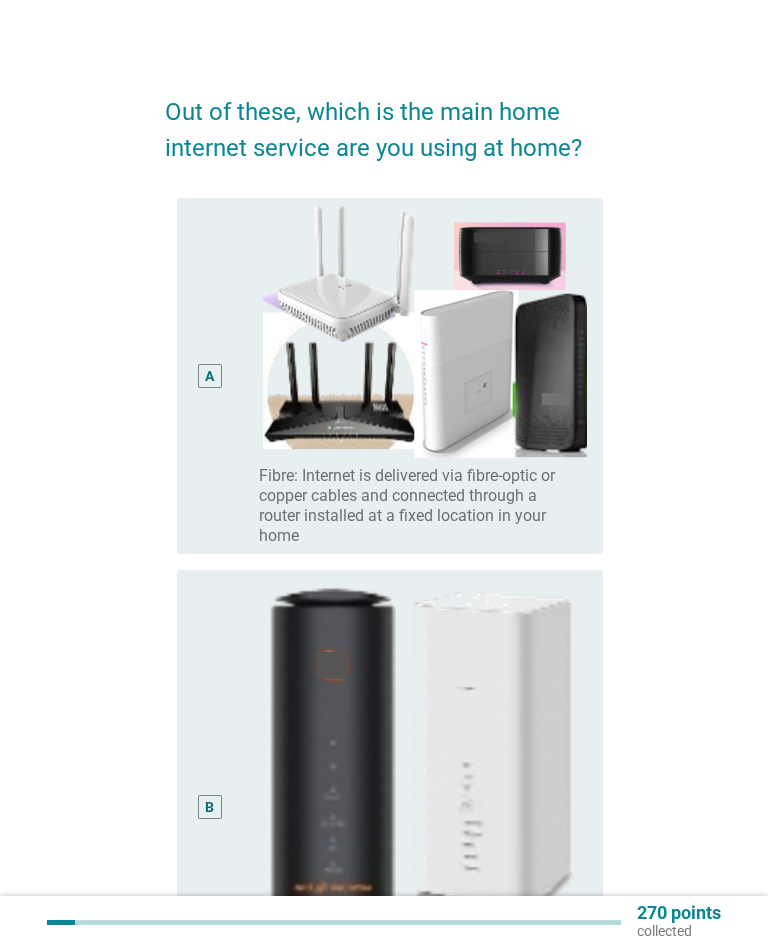 click on "A     radio_button_unchecked Fibre: Internet is delivered via fibre-optic or copper cables and connected through a router installed at a fixed location in your home" at bounding box center (383, 376) 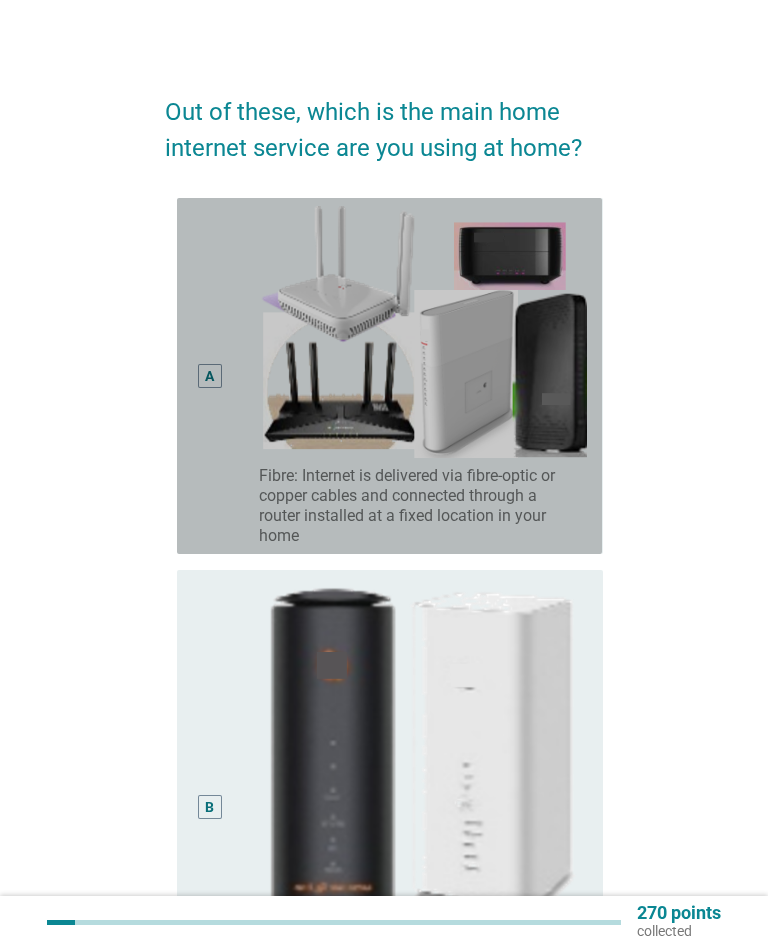 click on "A     radio_button_unchecked Fibre: Internet is delivered via fibre-optic or copper cables and connected through a router installed at a fixed location in your home" at bounding box center (389, 376) 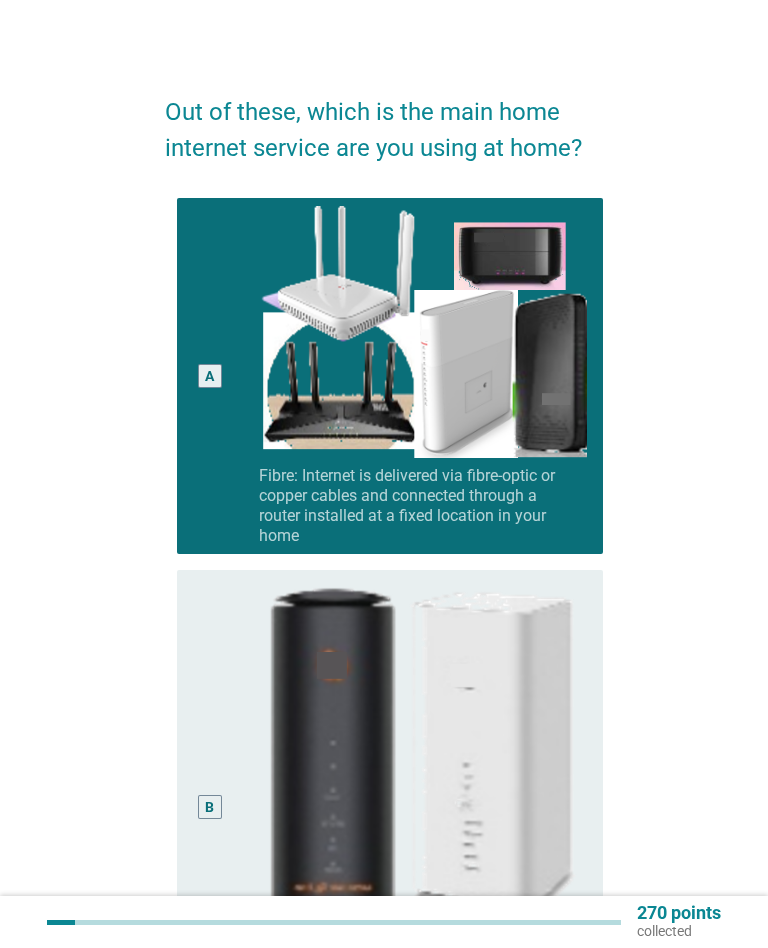 click on "B" at bounding box center [209, 806] 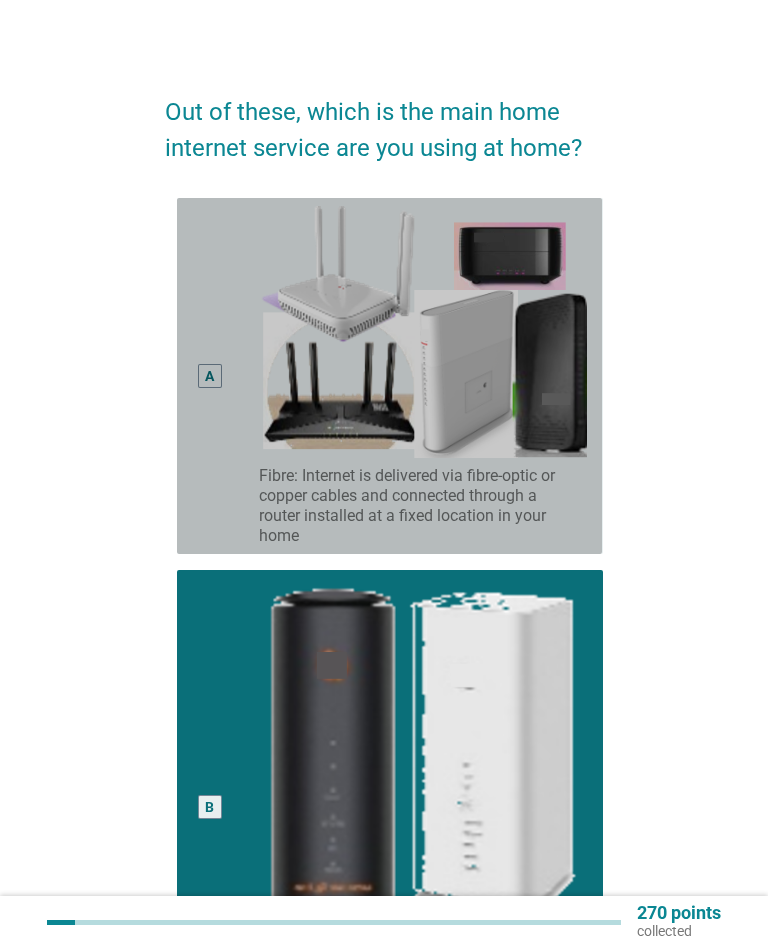 click on "A" at bounding box center [209, 376] 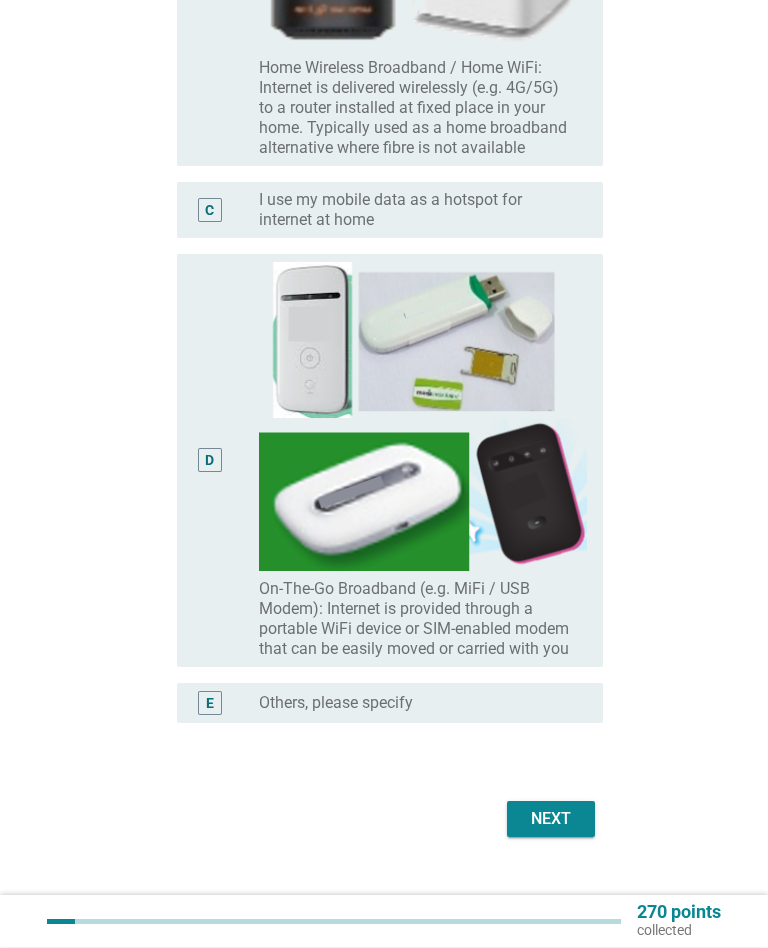 scroll, scrollTop: 899, scrollLeft: 0, axis: vertical 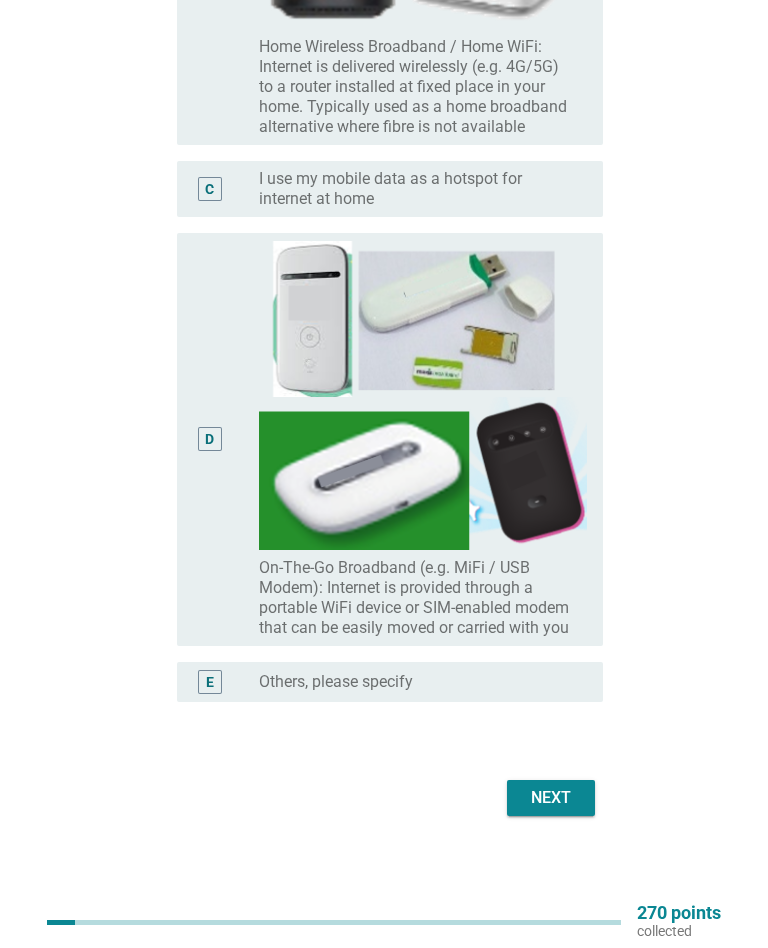click on "Next" at bounding box center [551, 798] 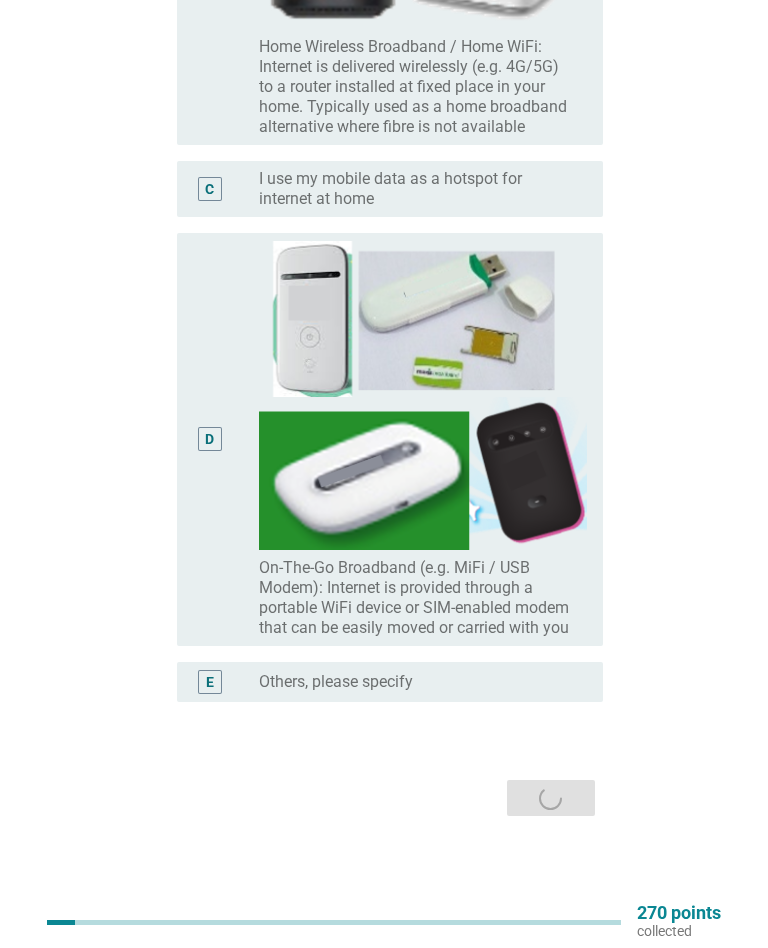 scroll, scrollTop: 0, scrollLeft: 0, axis: both 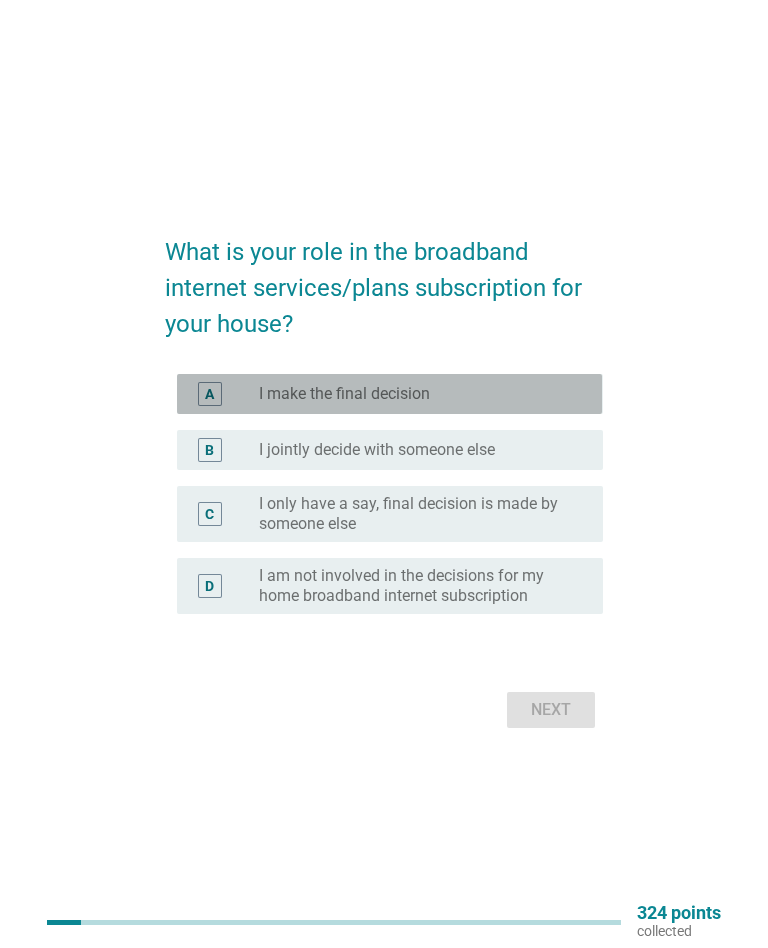 click on "A     radio_button_unchecked I make the final decision" at bounding box center (389, 394) 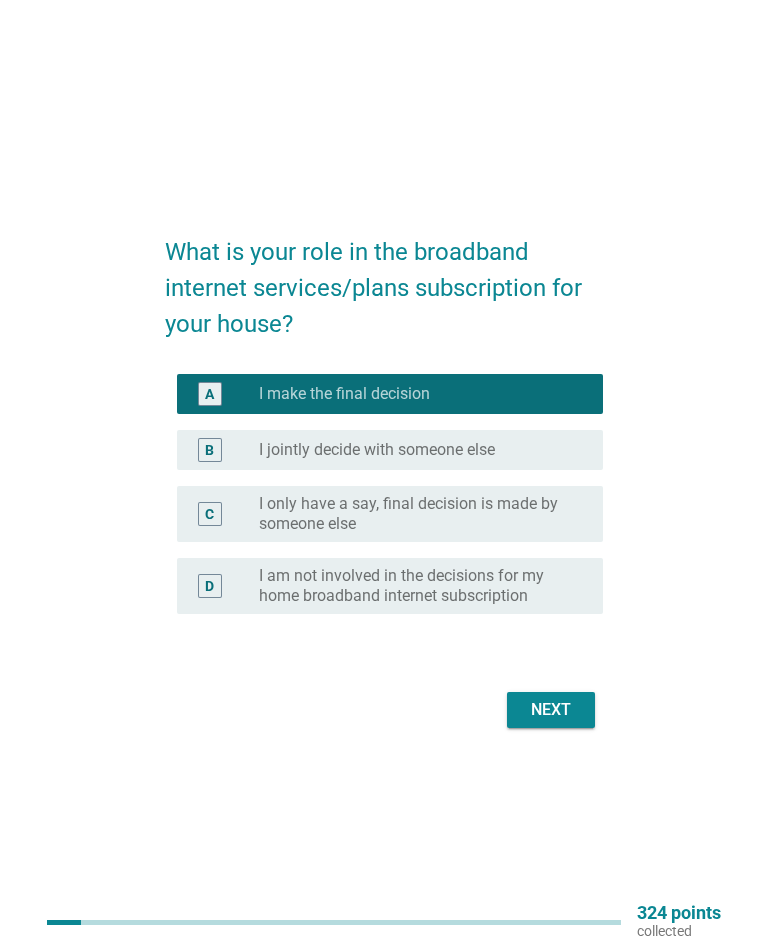 click on "Next" at bounding box center (551, 710) 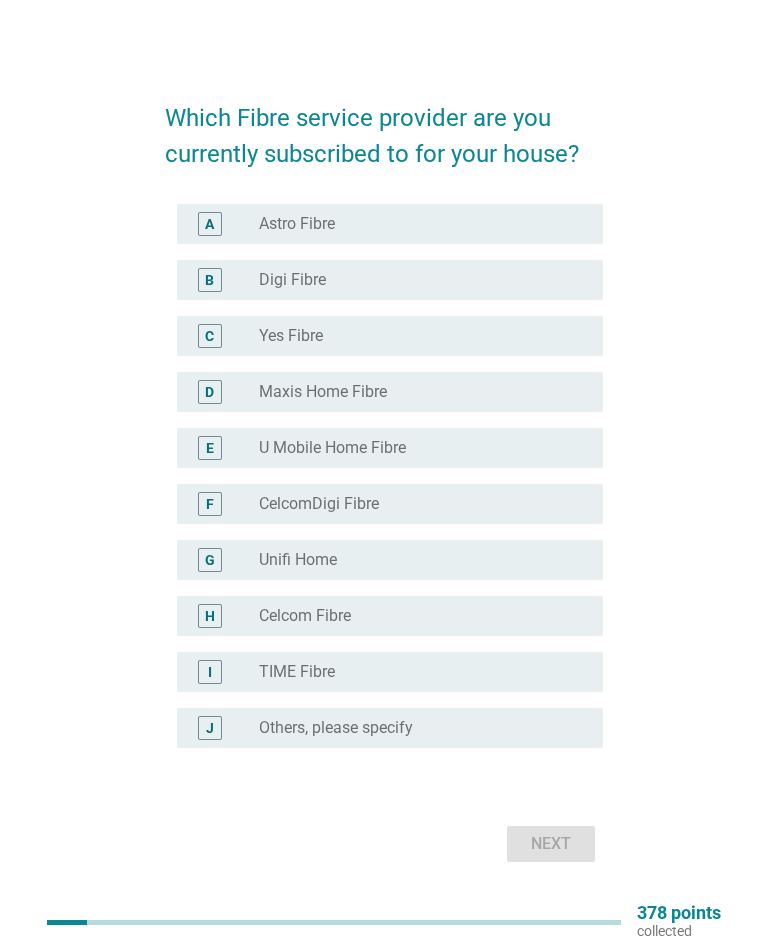 click on "A     radio_button_unchecked Astro Fibre" at bounding box center (389, 224) 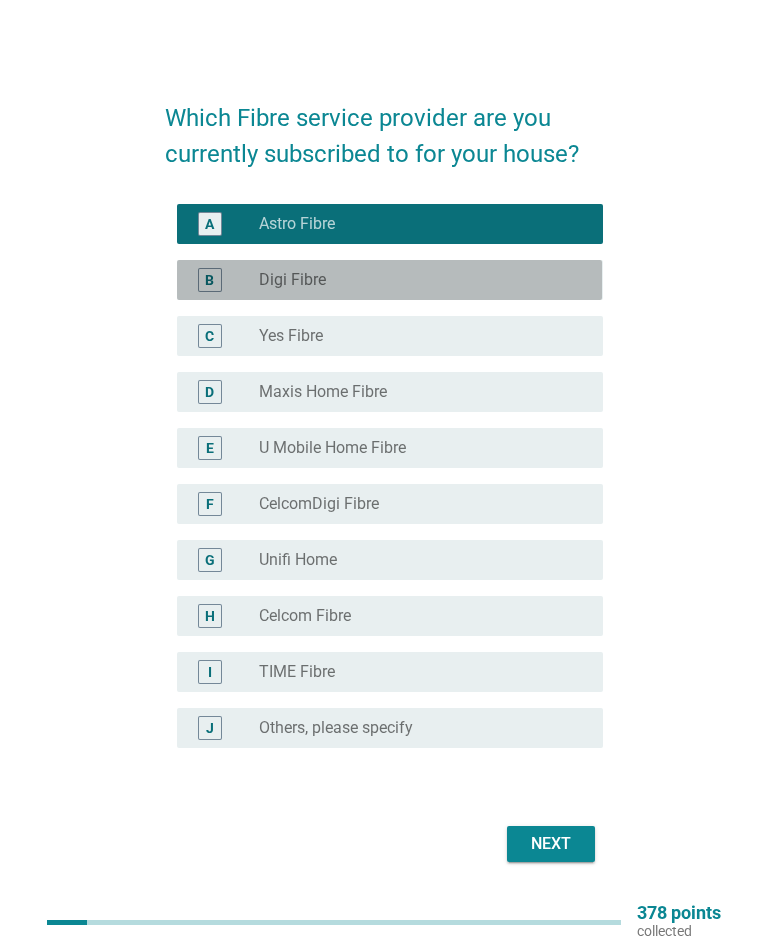 click on "B" at bounding box center [209, 280] 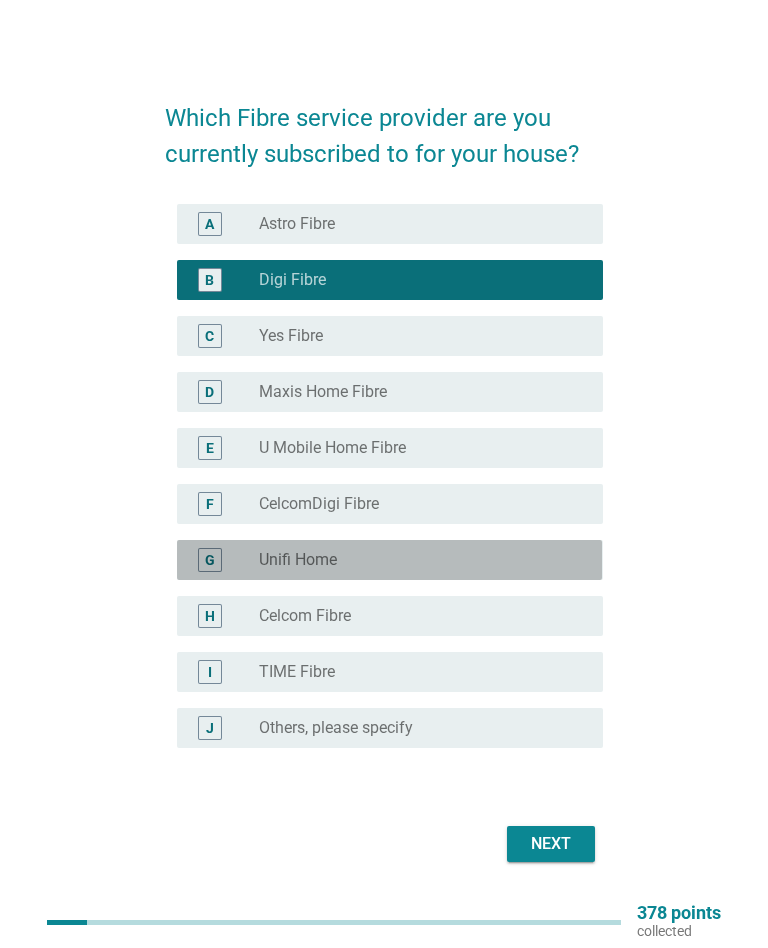 click on "G" at bounding box center (209, 560) 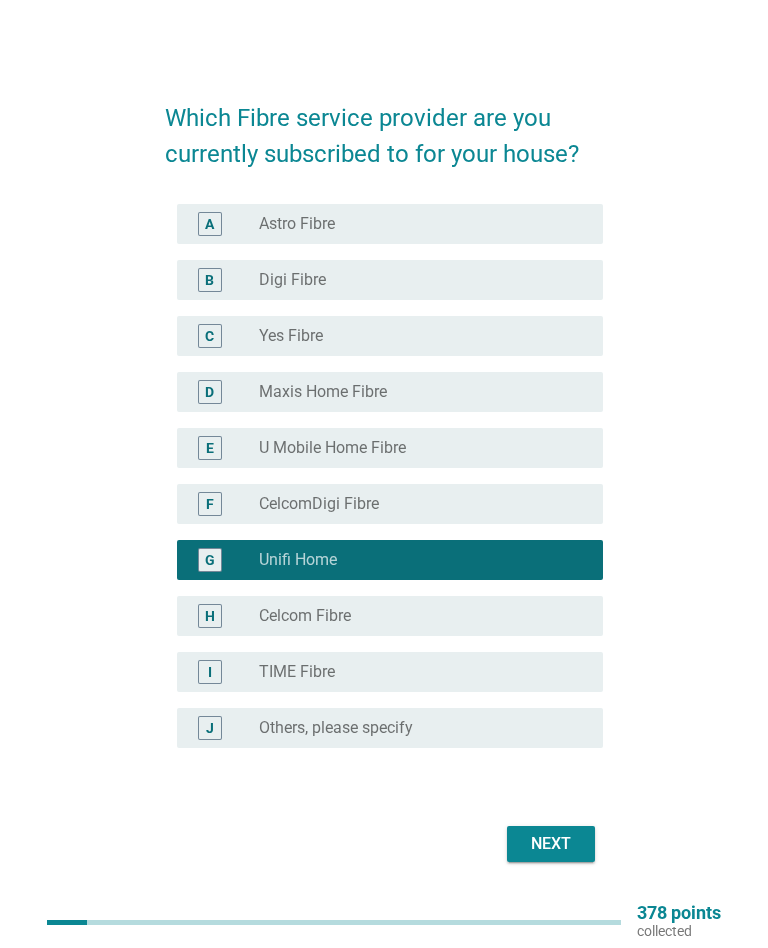 click on "Next" at bounding box center (551, 844) 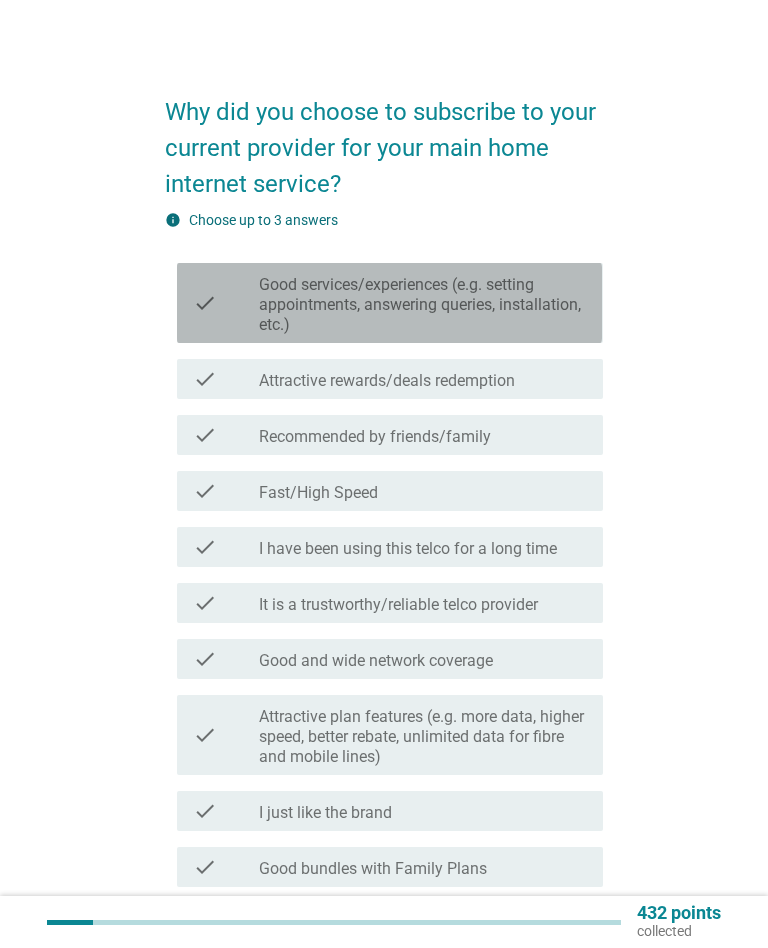 click on "check" at bounding box center [205, 303] 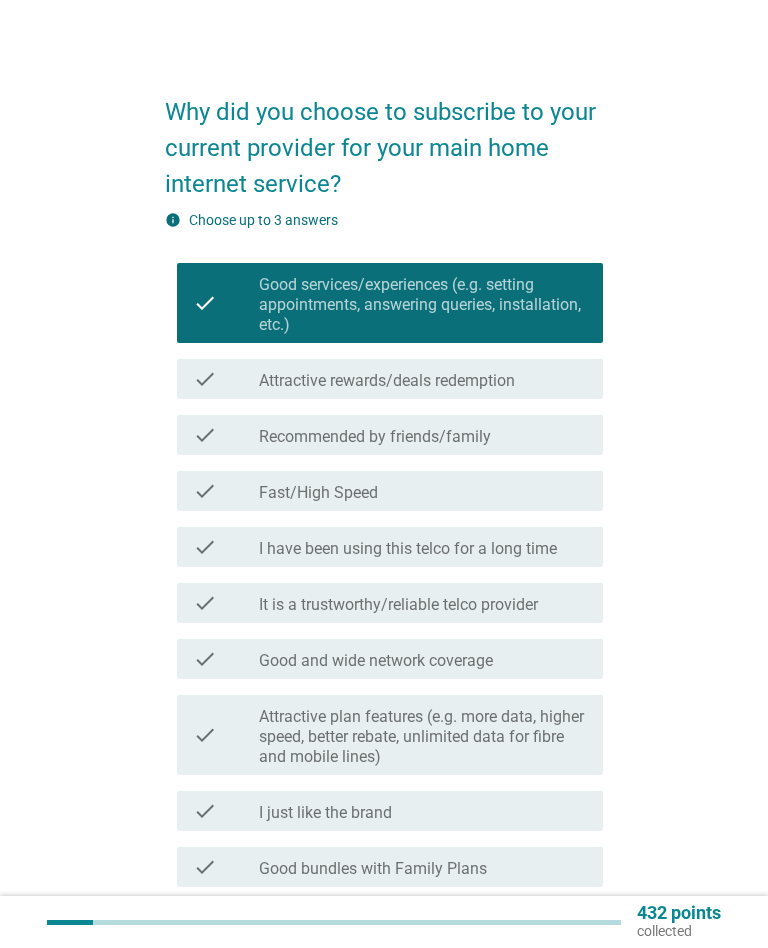 click on "check     check_box_outline_blank Recommended by friends/family" at bounding box center [389, 435] 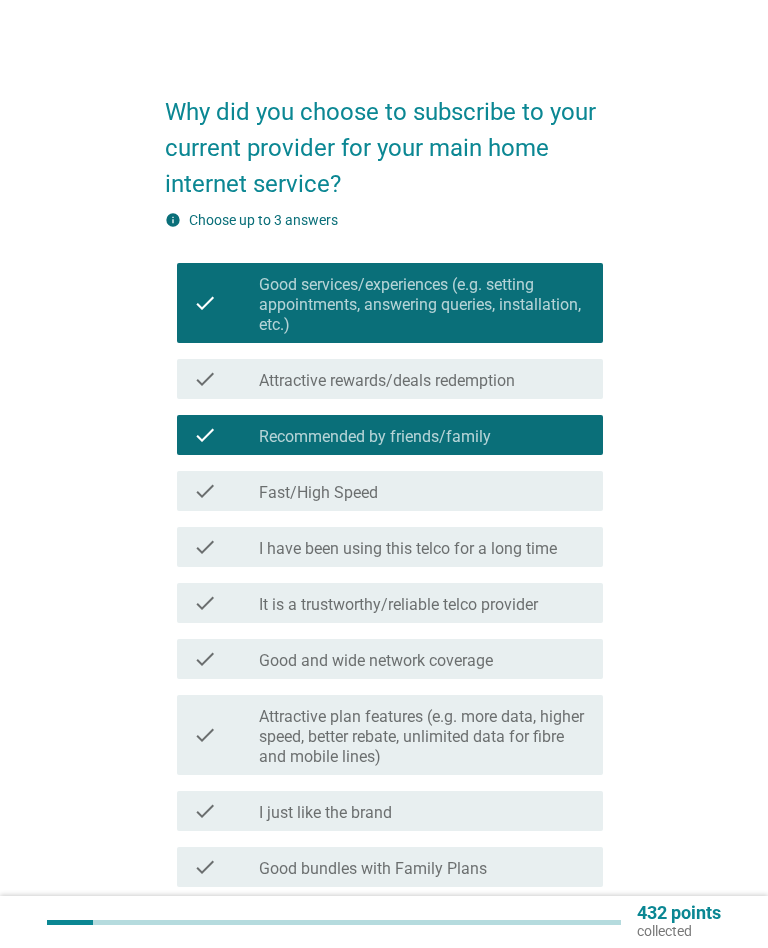 click on "check     check_box_outline_blank It is a trustworthy/reliable telco provider" at bounding box center [389, 603] 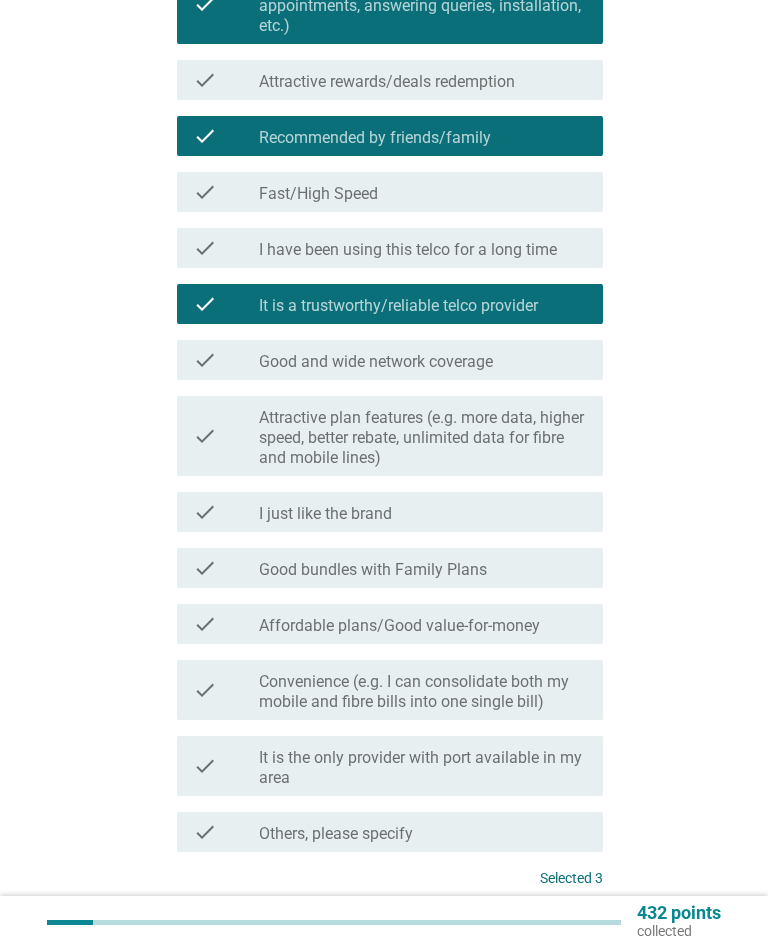 scroll, scrollTop: 454, scrollLeft: 0, axis: vertical 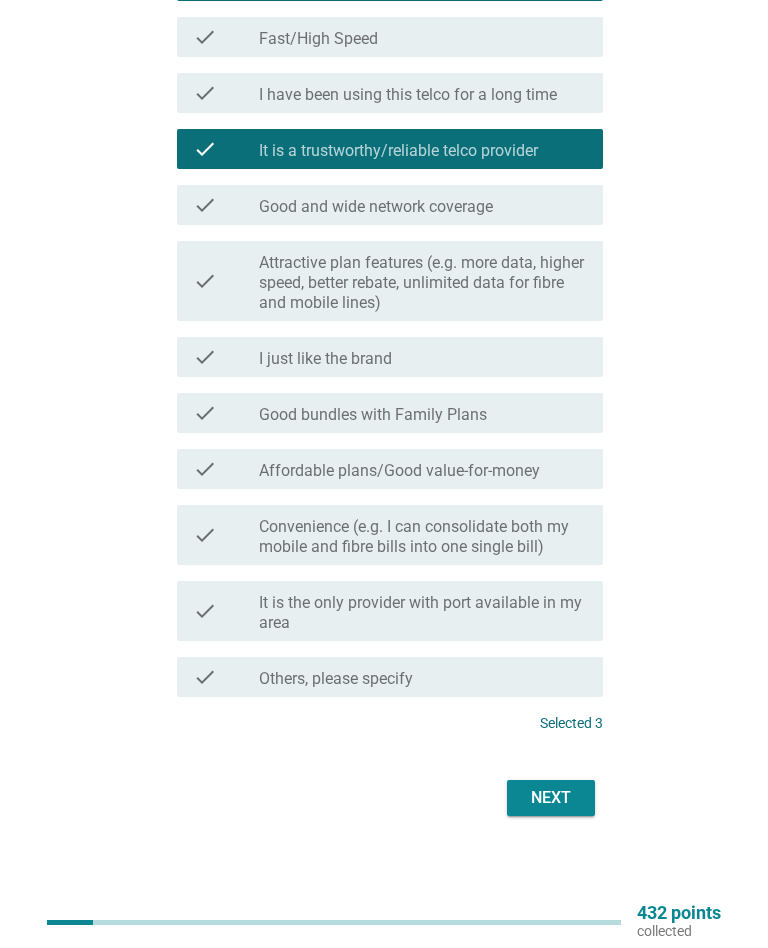 click on "Next" at bounding box center (551, 798) 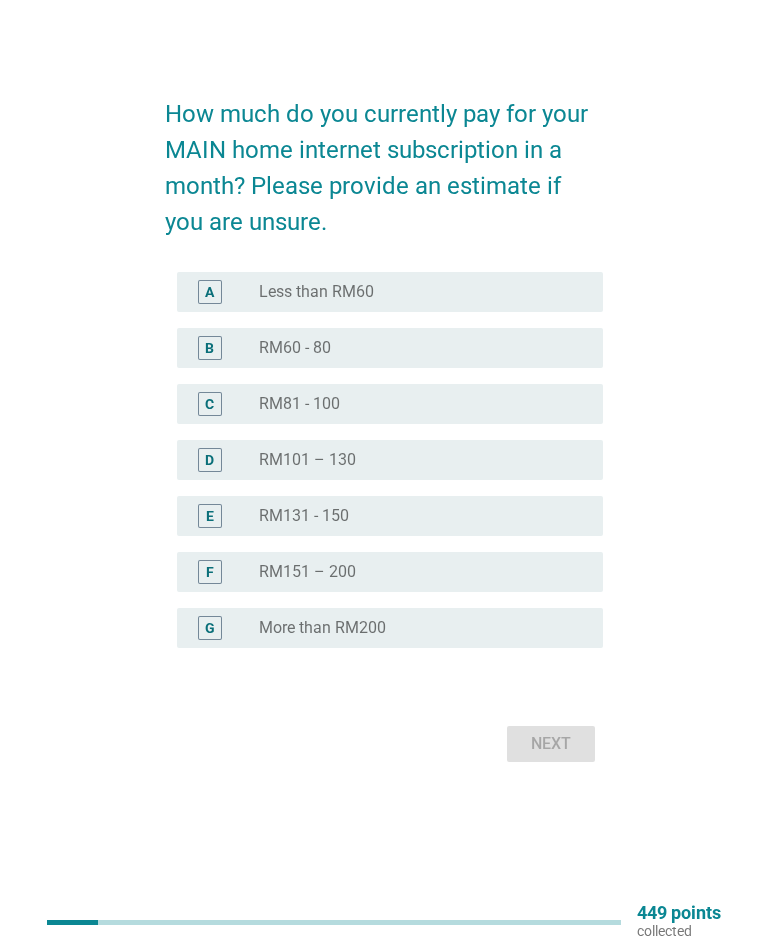 scroll, scrollTop: 0, scrollLeft: 0, axis: both 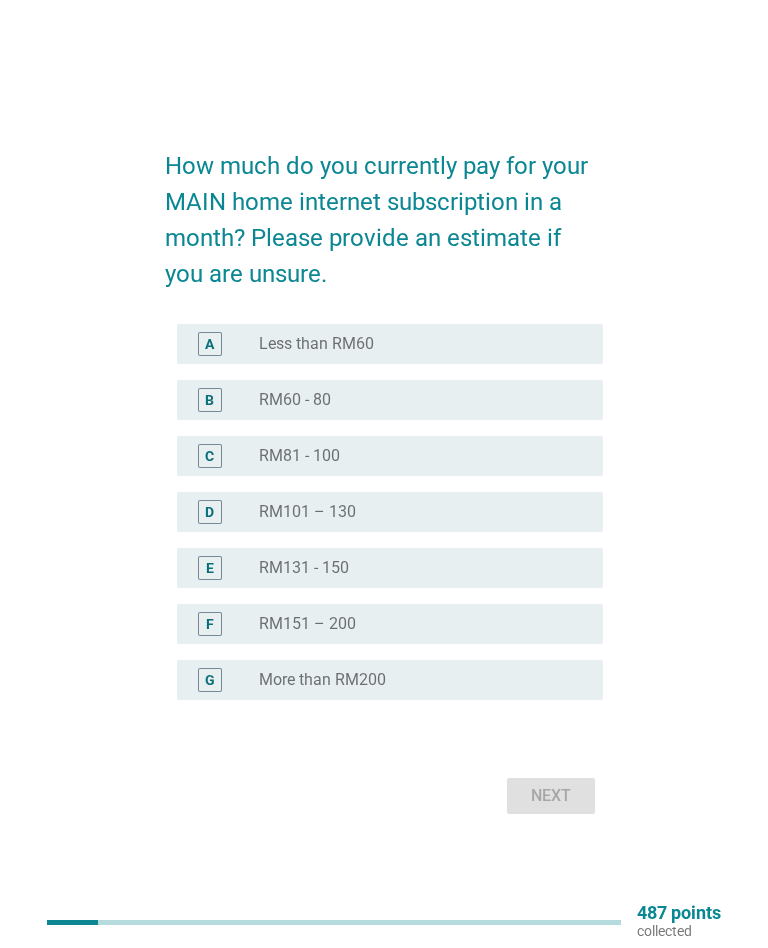 click on "More than RM200" at bounding box center [322, 680] 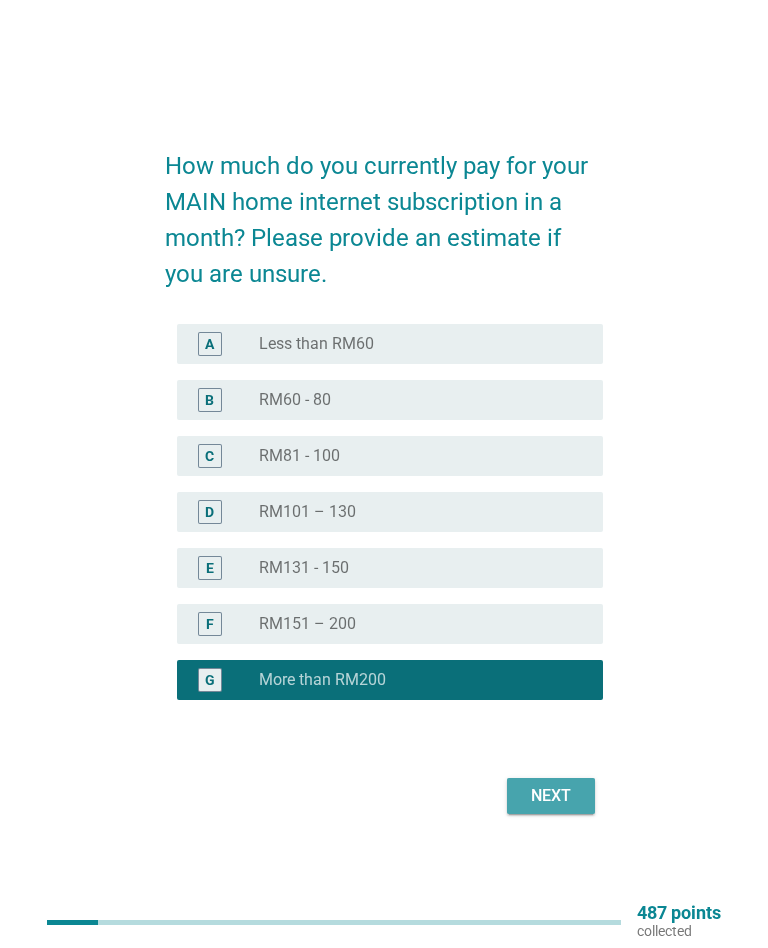 click on "Next" at bounding box center [551, 796] 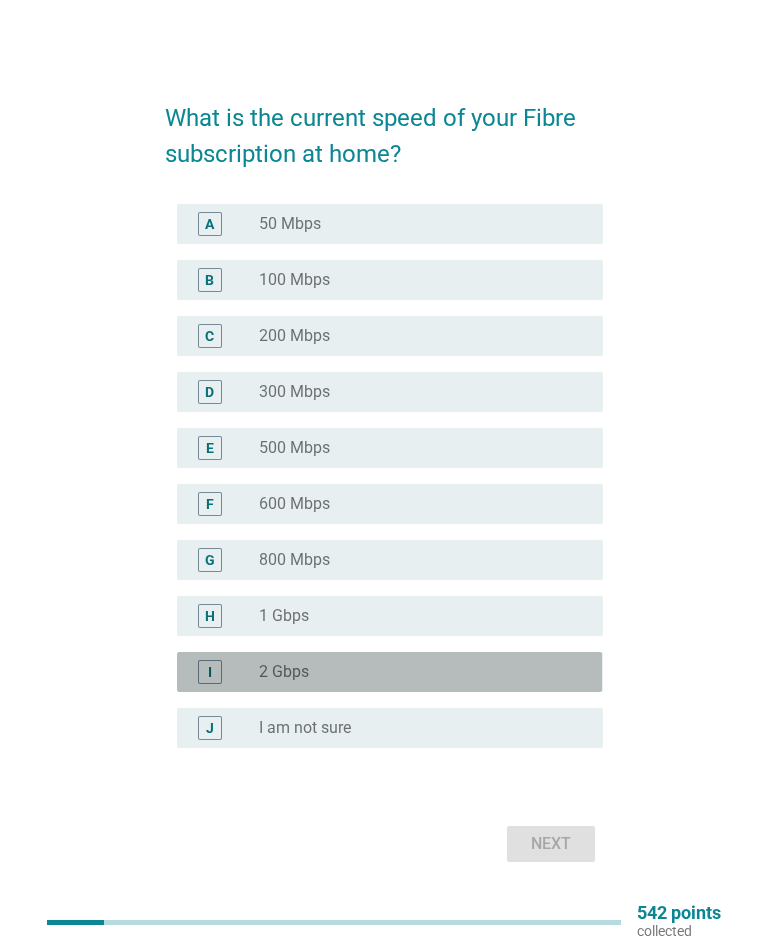 click on "I     radio_button_unchecked 2 Gbps" at bounding box center [389, 672] 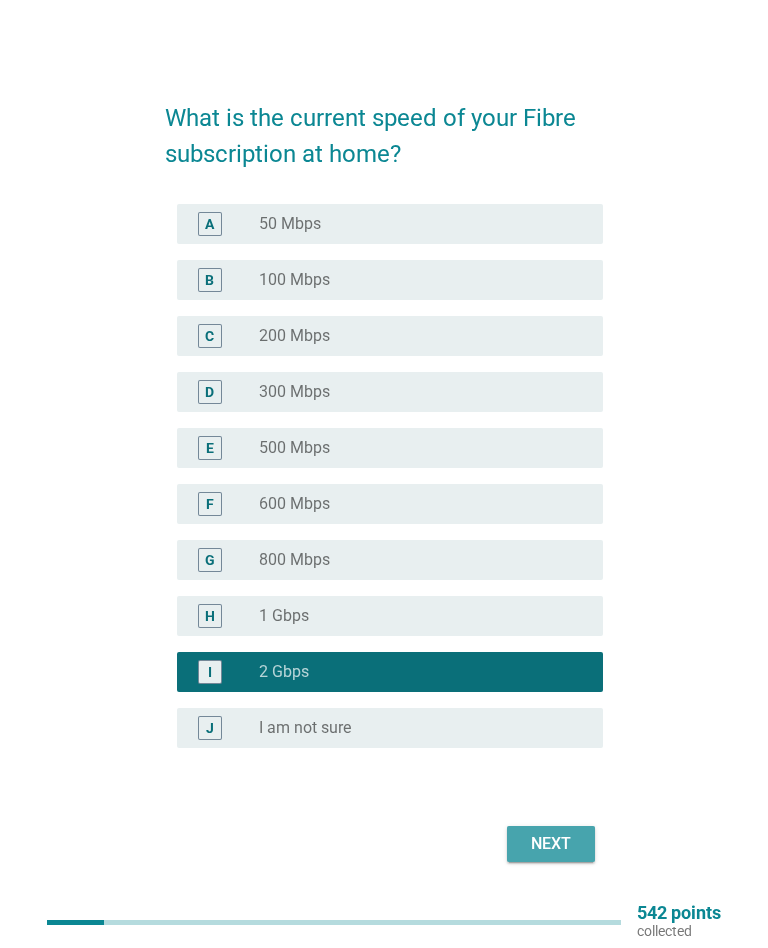 click on "Next" at bounding box center [551, 844] 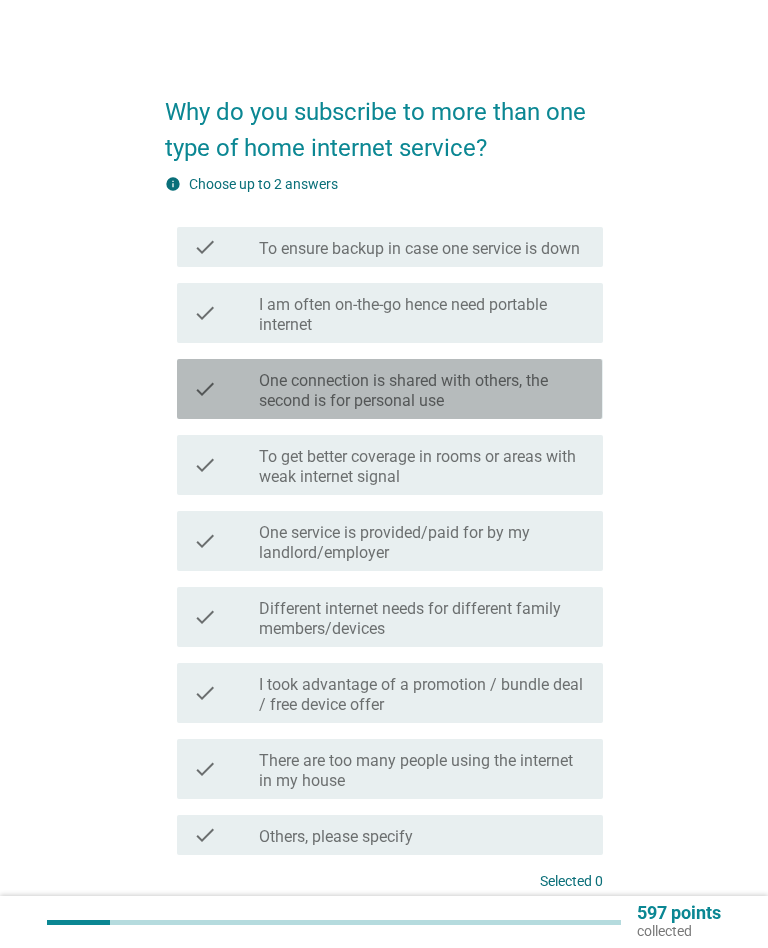 click on "check     check_box_outline_blank One connection is shared with others, the second is for personal use" at bounding box center [389, 389] 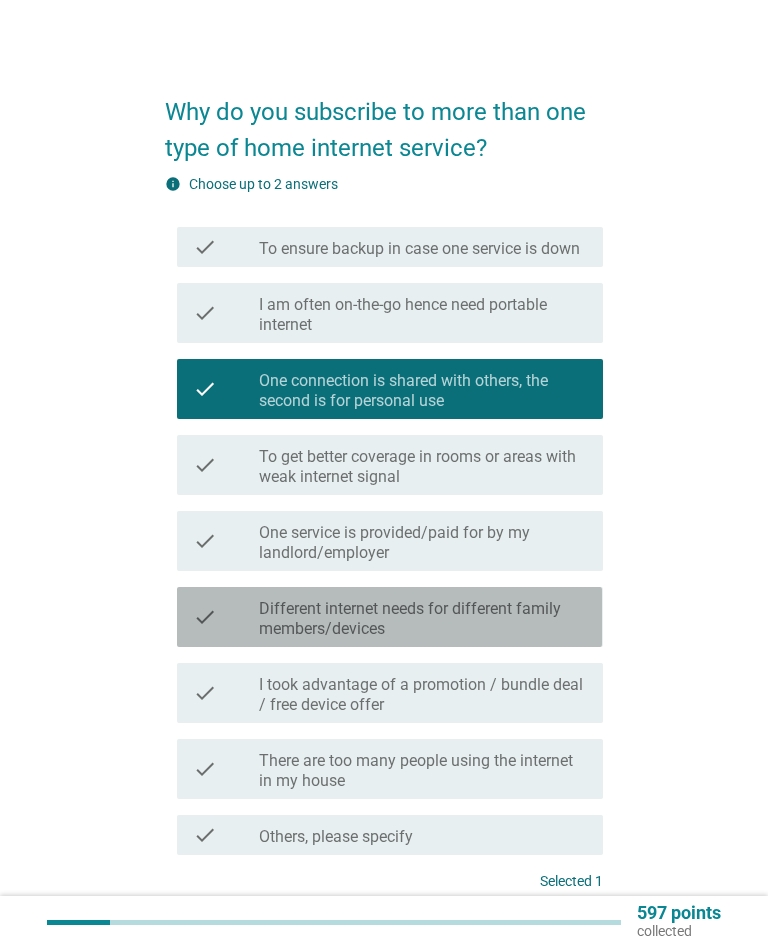 click on "check" at bounding box center [205, 617] 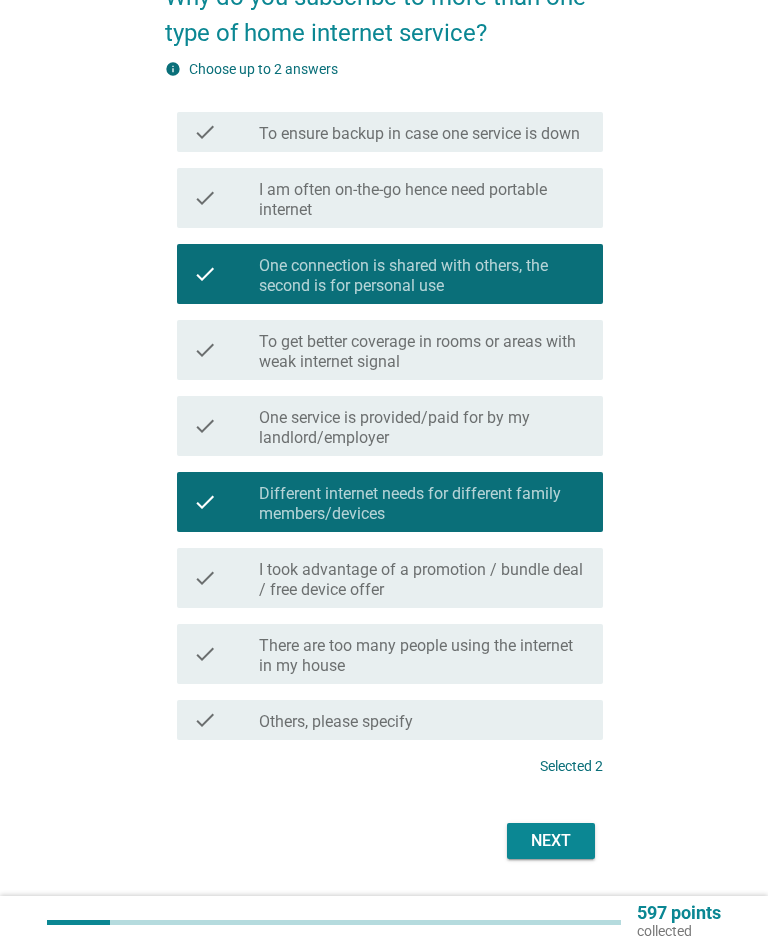 scroll, scrollTop: 158, scrollLeft: 0, axis: vertical 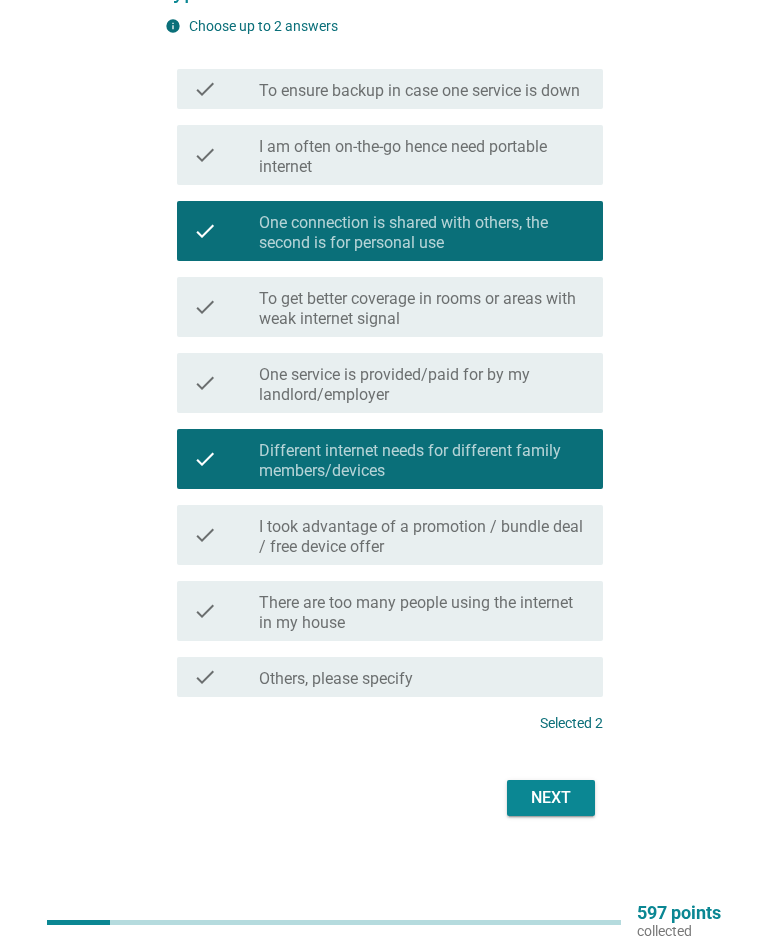 click on "Why do you subscribe to more than one type of home internet service?     info   Choose up to 2 answers   check     check_box_outline_blank To ensure backup in case one service is down   check     check_box_outline_blank I am often on-the-go hence need portable internet   check     check_box_outline_blank One connection is shared with others, the second is for personal use   check     check_box_outline_blank To get better coverage in rooms or areas with weak internet signal   check     check_box_outline_blank One service is provided/paid for by my landlord/employer   check     check_box_outline_blank Different internet needs for different family members/devices   check     check_box_outline_blank I took advantage of a promotion / bundle deal / free device offer   check     check_box_outline_blank There are too many people using the internet in my house   check     check_box_outline_blank Others, please specify
Selected 2
Next" at bounding box center (383, 369) 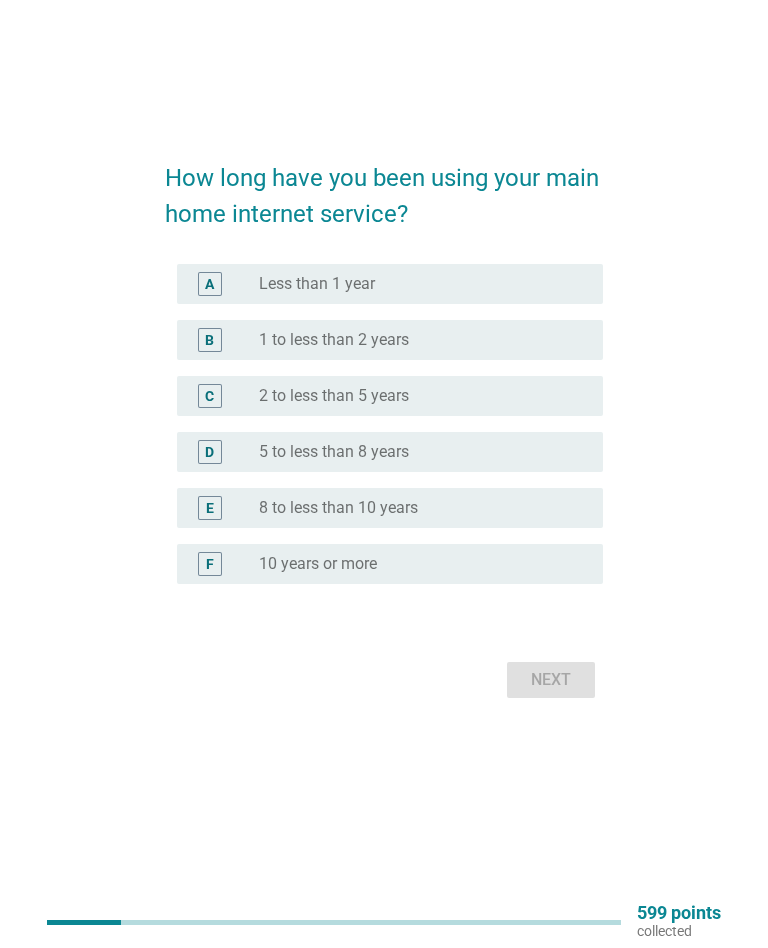 scroll, scrollTop: 0, scrollLeft: 0, axis: both 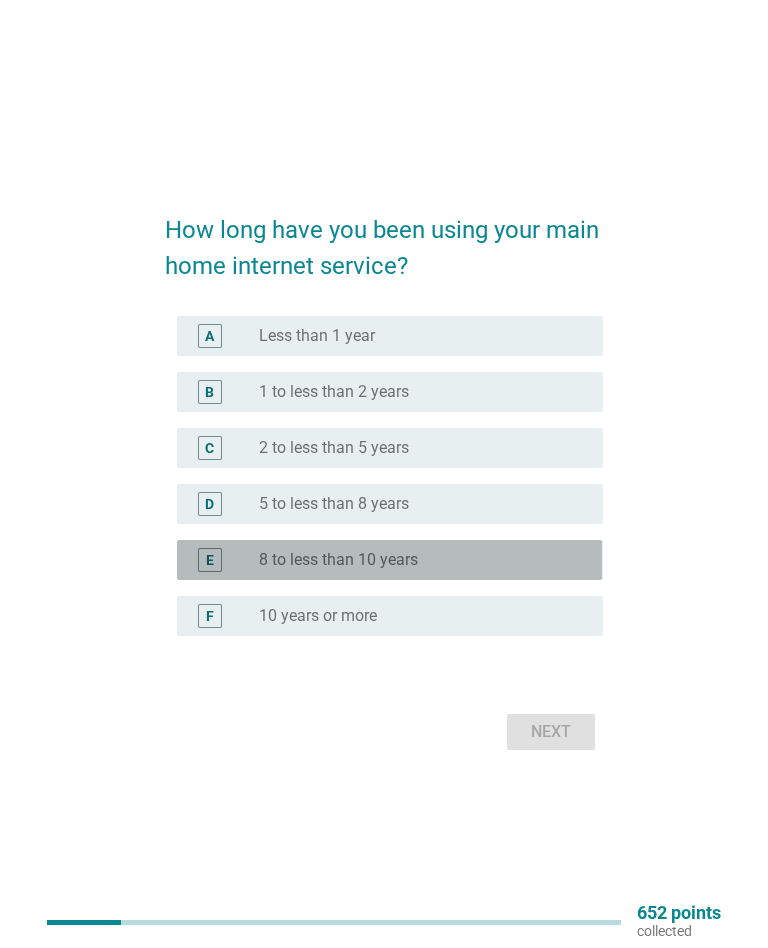 click on "E     radio_button_unchecked 8 to less than 10 years" at bounding box center [389, 560] 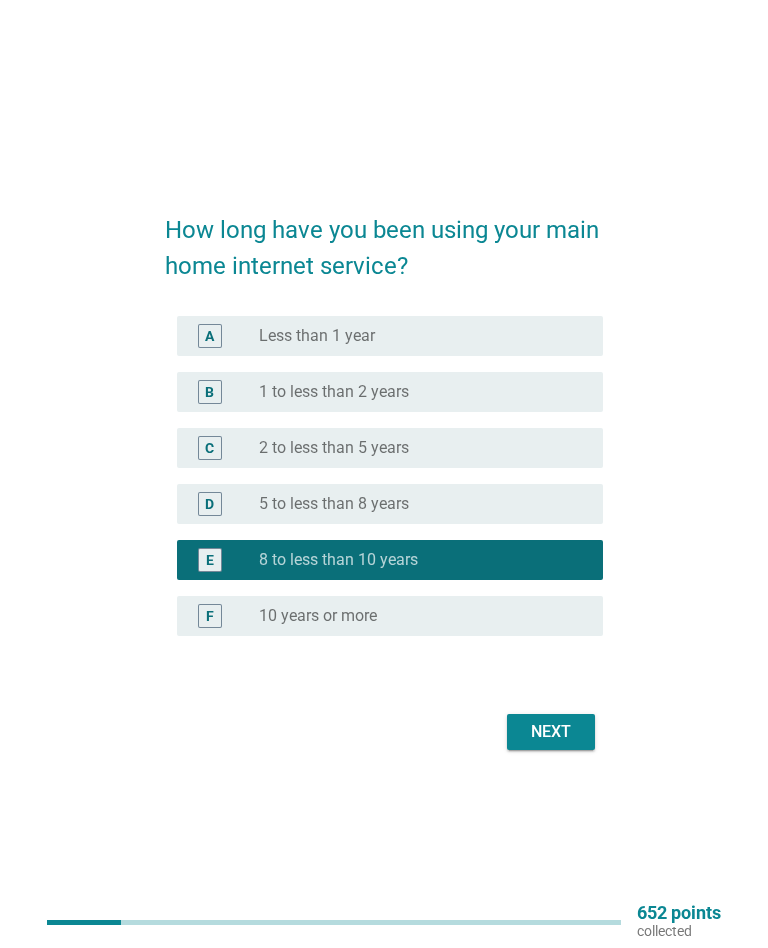 click on "Next" at bounding box center (551, 732) 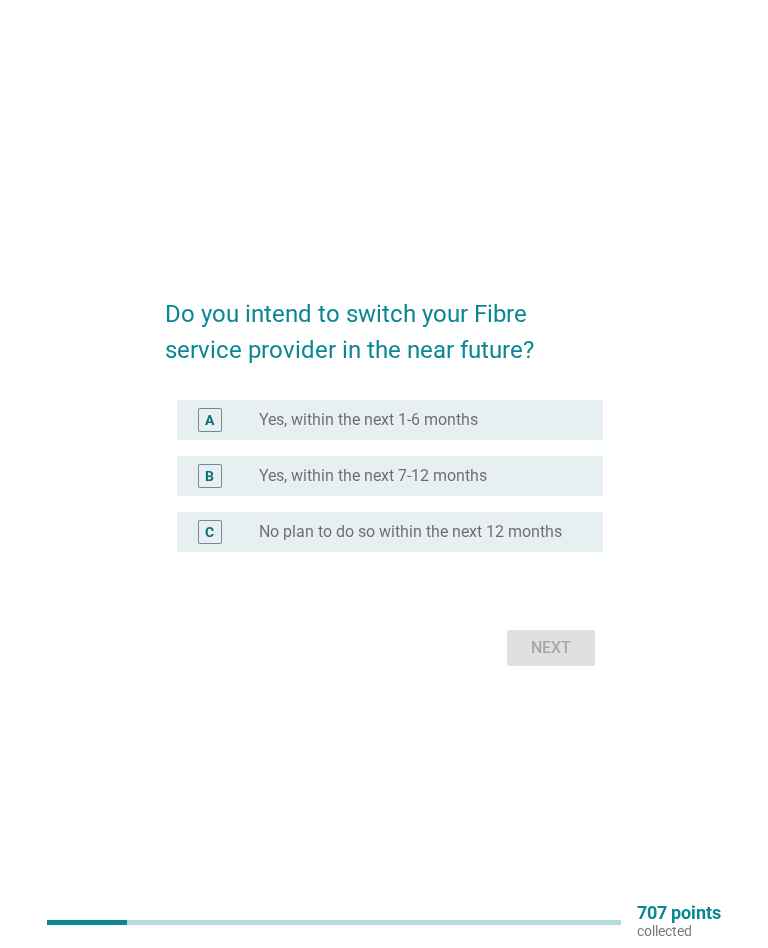 click on "A" at bounding box center (209, 420) 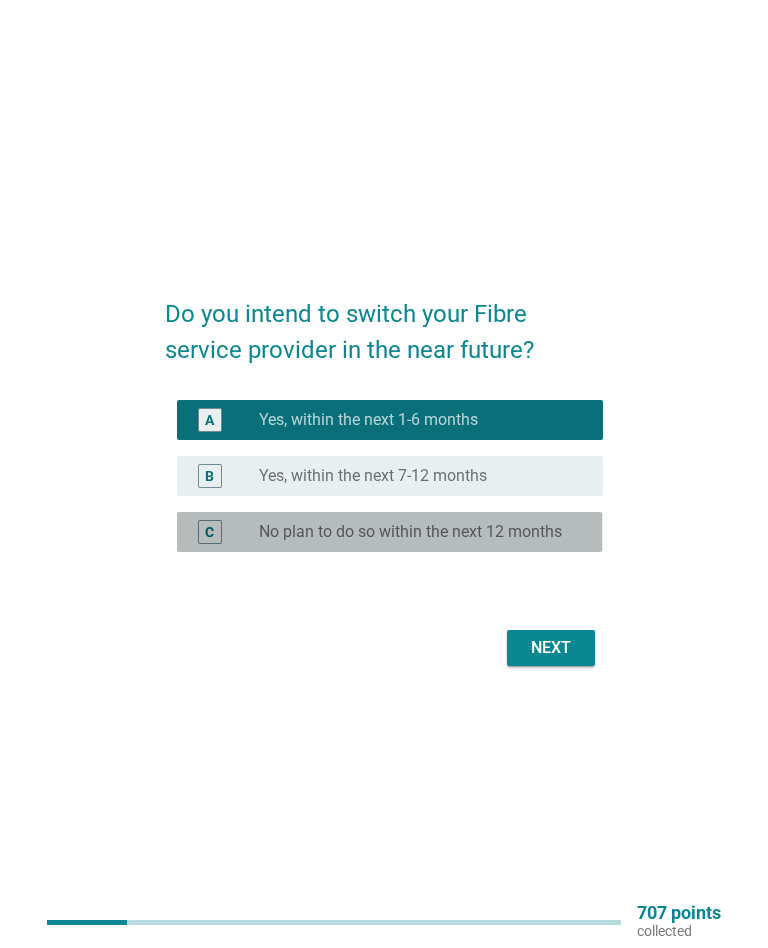 click on "No plan to do so within the next 12 months" at bounding box center (410, 532) 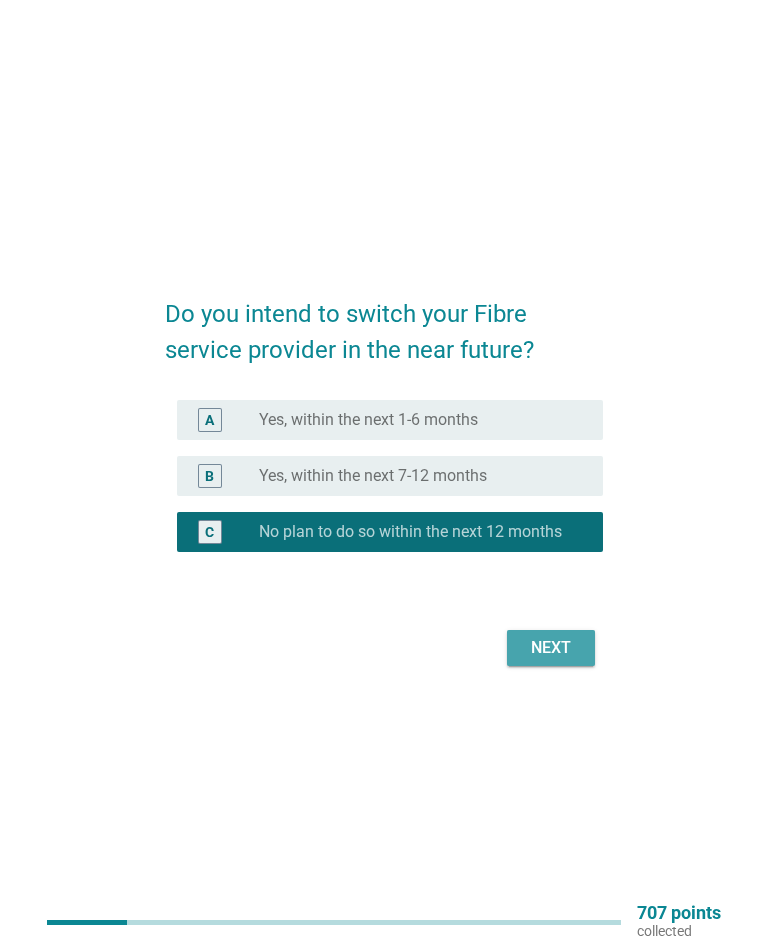 click on "Next" at bounding box center [551, 648] 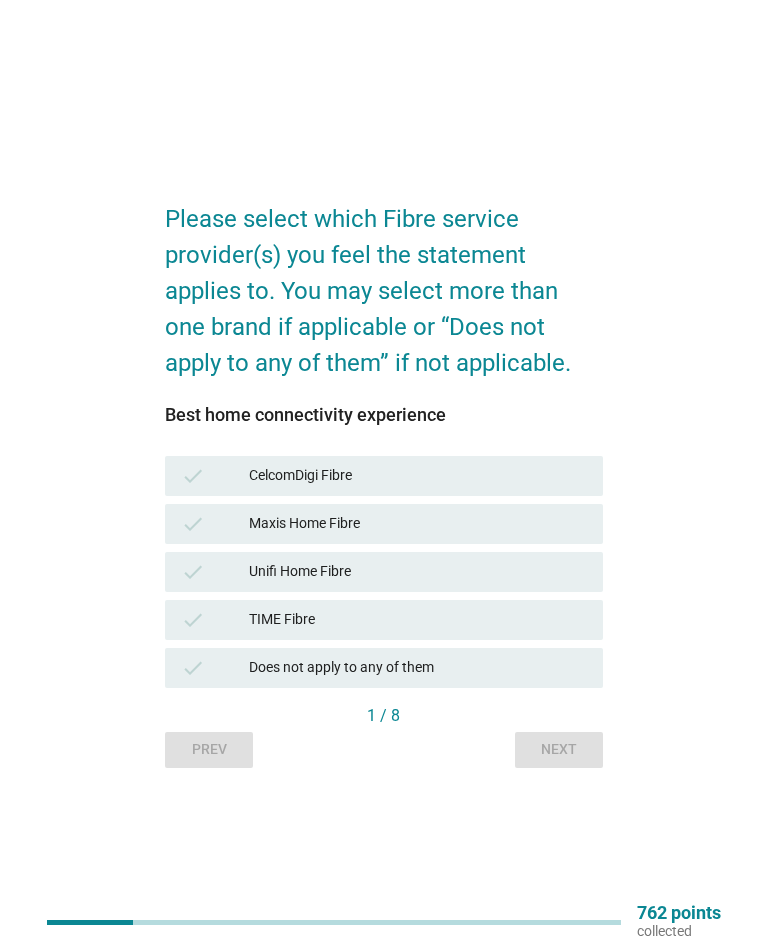 click on "check   CelcomDigi Fibre" at bounding box center [383, 476] 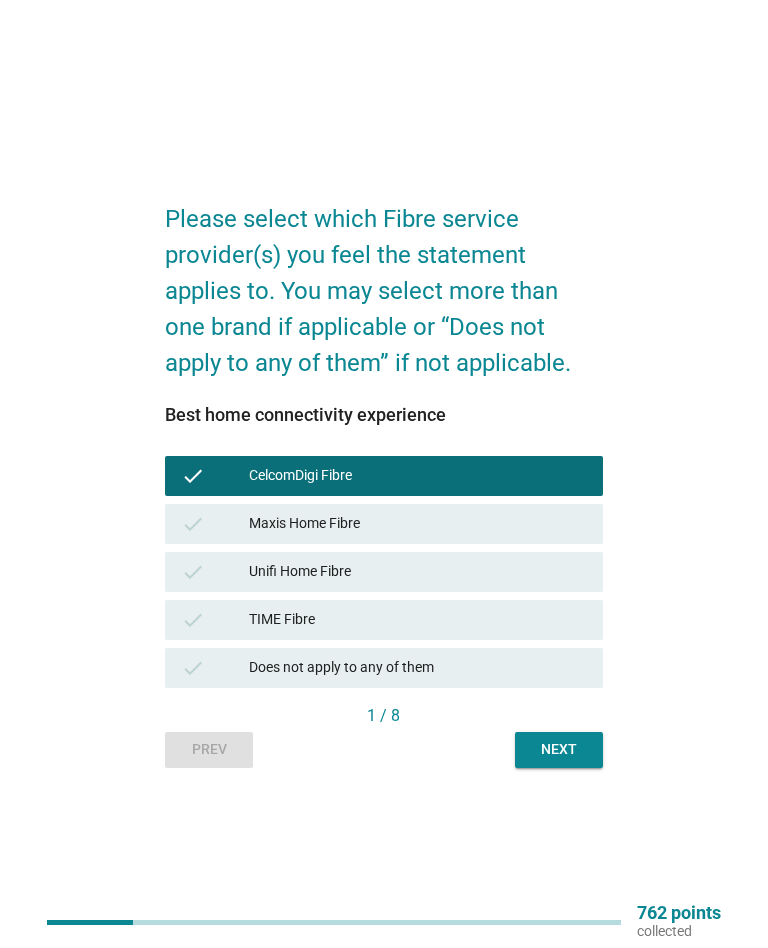 click on "check   Unifi Home Fibre" at bounding box center [383, 572] 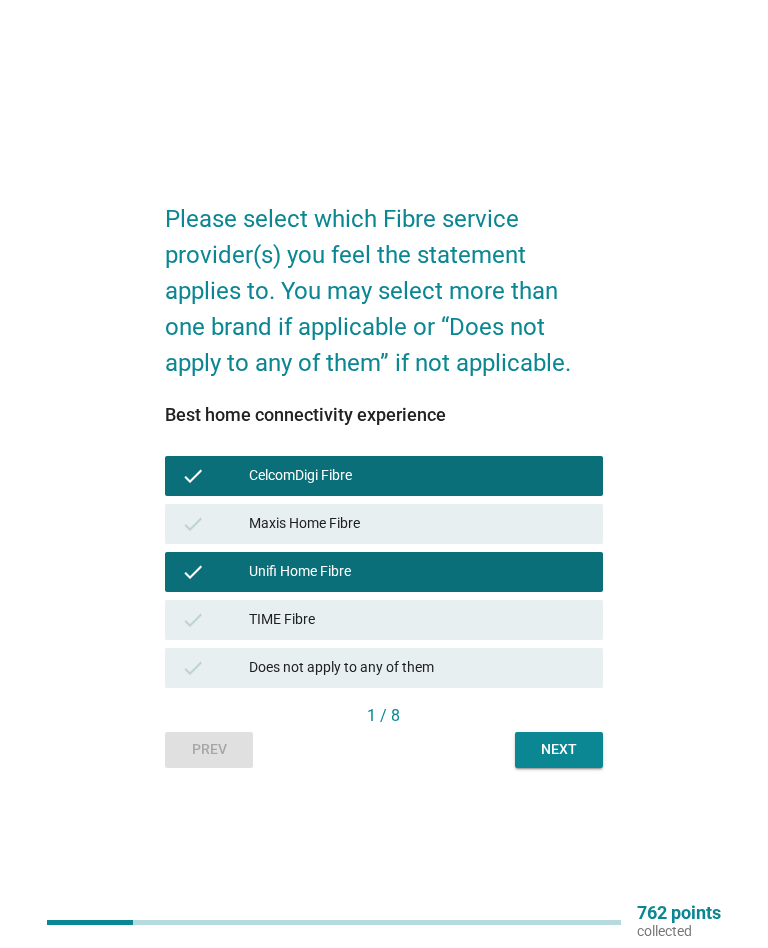 click on "check   Unifi Home Fibre" at bounding box center (383, 572) 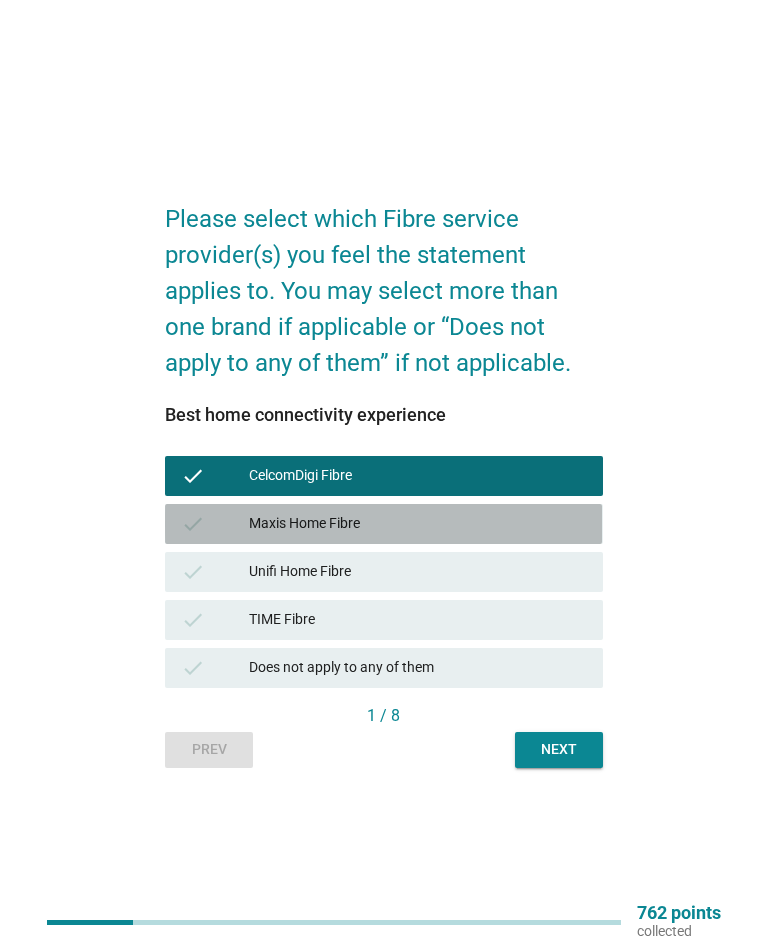 click on "check" at bounding box center (193, 524) 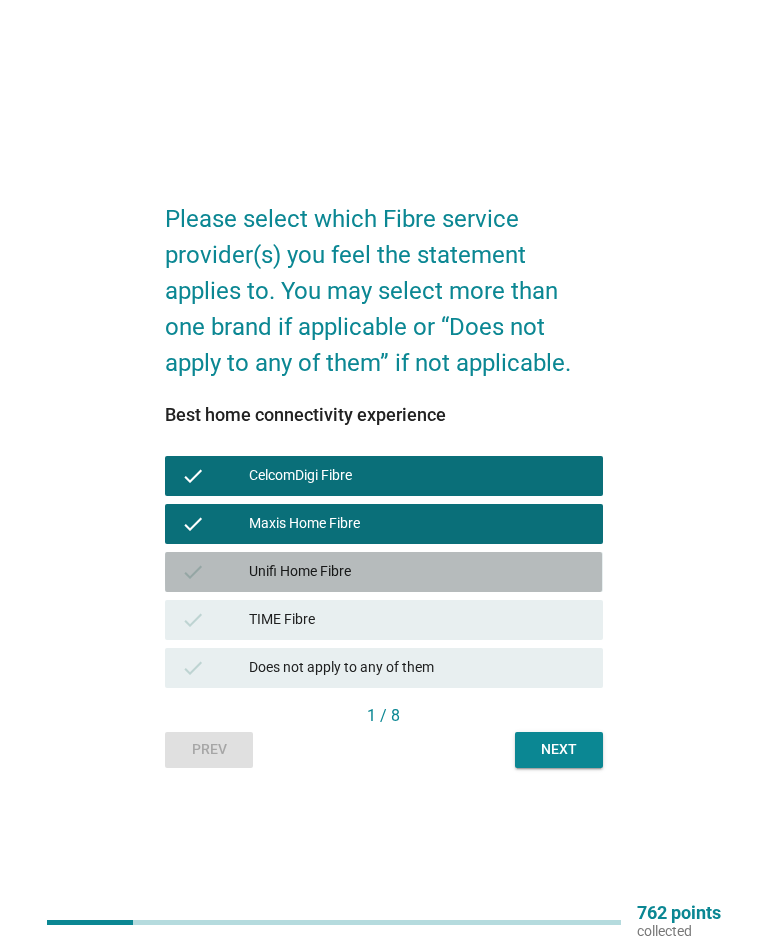 click on "check   Unifi Home Fibre" at bounding box center [383, 572] 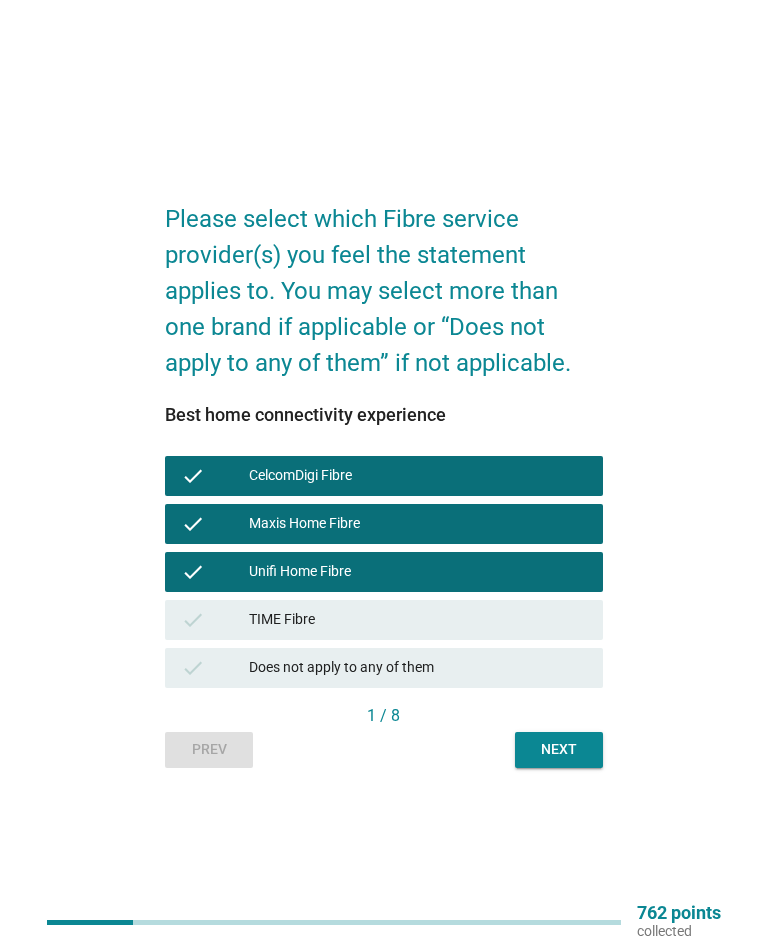 click on "check" at bounding box center (215, 620) 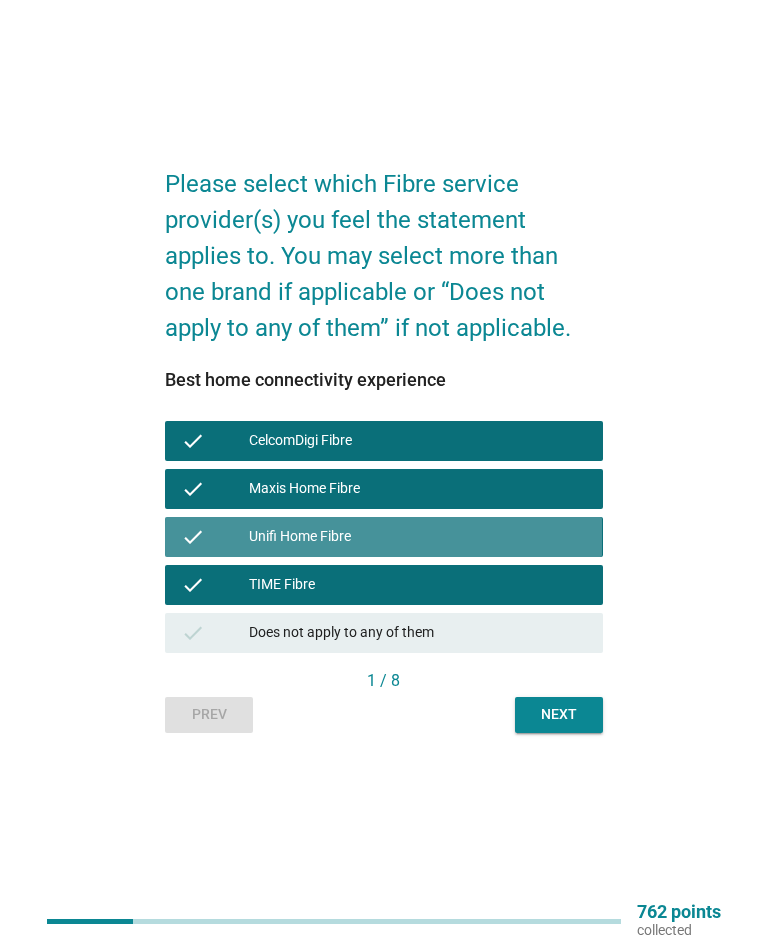 scroll, scrollTop: 35, scrollLeft: 0, axis: vertical 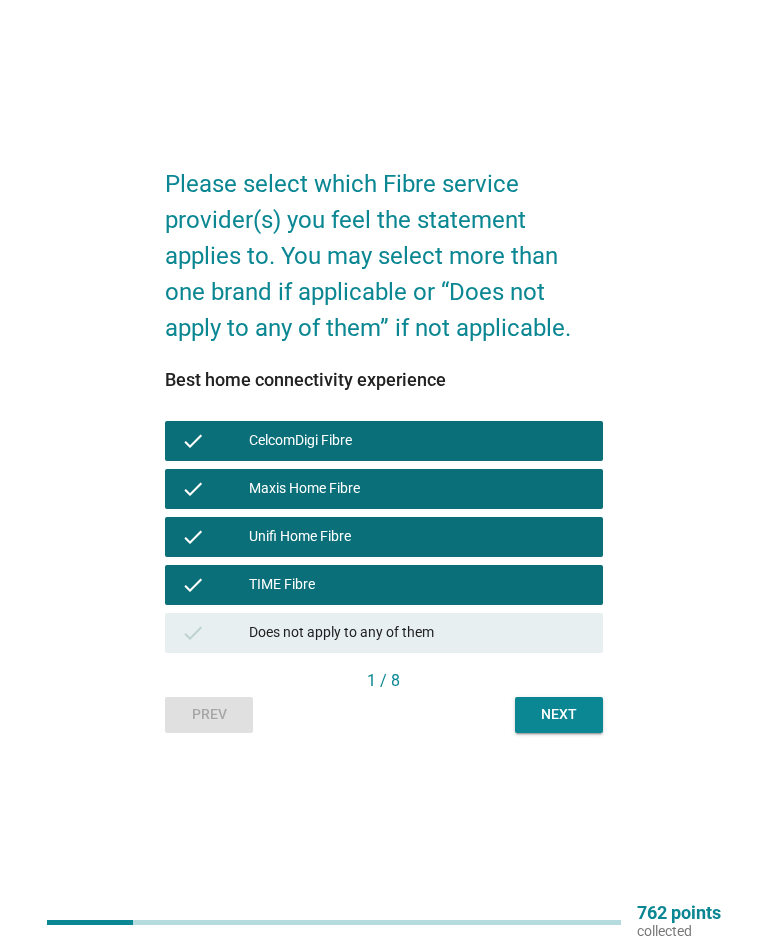 click on "Next" at bounding box center (559, 714) 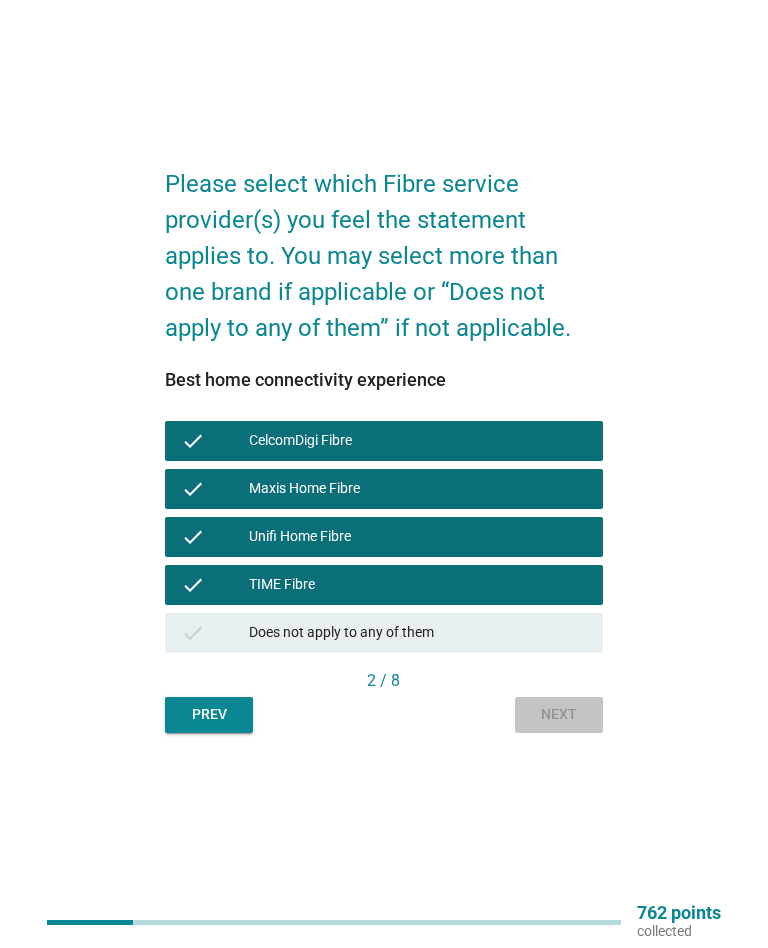 scroll, scrollTop: 0, scrollLeft: 0, axis: both 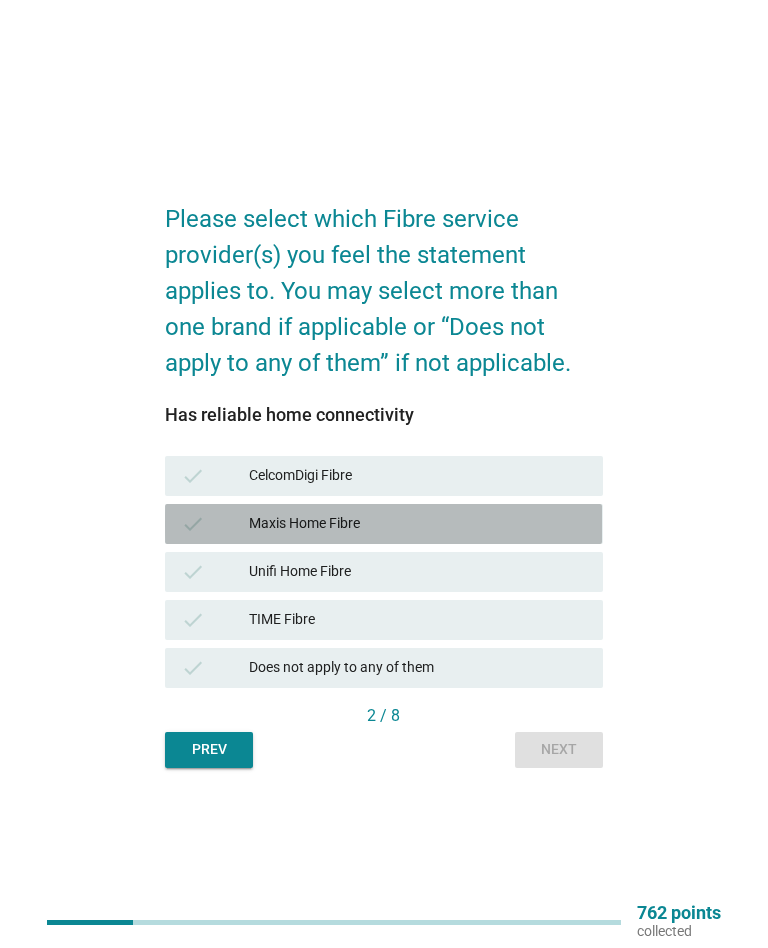 click on "check" at bounding box center [215, 524] 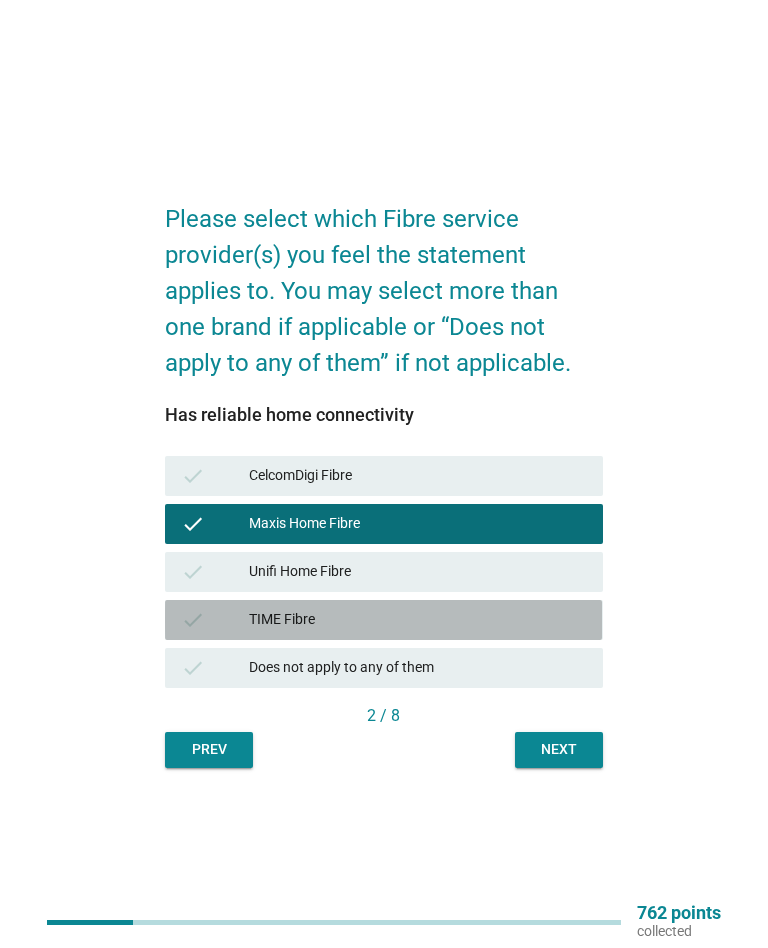 click on "check" at bounding box center (193, 620) 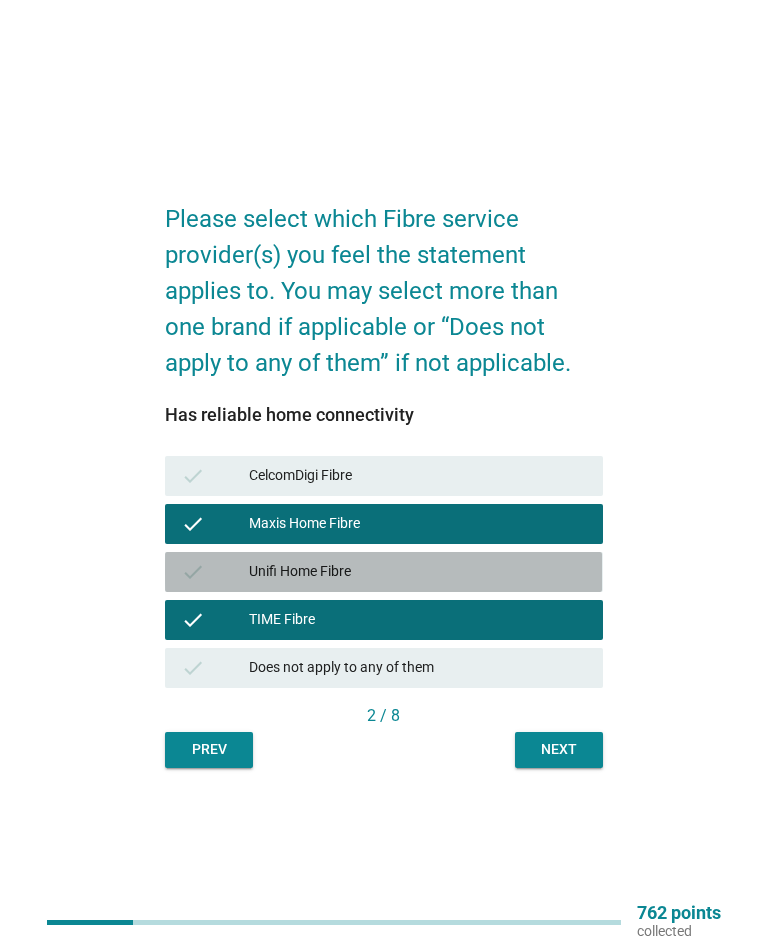 click on "check" at bounding box center (215, 572) 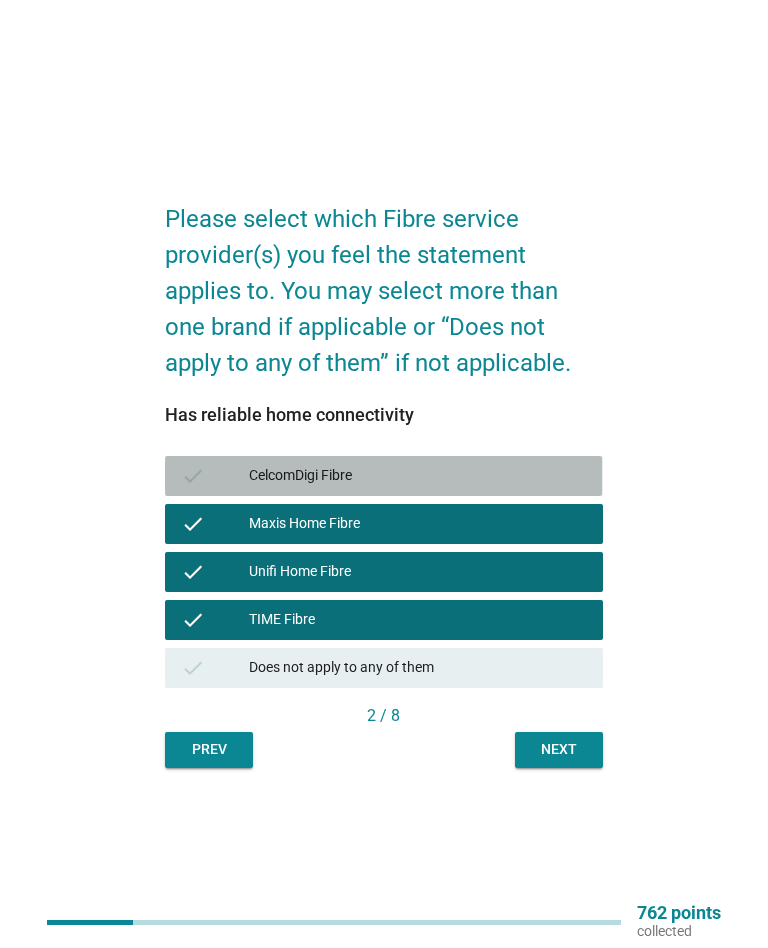 click on "check   CelcomDigi Fibre" at bounding box center [383, 476] 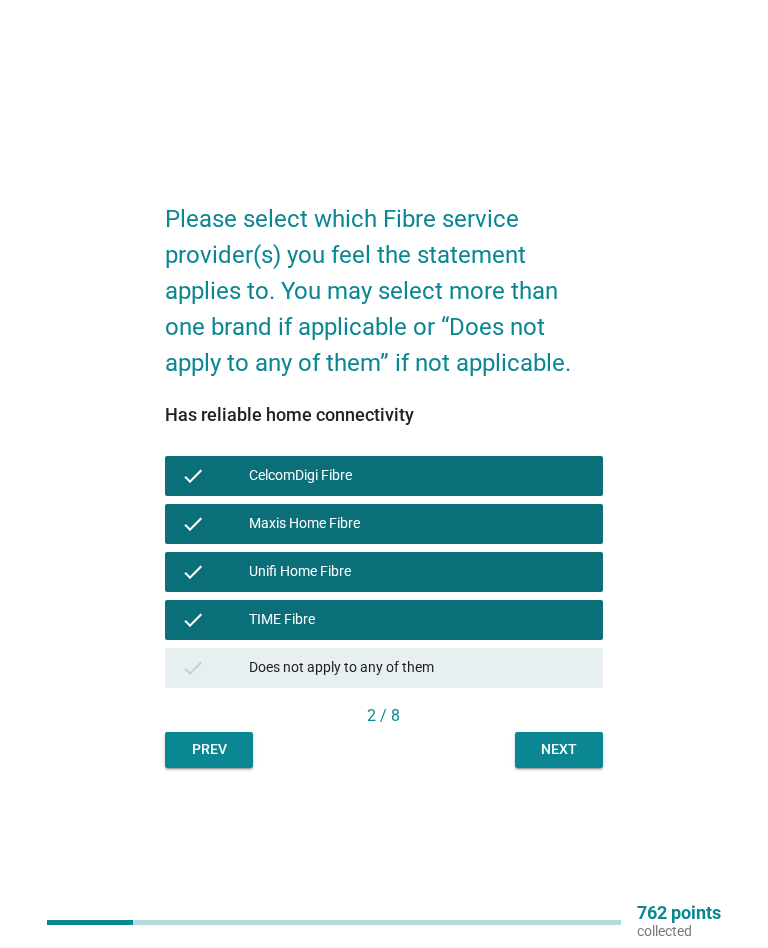 click on "Next" at bounding box center (559, 750) 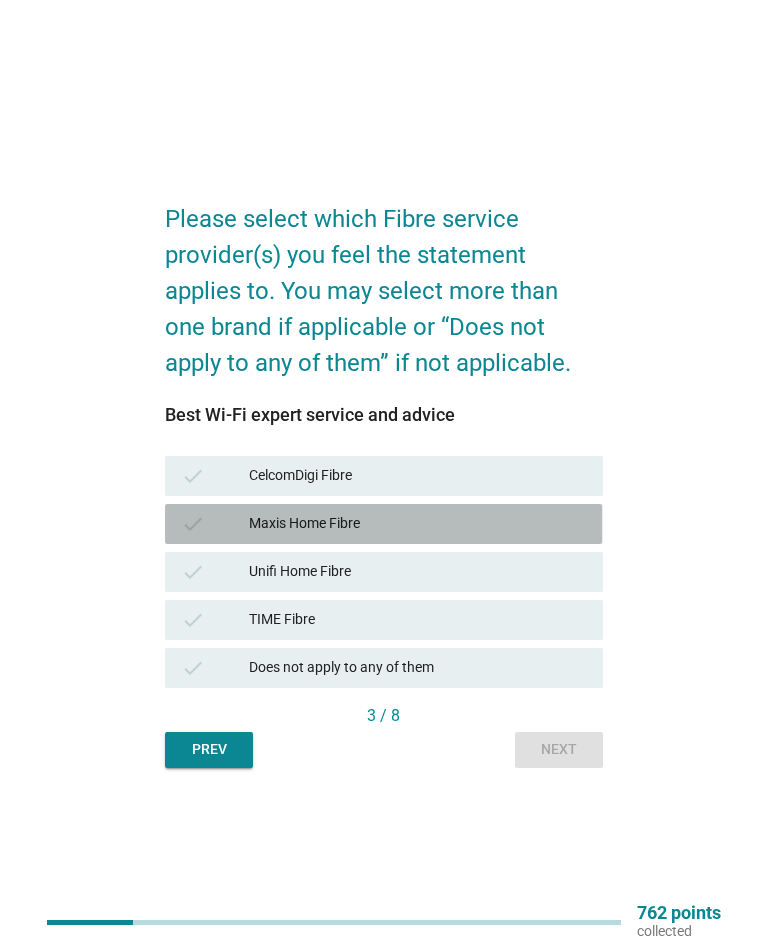 click on "check   Maxis Home Fibre" at bounding box center (383, 524) 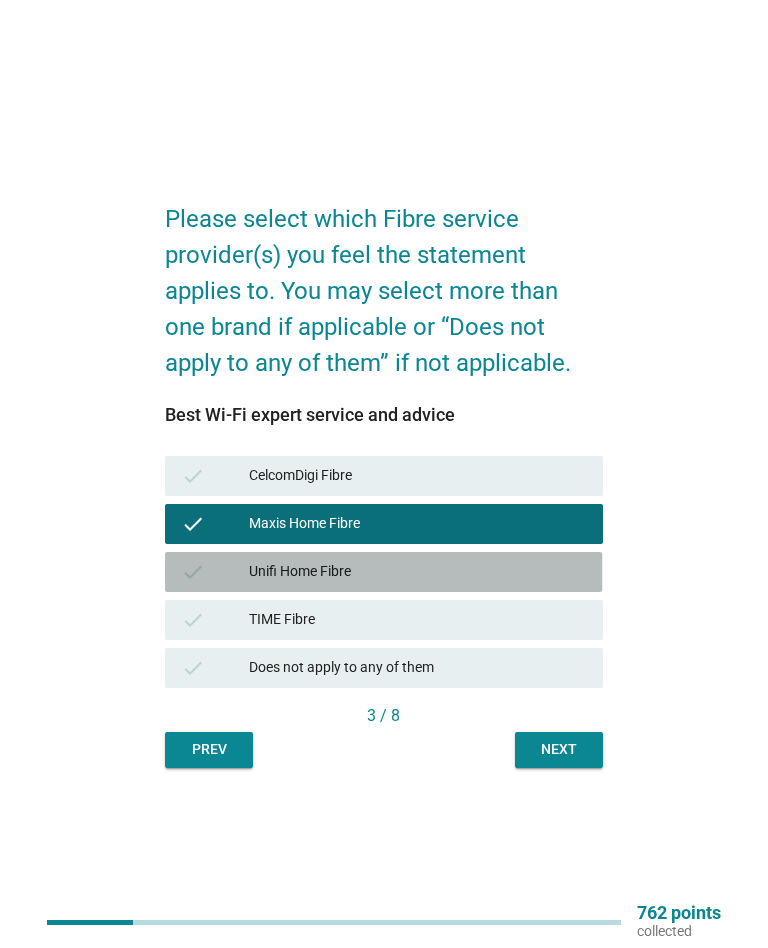 click on "check   Unifi Home Fibre" at bounding box center [383, 572] 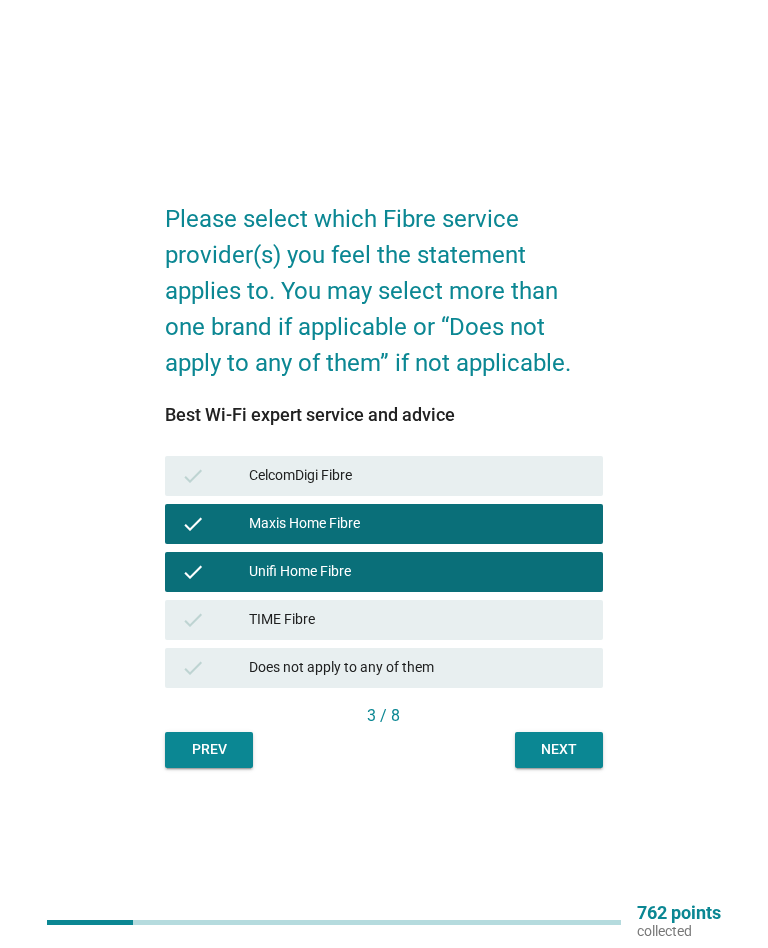 click on "check" at bounding box center [193, 476] 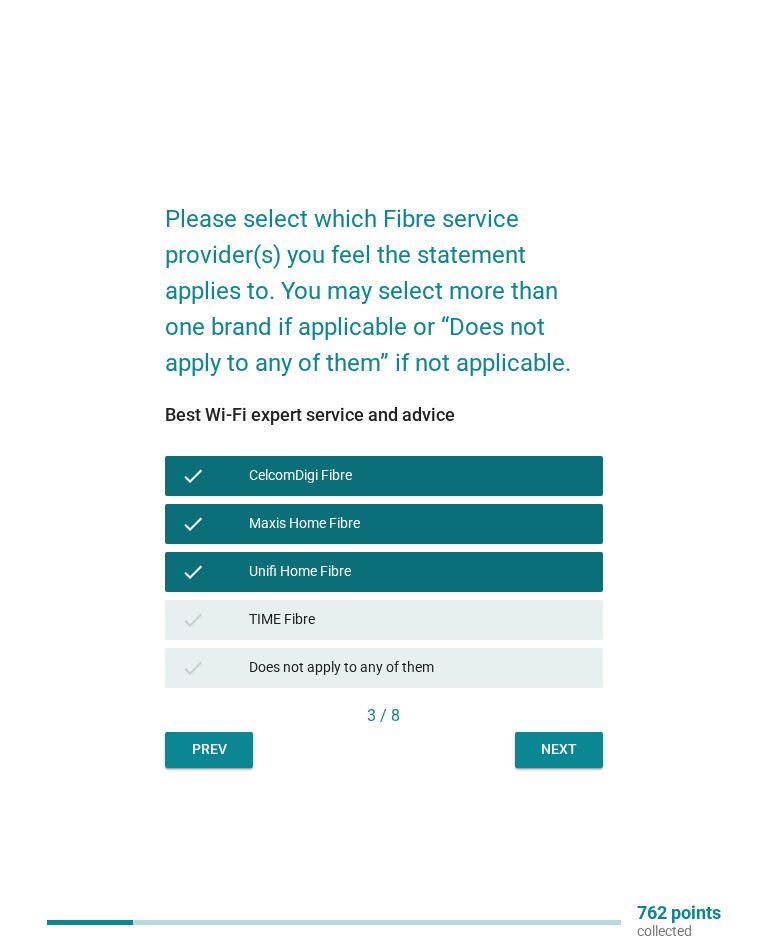 click on "Please select which Fibre service provider(s) you feel the statement applies to. You may select more than one brand if applicable or “Does not apply to any of them” if not applicable.
Best Wi-Fi expert service and advice
check   CelcomDigi Fibre check   Maxis Home Fibre check   Unifi Home Fibre check   TIME Fibre check   Does not apply to any of them
3 / 8
Prev   Next" at bounding box center [383, 474] 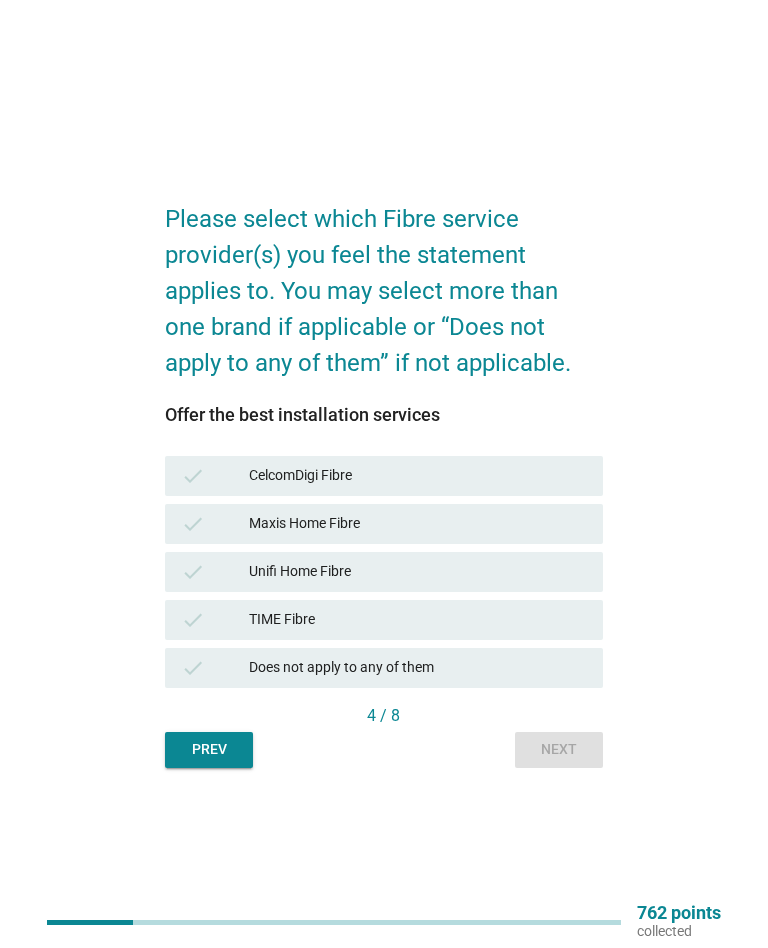 click on "check   Unifi Home Fibre" at bounding box center (383, 572) 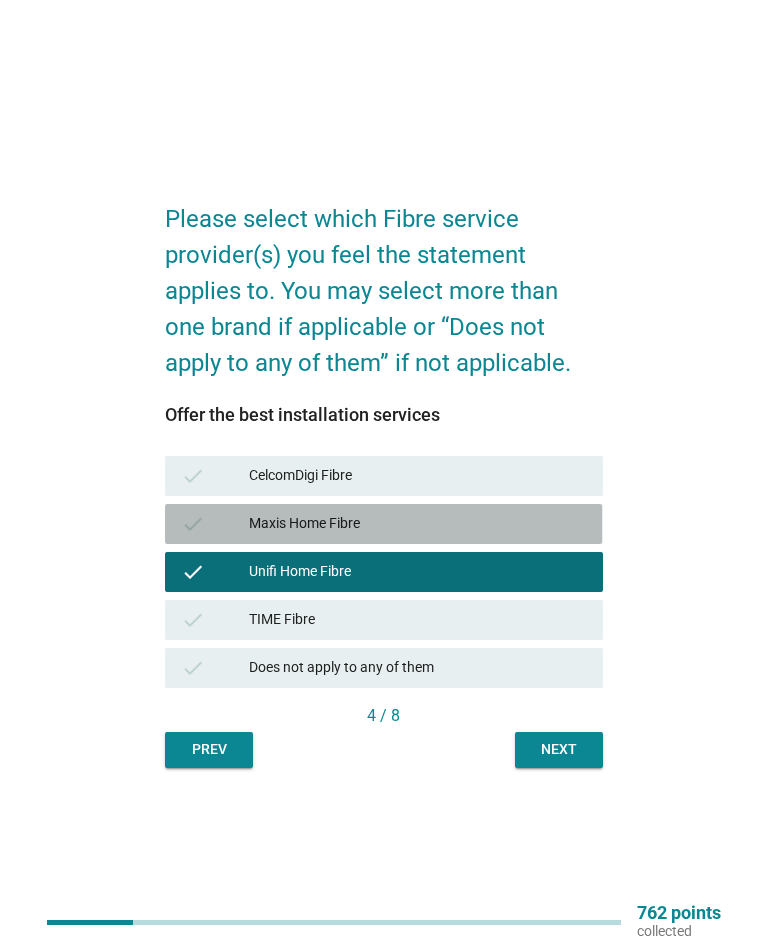 click on "Maxis Home Fibre" at bounding box center [418, 524] 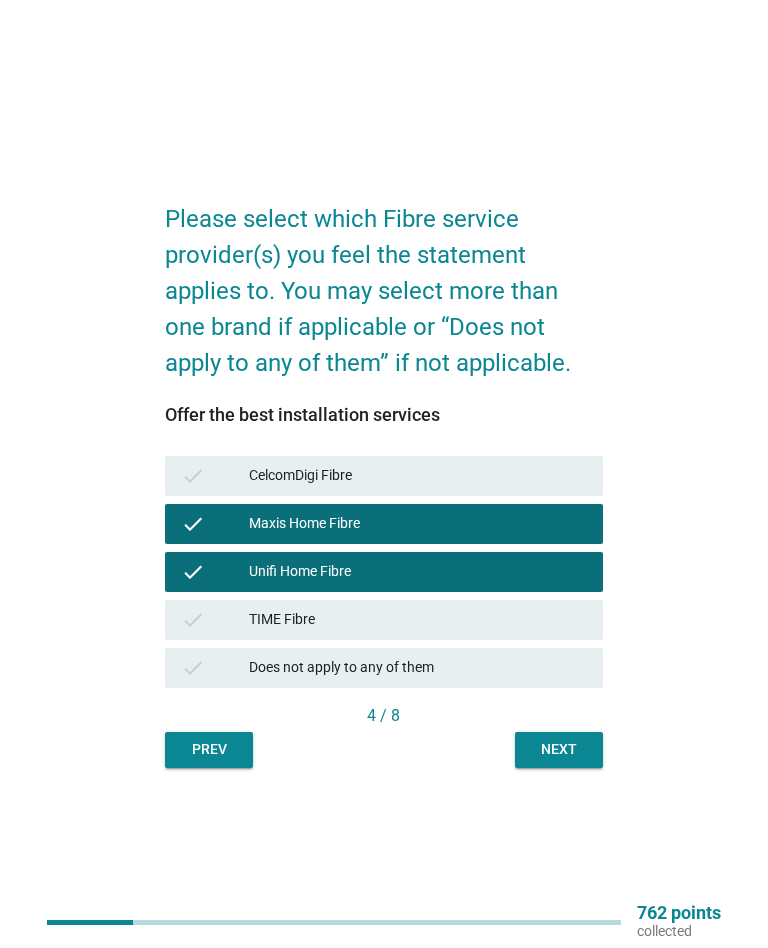 click on "Next" at bounding box center (559, 750) 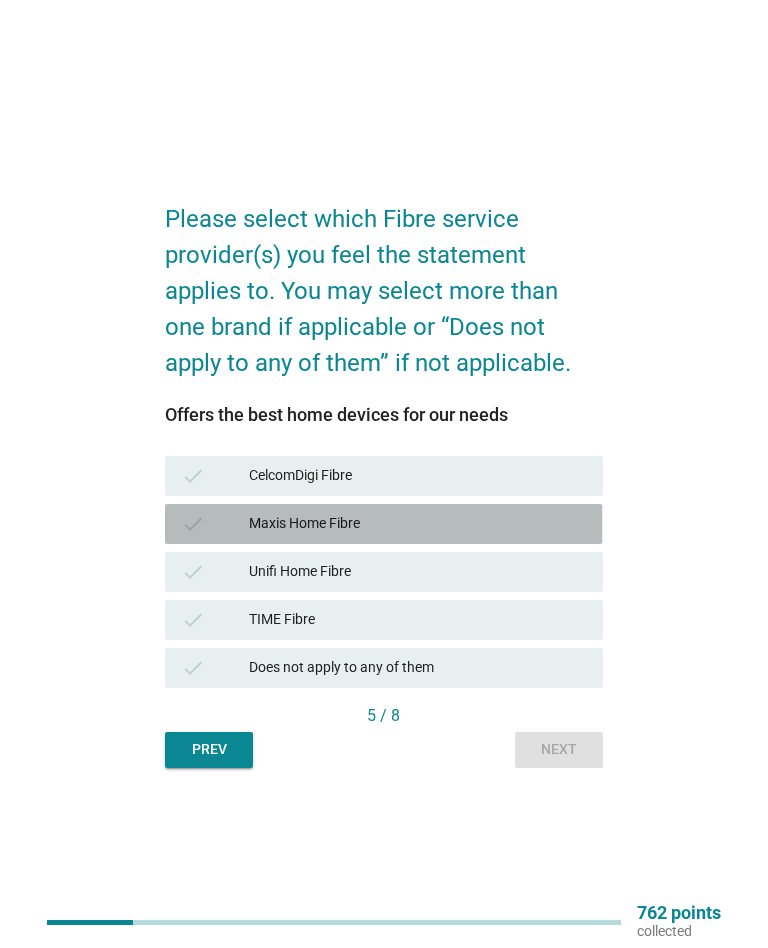 click on "check   Maxis Home Fibre" at bounding box center [383, 524] 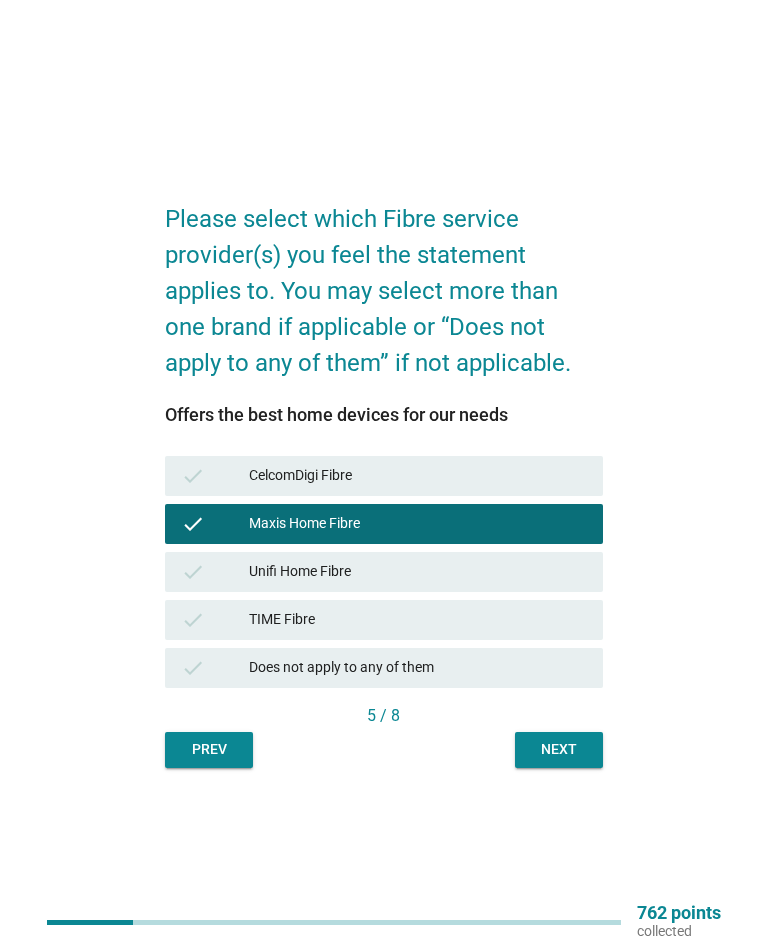 click on "check" at bounding box center (215, 476) 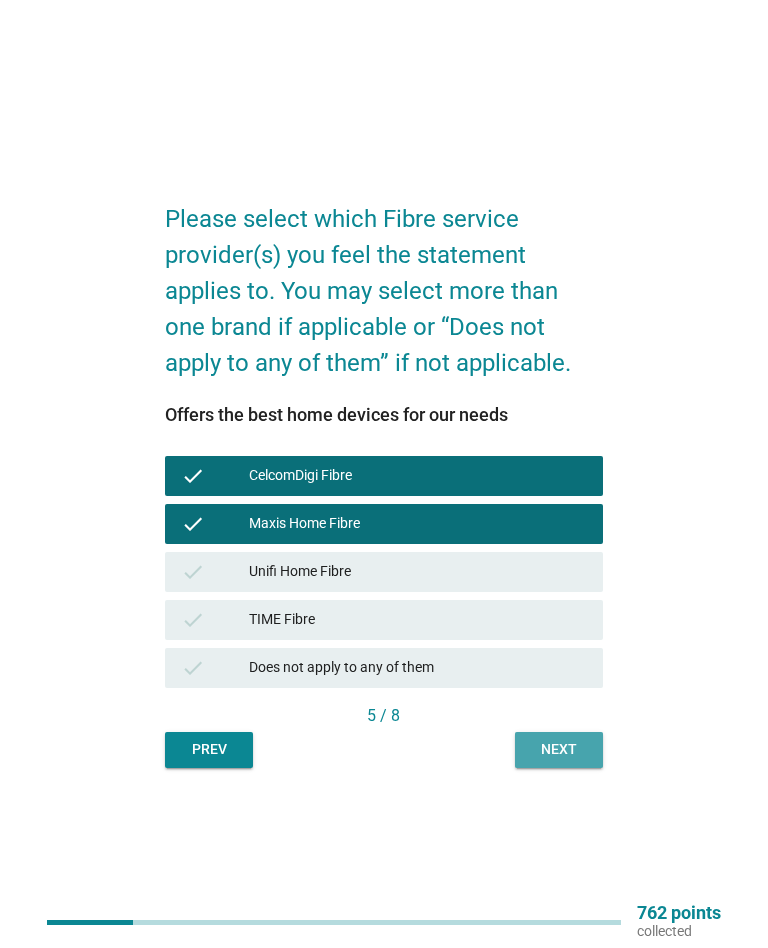 click on "Next" at bounding box center (559, 750) 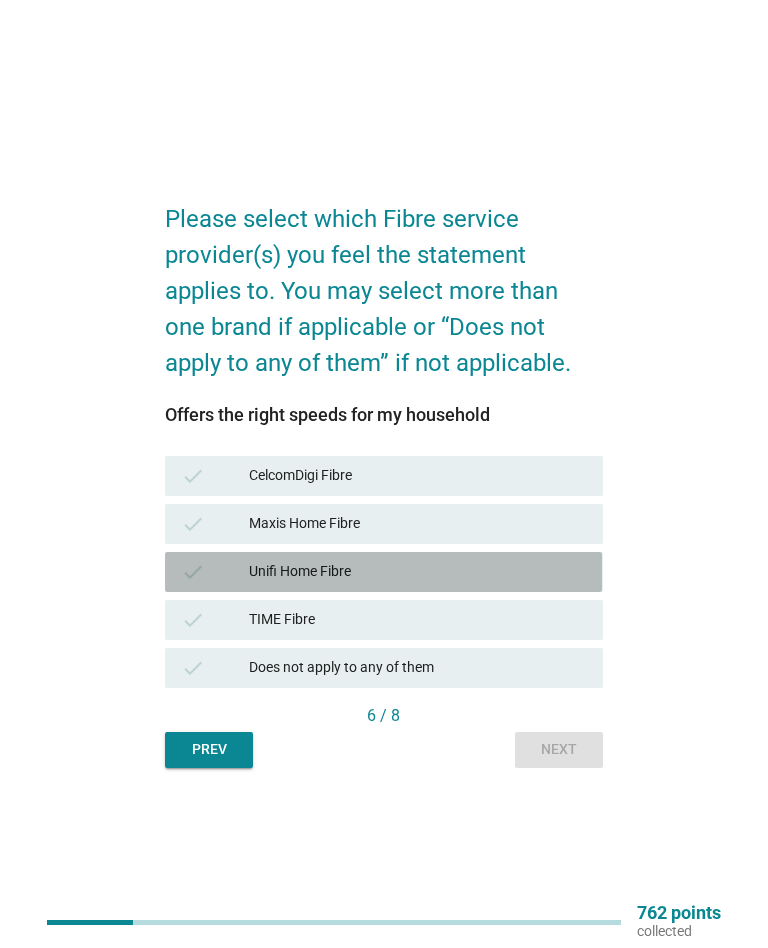 click on "check" at bounding box center (215, 572) 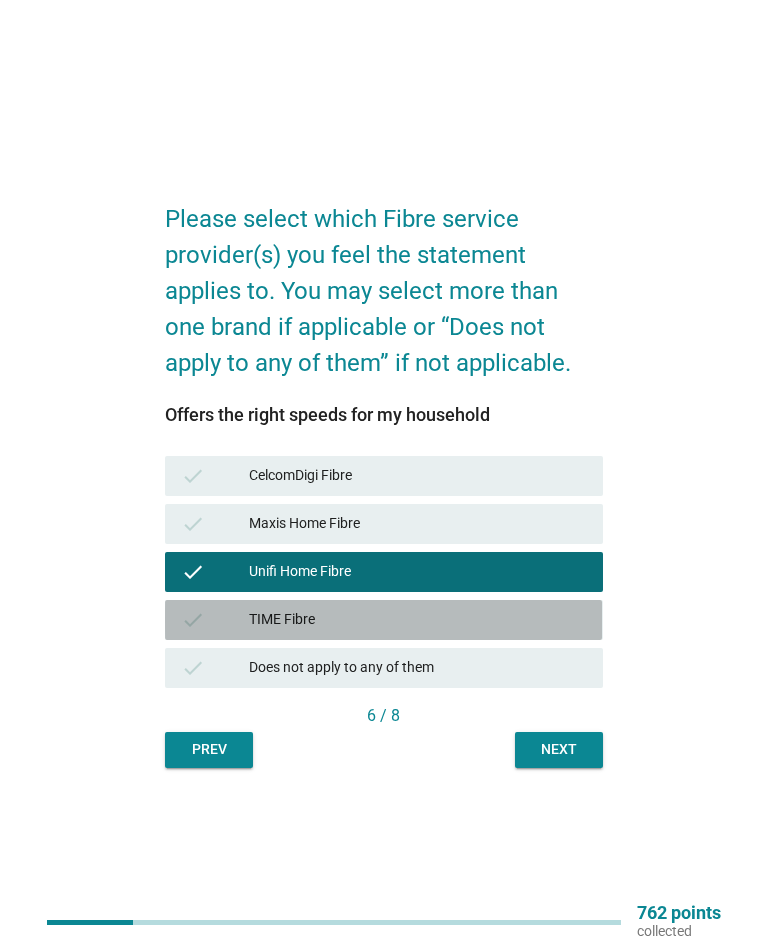 click on "check" at bounding box center (215, 620) 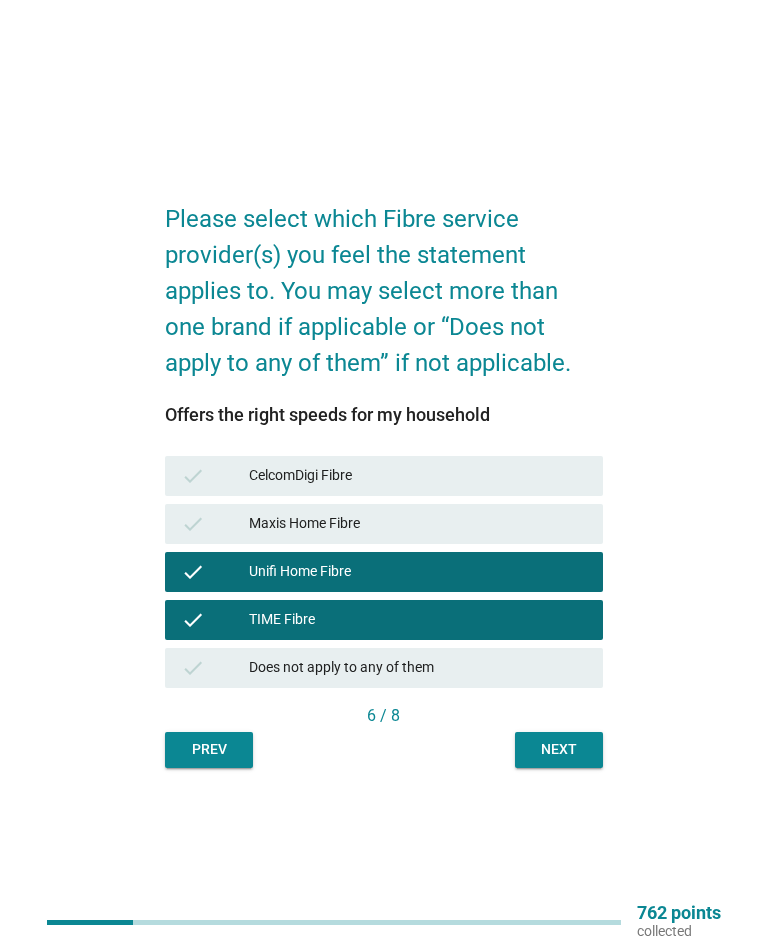 click on "Please select which Fibre service provider(s) you feel the statement applies to. You may select more than one brand if applicable or “Does not apply to any of them” if not applicable.
Offers the right speeds for my household
check   CelcomDigi Fibre check   Maxis Home Fibre check   Unifi Home Fibre check   TIME Fibre check   Does not apply to any of them
6 / 8
Prev   Next" at bounding box center [383, 474] 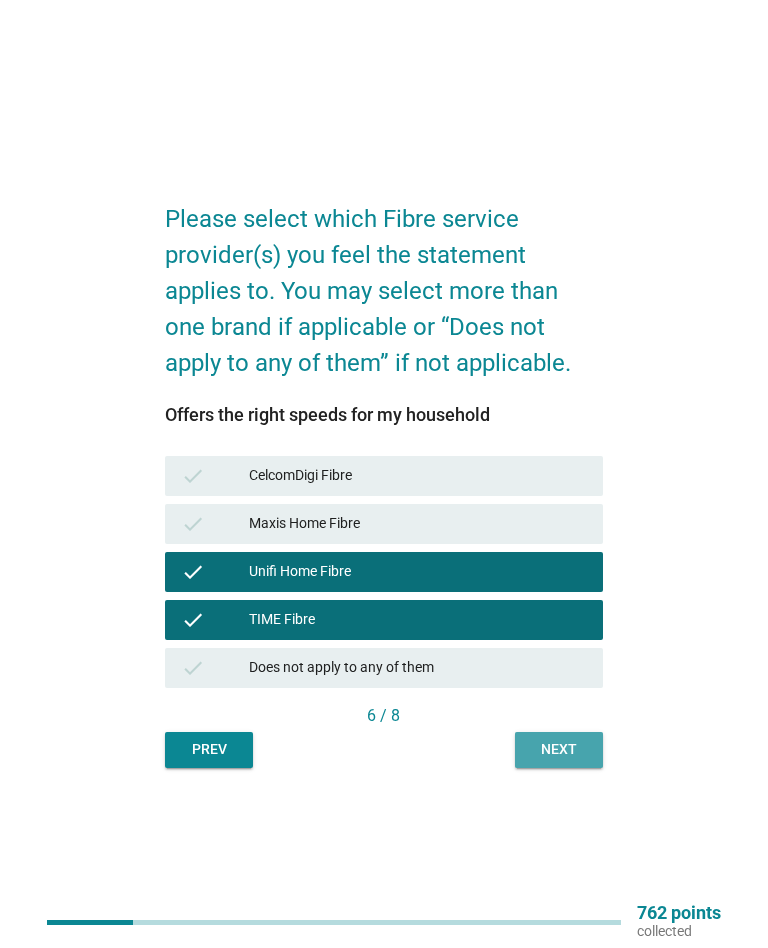 click on "Next" at bounding box center (559, 749) 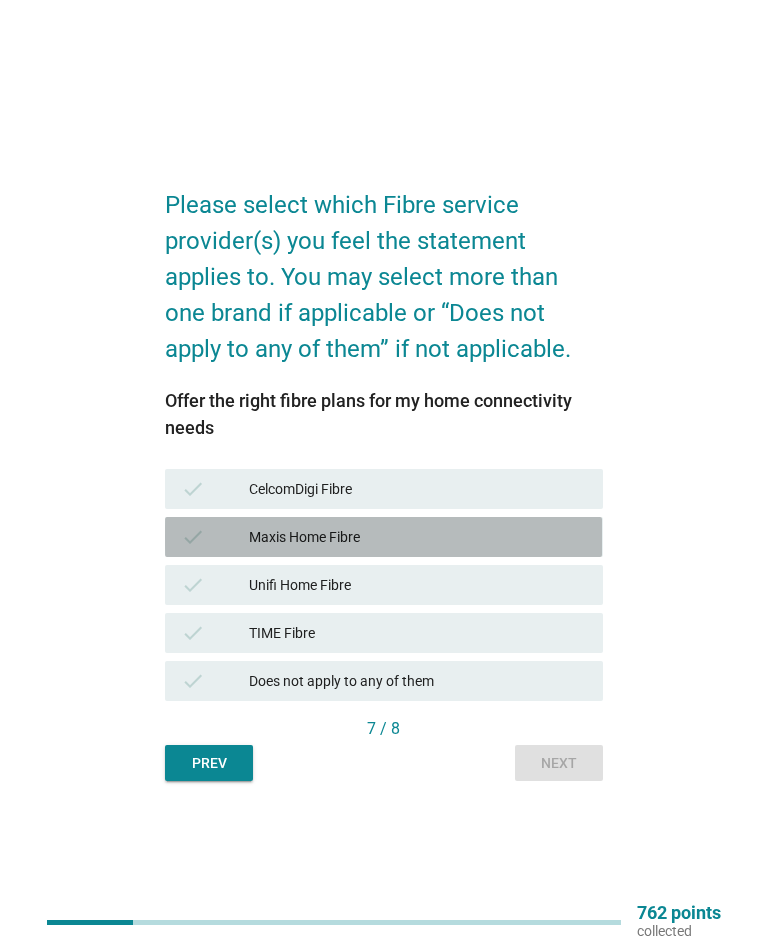 click on "check" at bounding box center (215, 537) 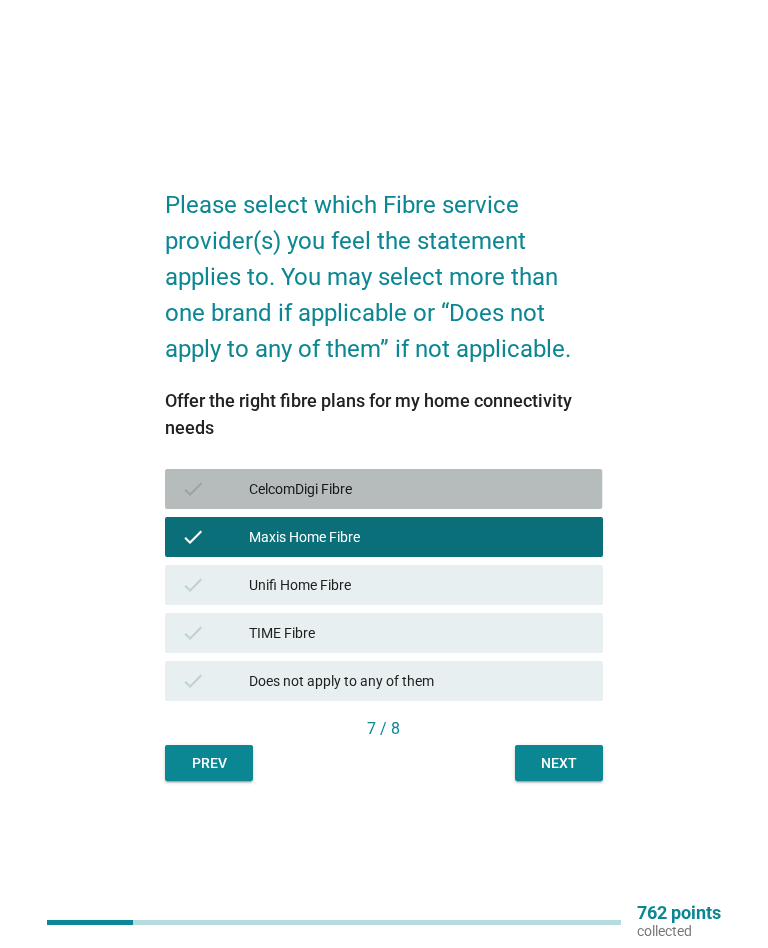 click on "check" at bounding box center [215, 489] 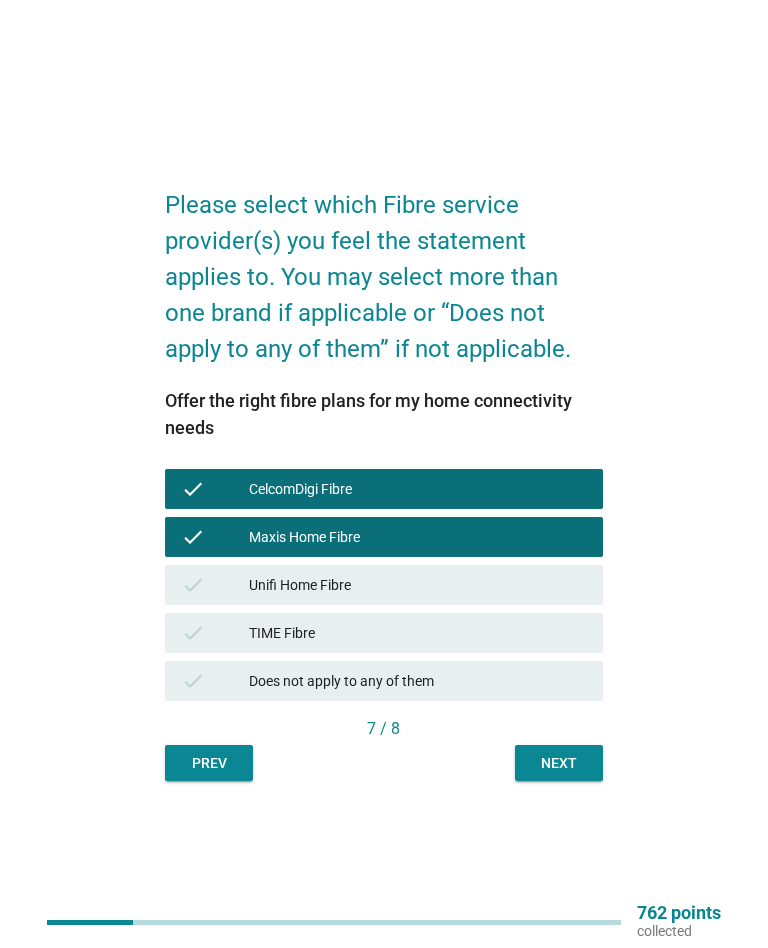 click on "Next" at bounding box center (559, 763) 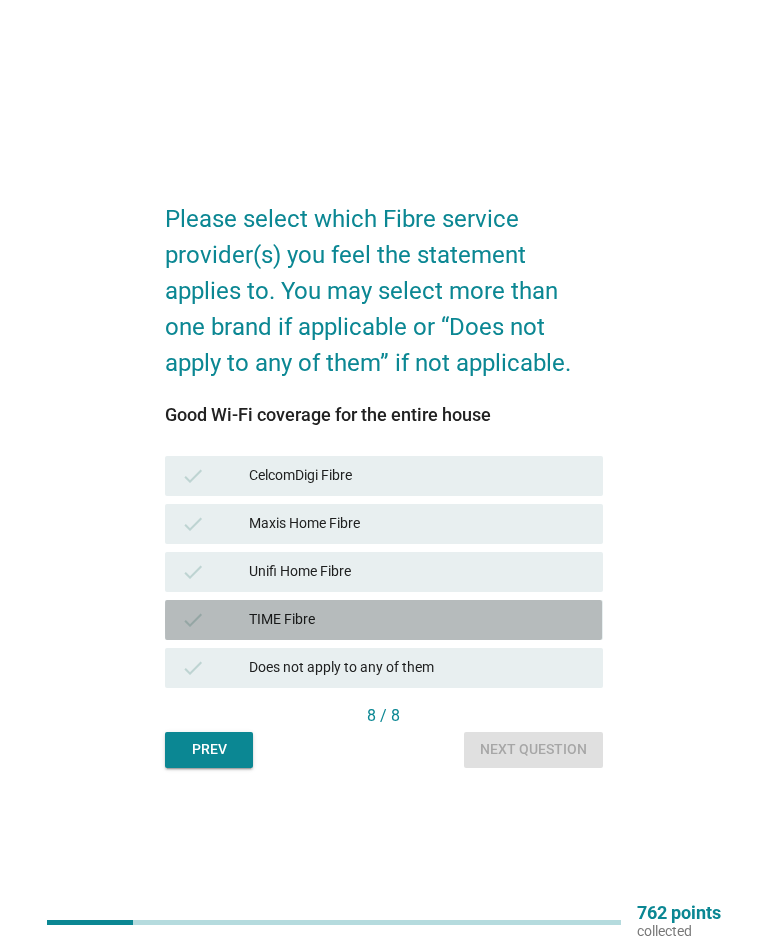 click on "check   TIME Fibre" at bounding box center (383, 620) 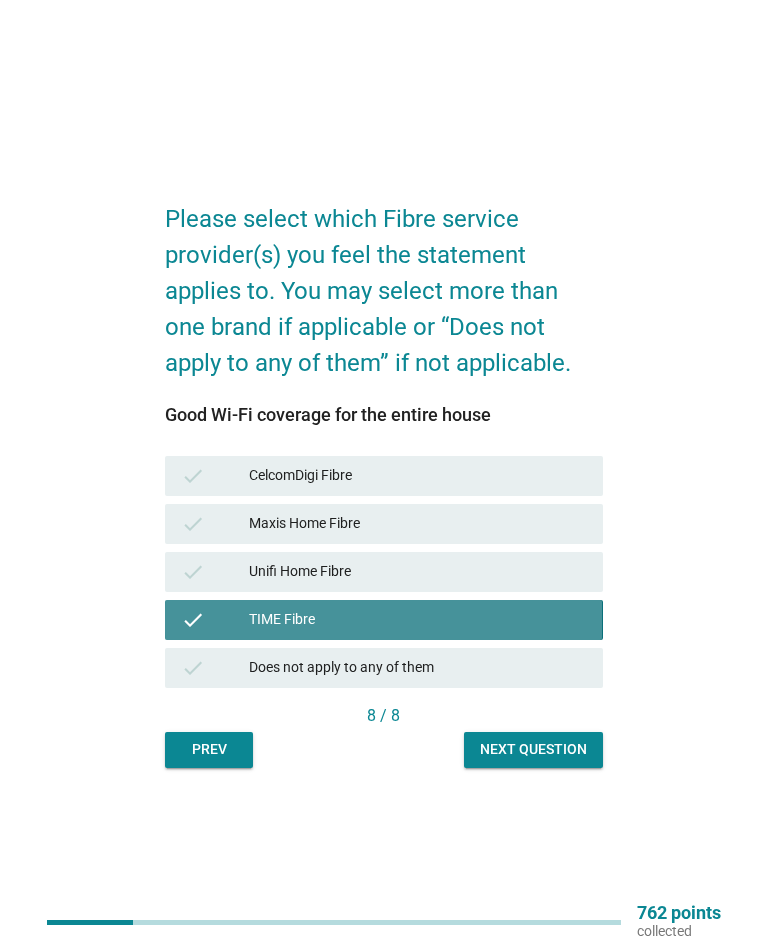 click on "TIME Fibre" at bounding box center [418, 620] 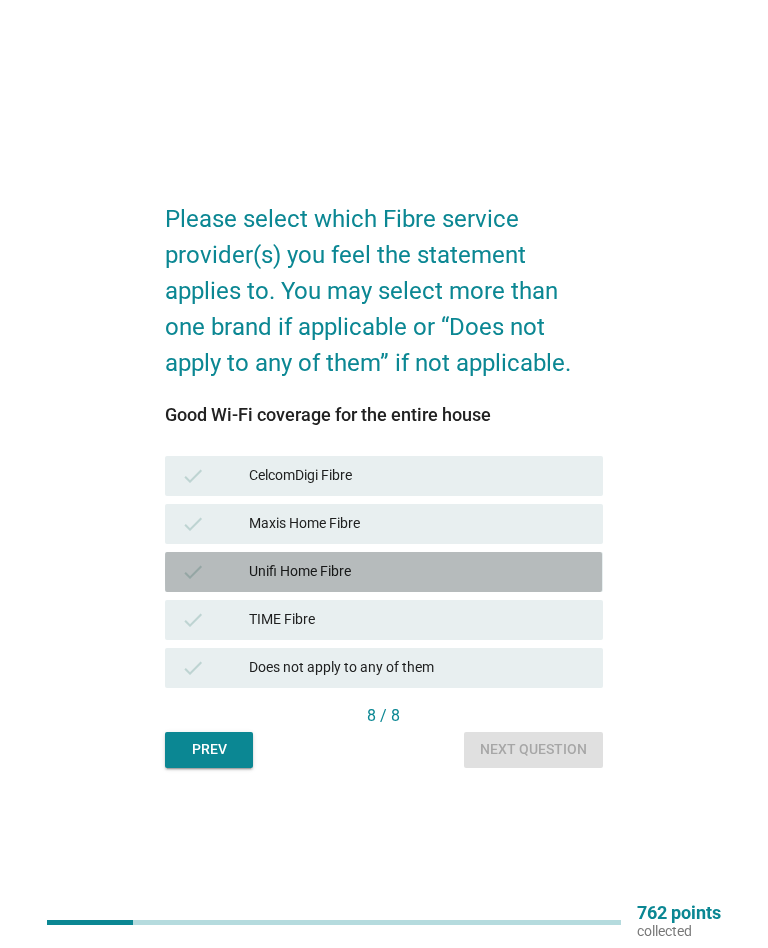 click on "check   Unifi Home Fibre" at bounding box center (383, 572) 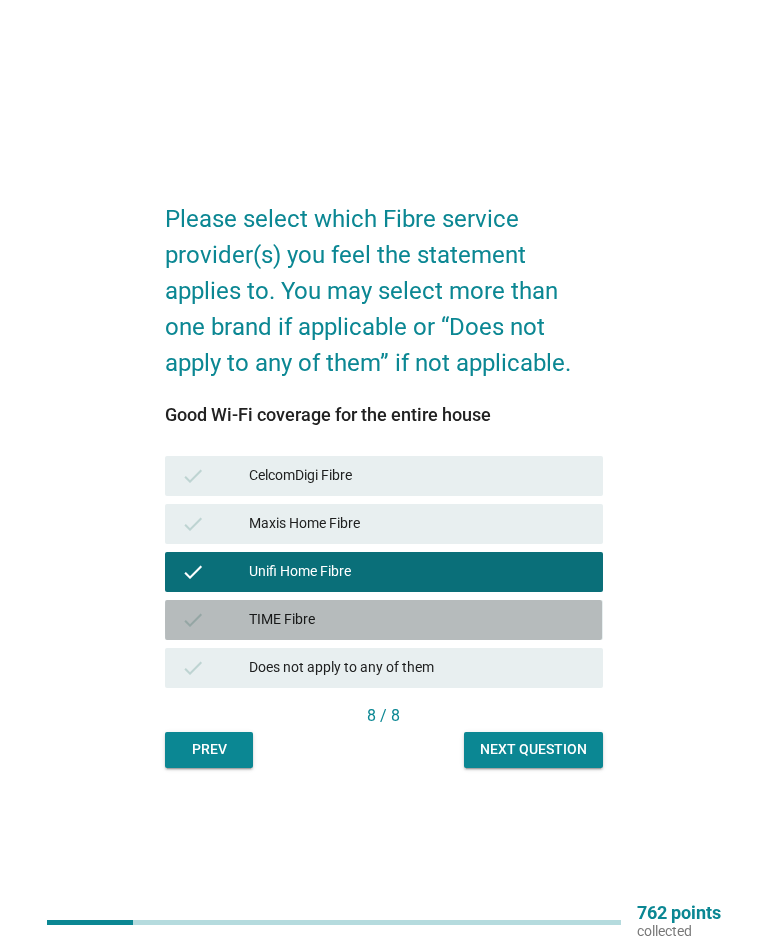 click on "TIME Fibre" at bounding box center [418, 620] 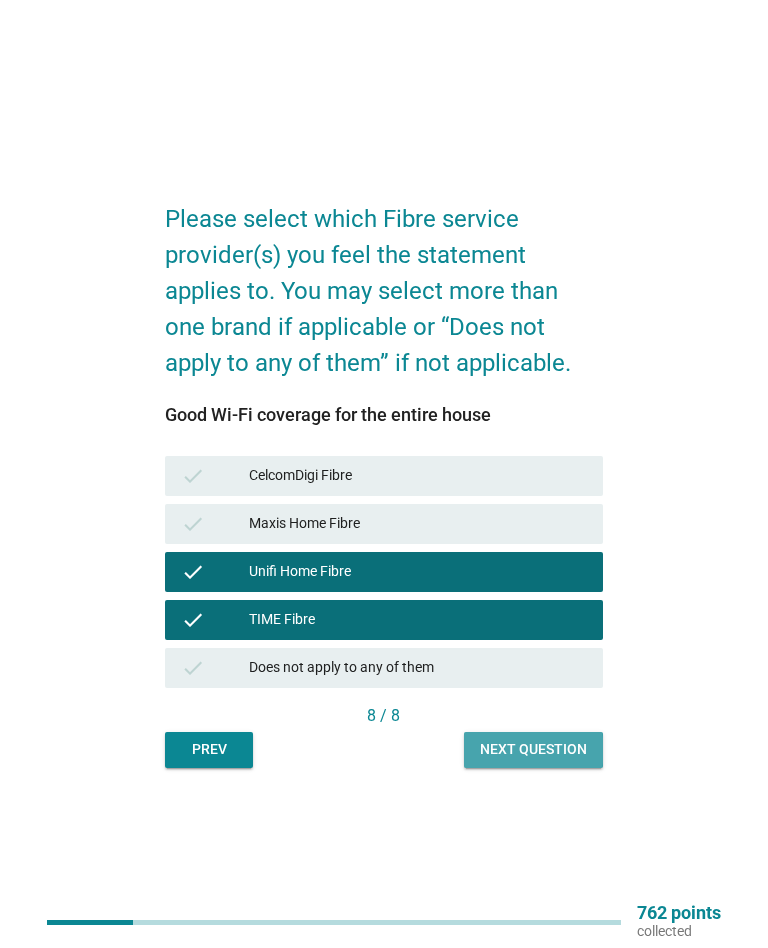 click on "Next question" at bounding box center (533, 749) 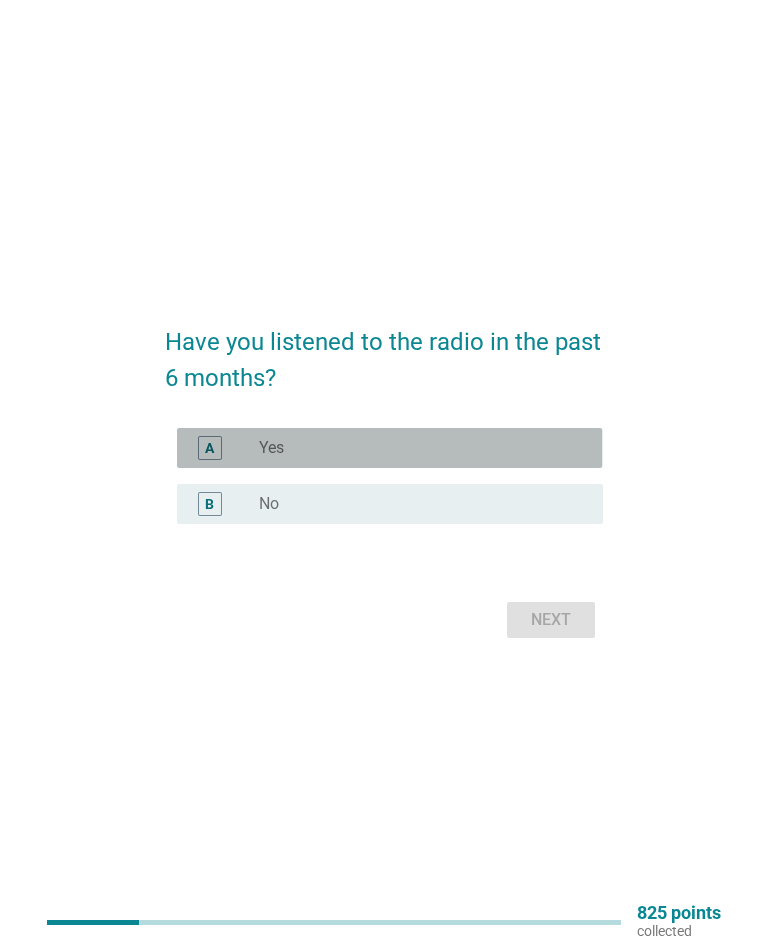 click on "A     radio_button_unchecked Yes" at bounding box center [389, 448] 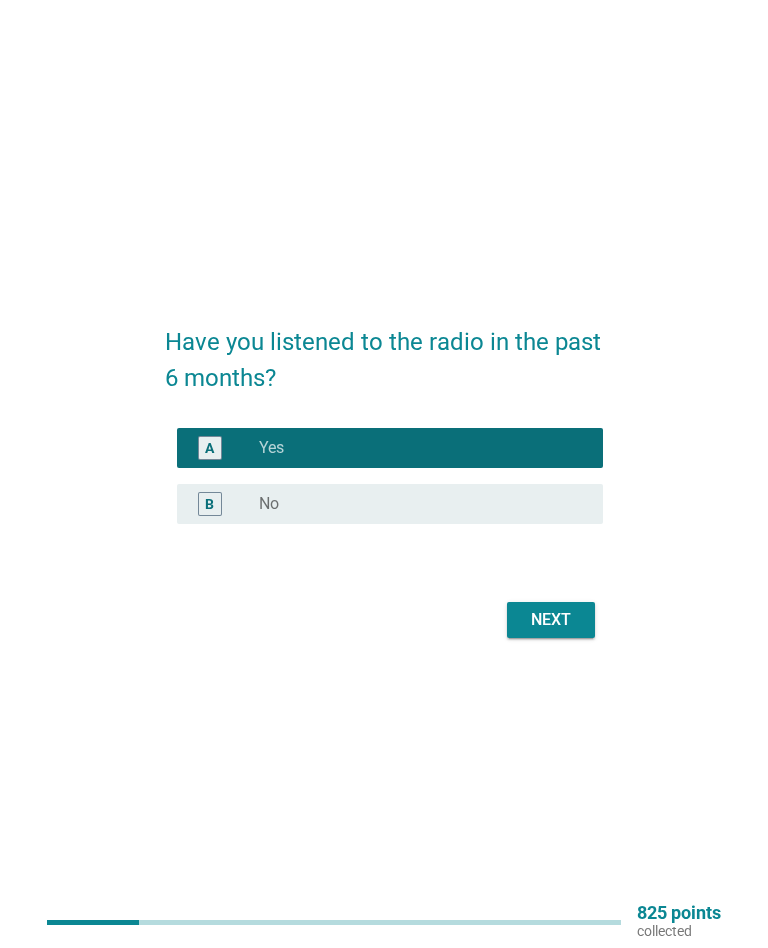 click on "Next" at bounding box center [551, 620] 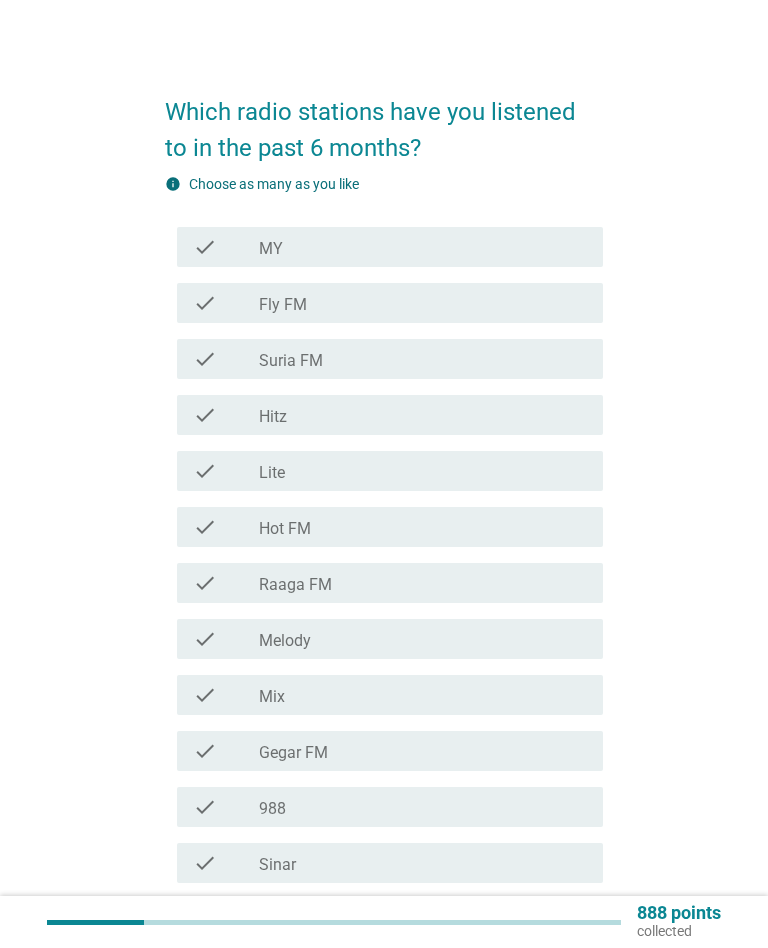 click on "check     check_box_outline_blank Fly FM" at bounding box center (389, 303) 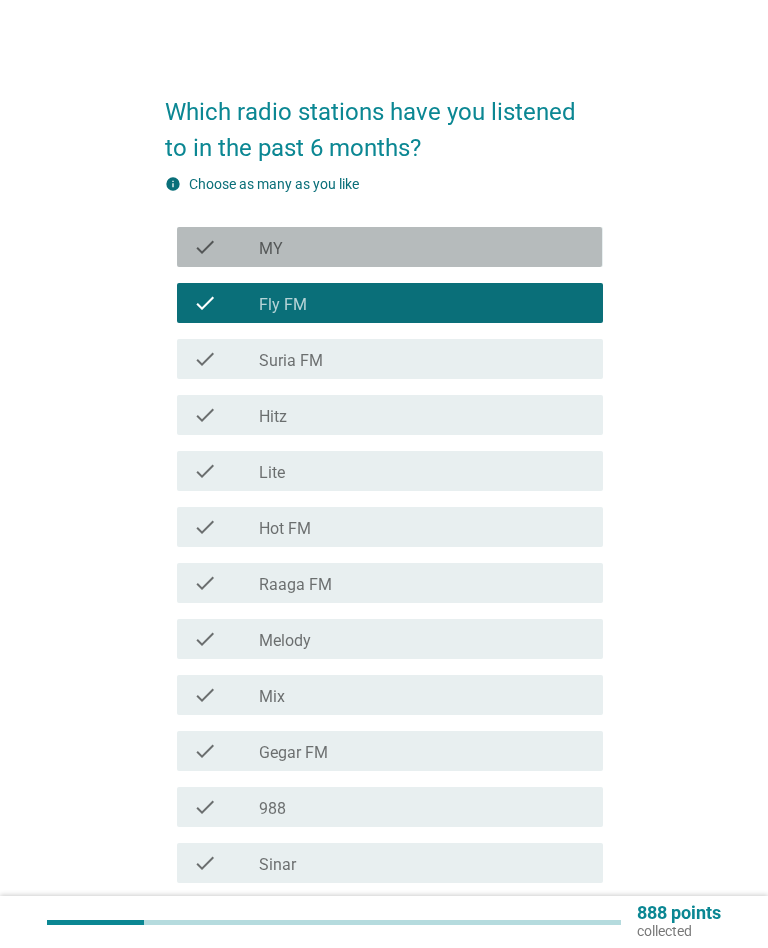 click on "check" at bounding box center (205, 247) 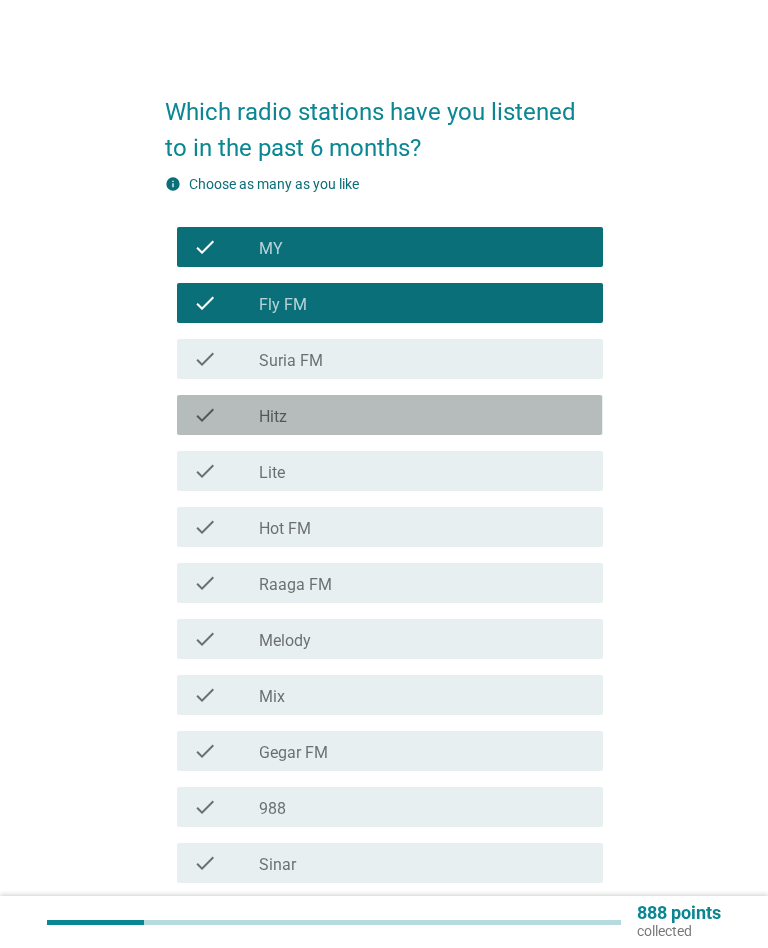 click on "check     check_box_outline_blank Hitz" at bounding box center [389, 415] 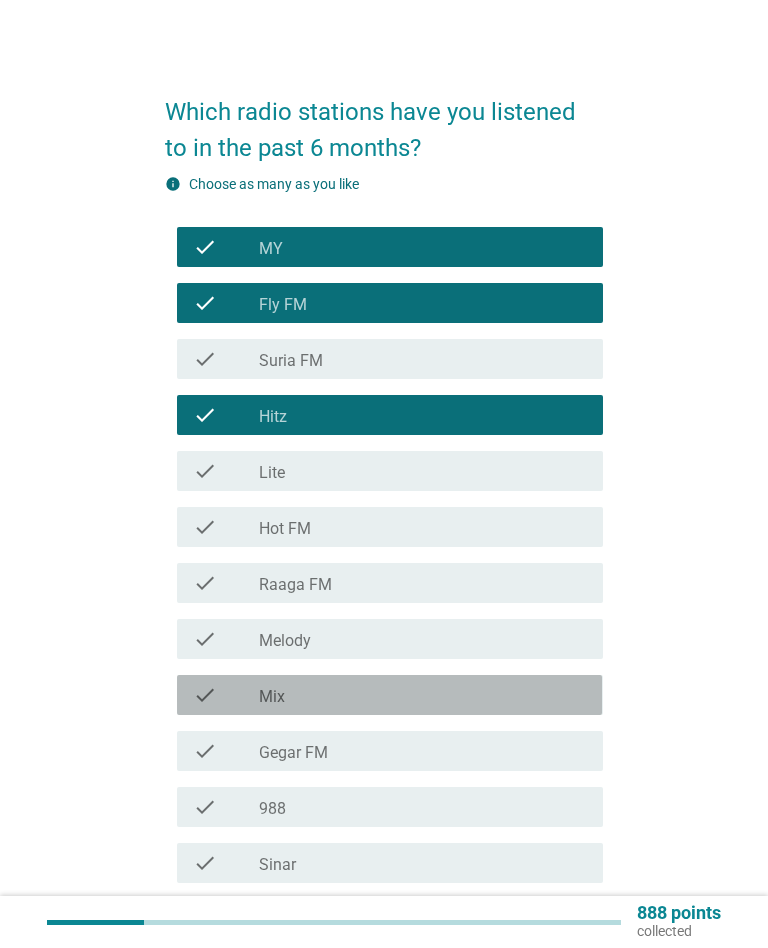 click on "check     check_box_outline_blank Mix" at bounding box center (389, 695) 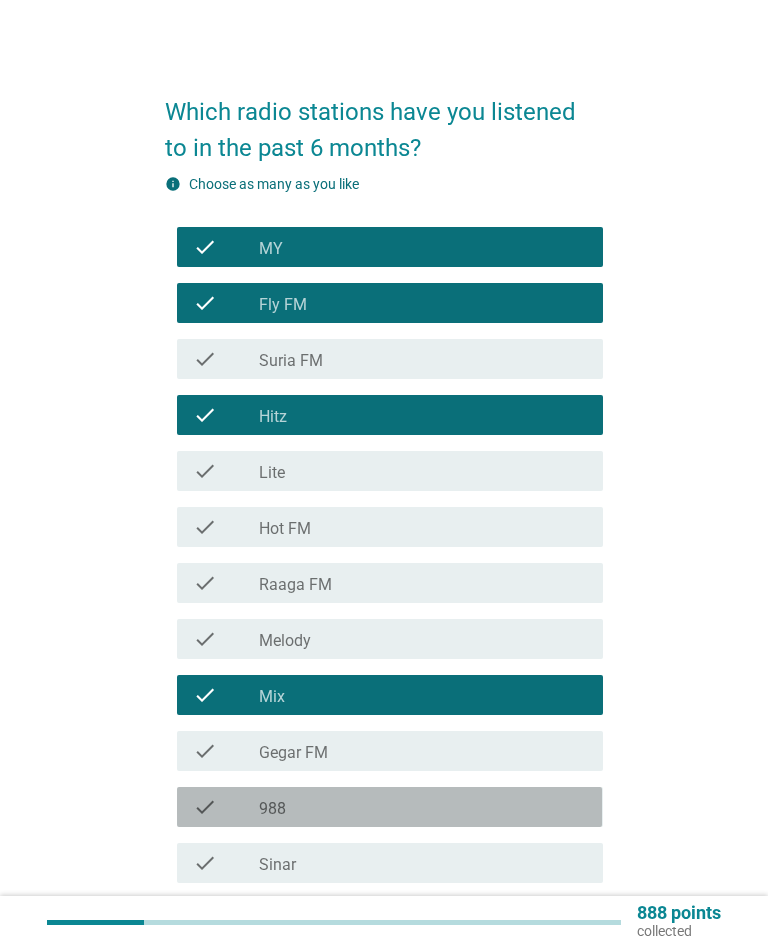 click on "check     check_box_outline_blank 988" at bounding box center [389, 807] 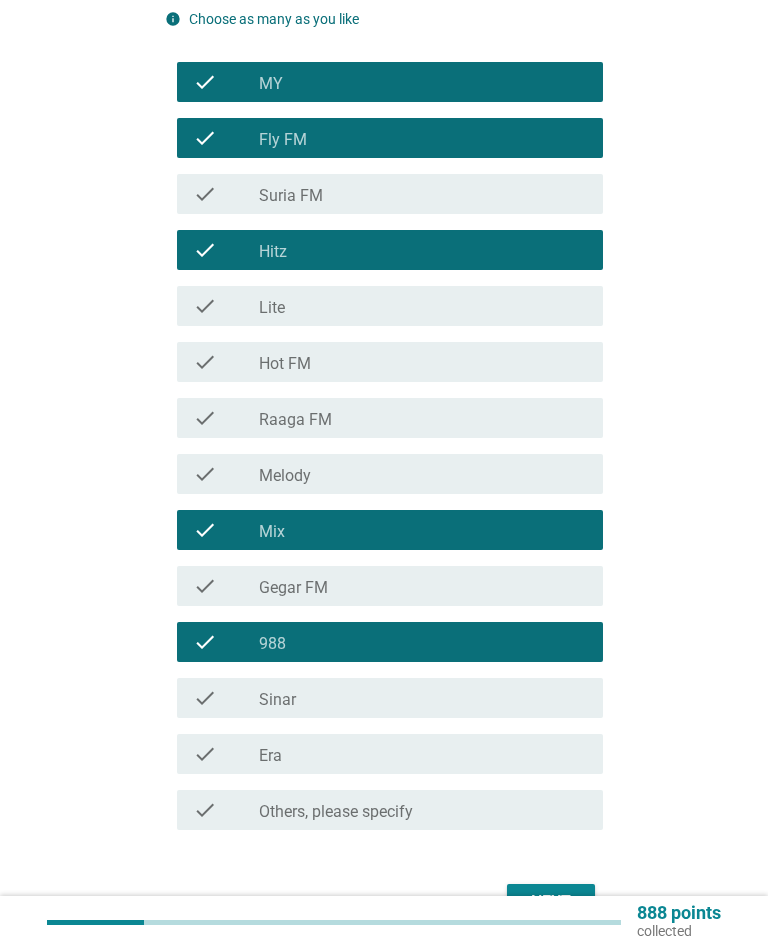 scroll, scrollTop: 269, scrollLeft: 0, axis: vertical 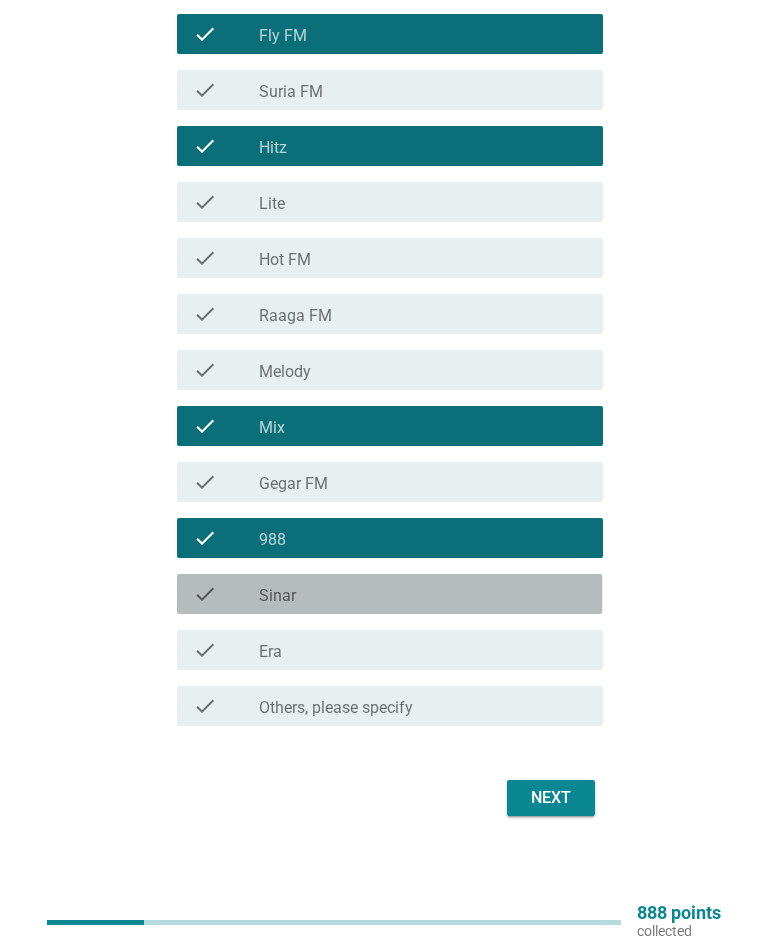 click on "check     check_box_outline_blank Sinar" at bounding box center [389, 594] 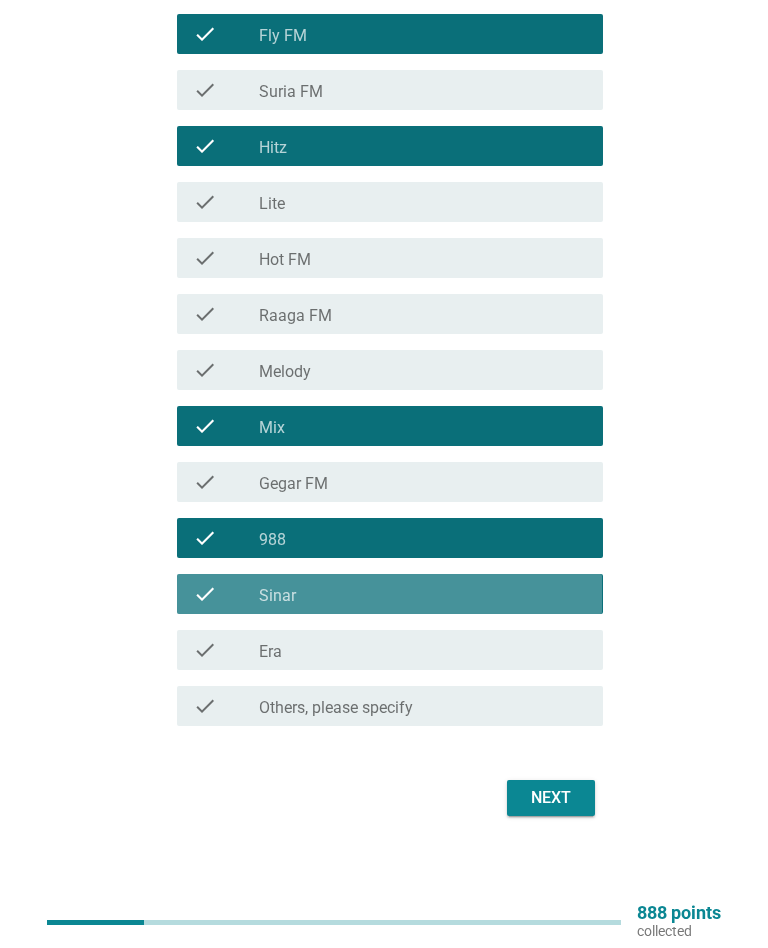click on "Next" at bounding box center [551, 798] 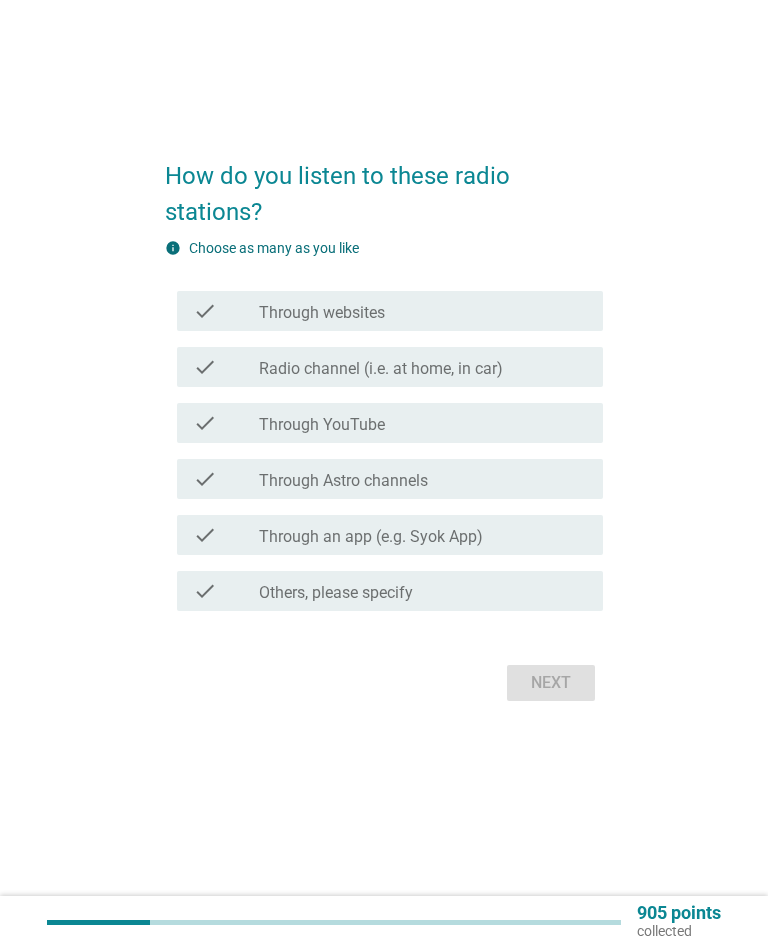 scroll, scrollTop: 0, scrollLeft: 0, axis: both 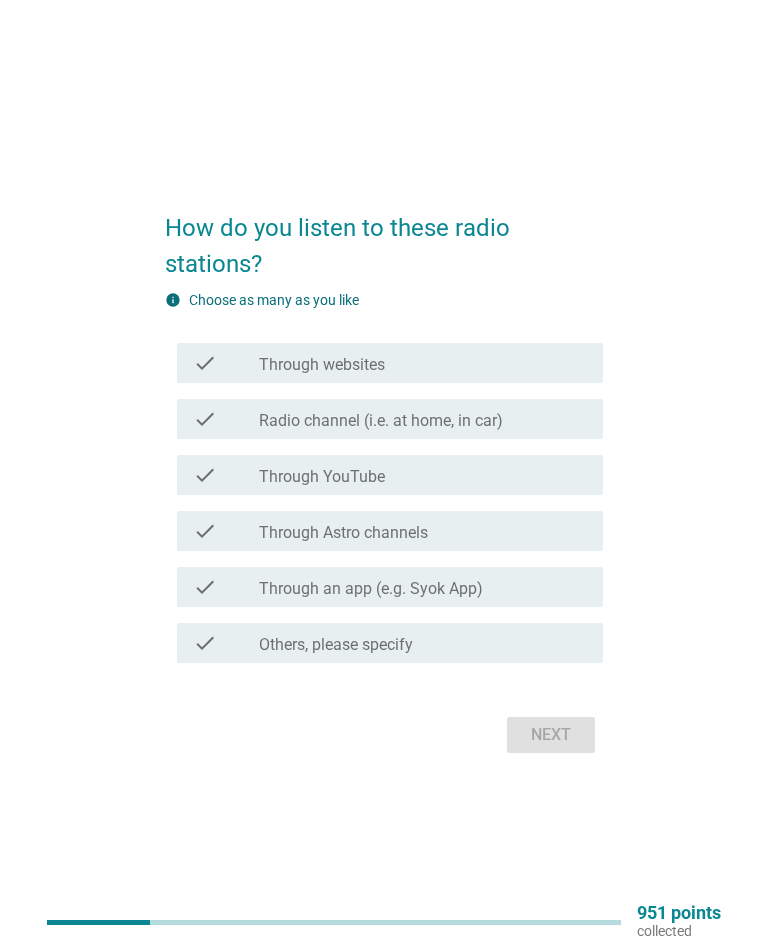 click on "check     check_box_outline_blank Radio channel (i.e. at home, in car)" at bounding box center [389, 419] 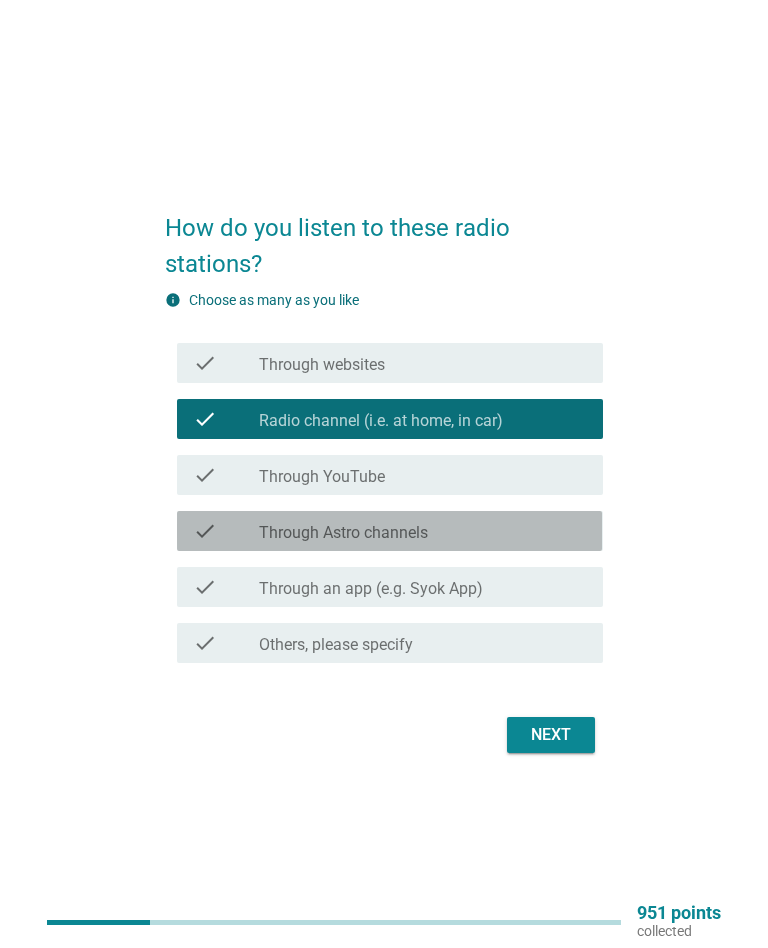 click on "Through Astro channels" at bounding box center [343, 533] 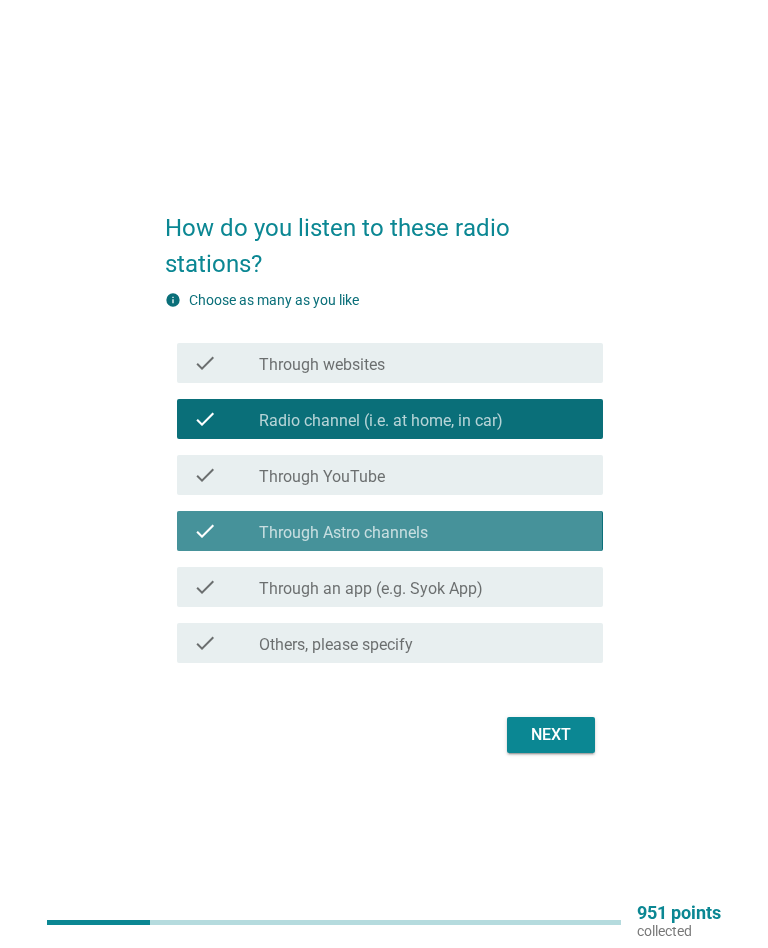 click on "Next" at bounding box center (551, 735) 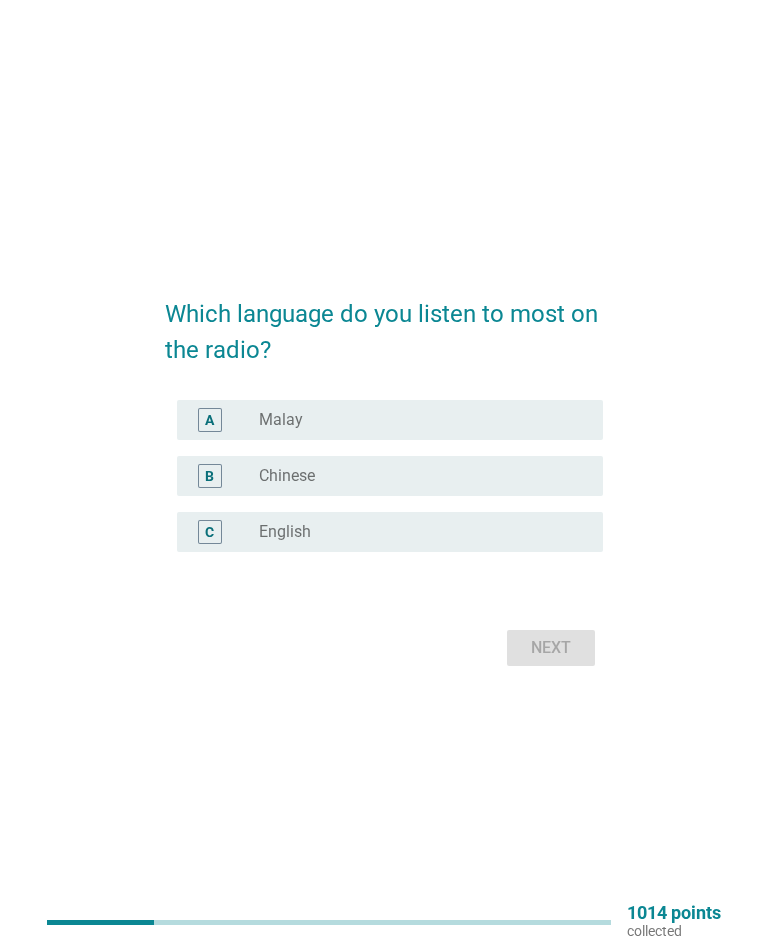 click on "Which language do you listen to most on the radio?" at bounding box center (383, 322) 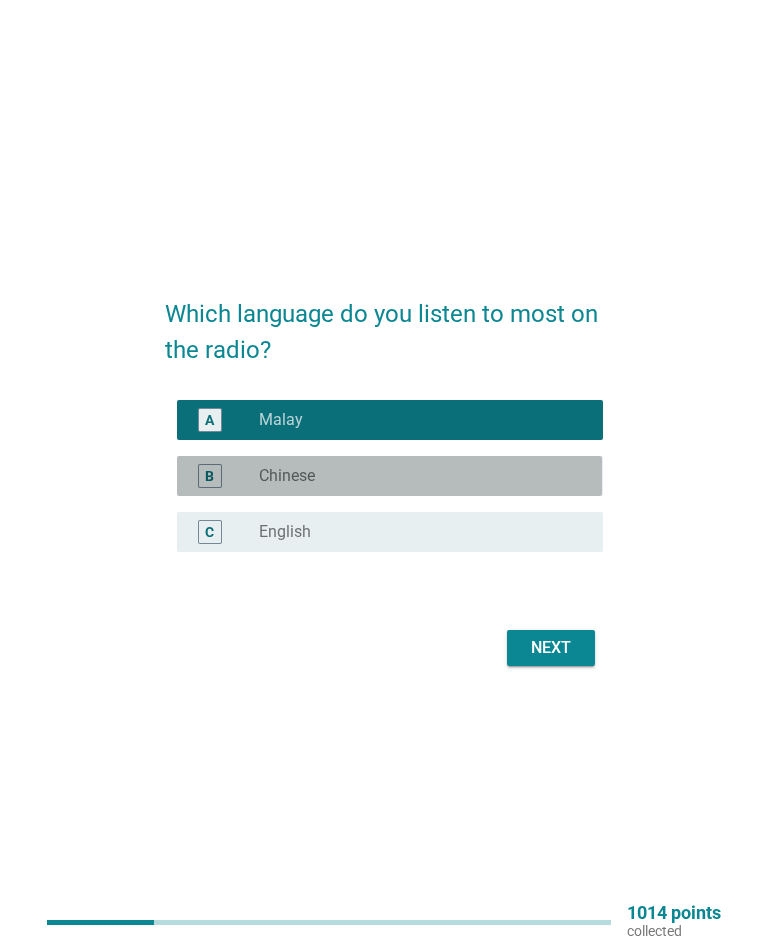 click on "B" at bounding box center (210, 476) 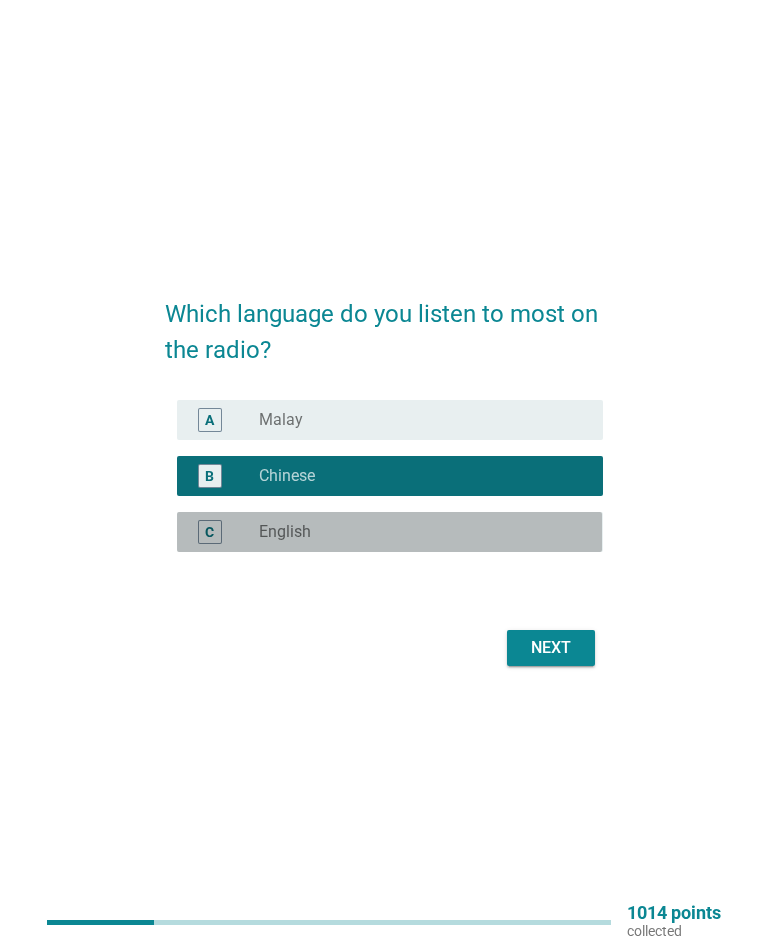click on "C" at bounding box center (209, 532) 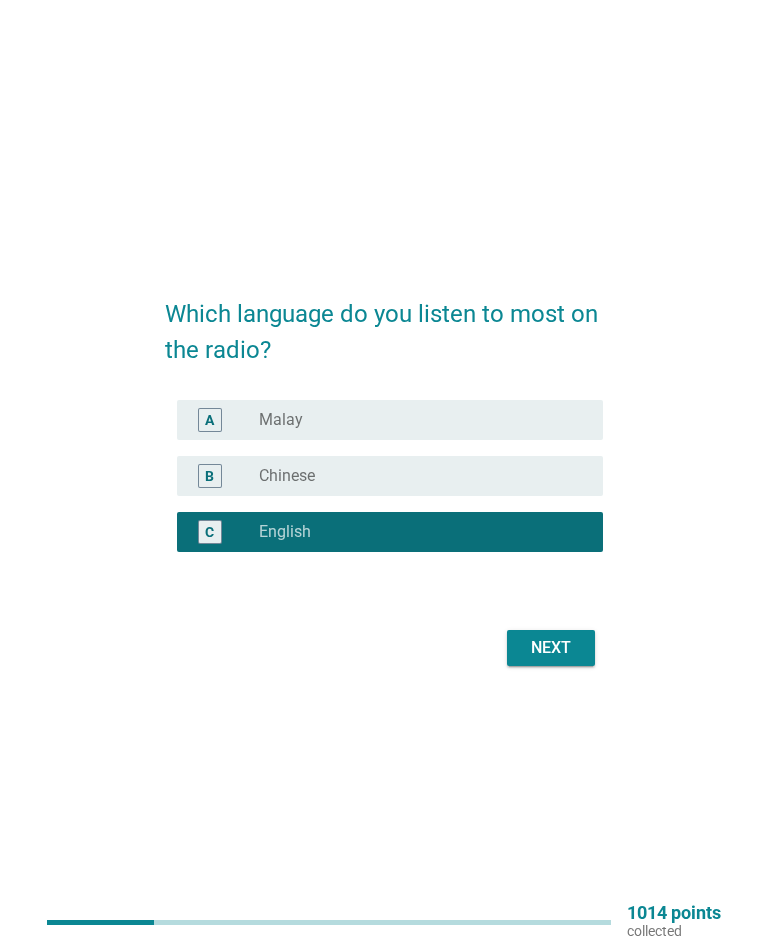 click on "Which language do you listen to most on the radio?     A     radio_button_unchecked Malay   B     radio_button_unchecked Chinese   C     radio_button_checked English     Next" at bounding box center [383, 474] 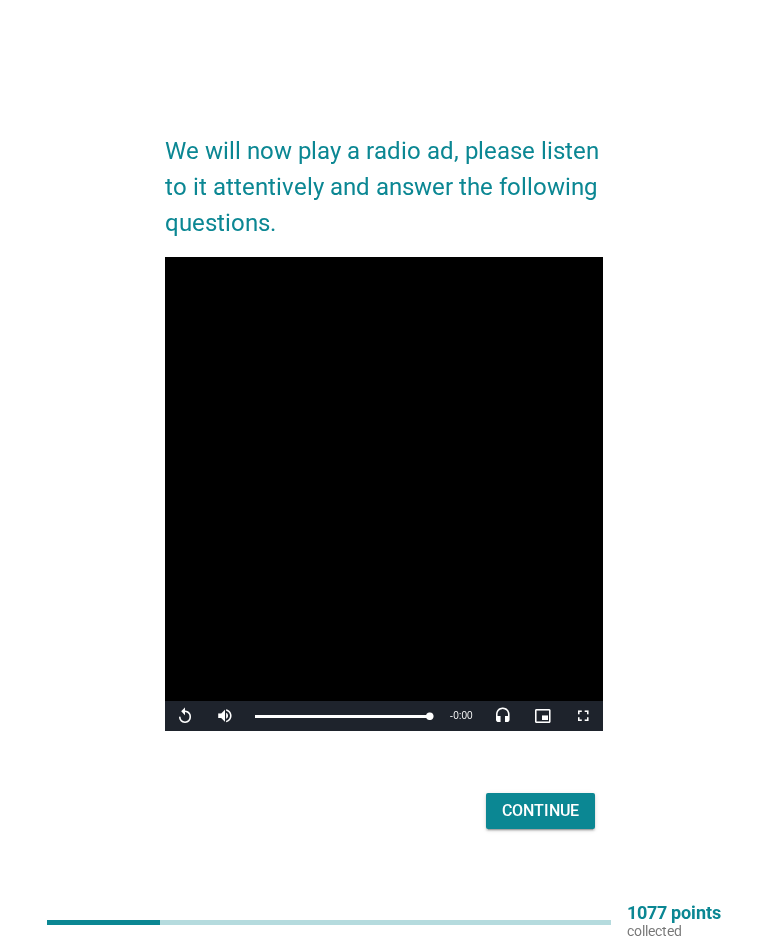 click on "Continue" at bounding box center (540, 811) 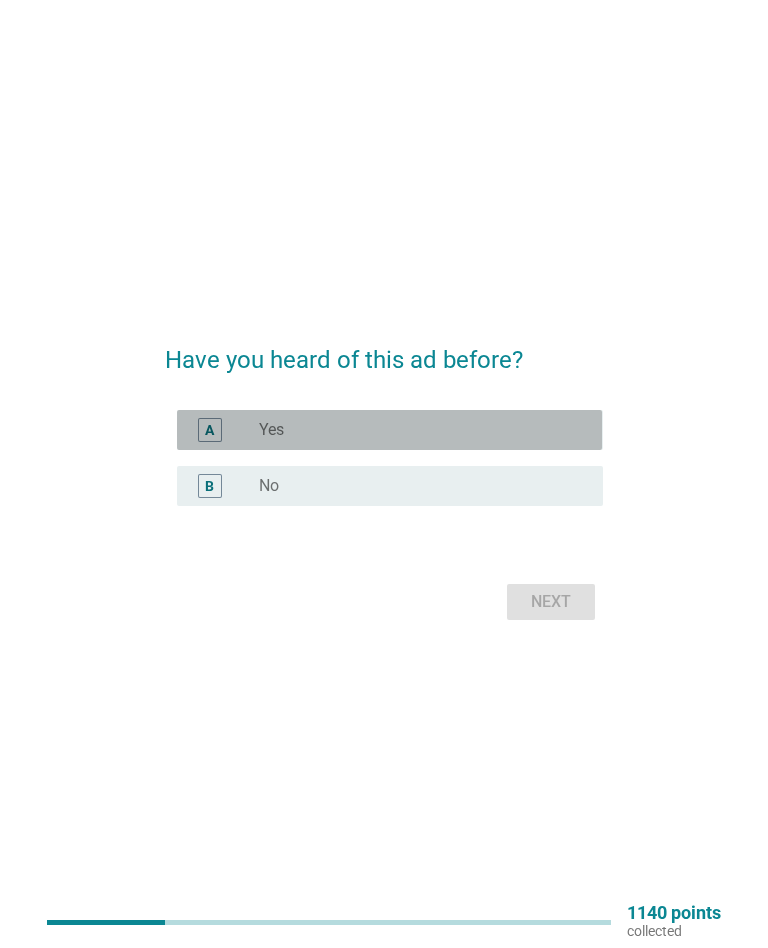 click on "A     radio_button_unchecked Yes" at bounding box center [389, 430] 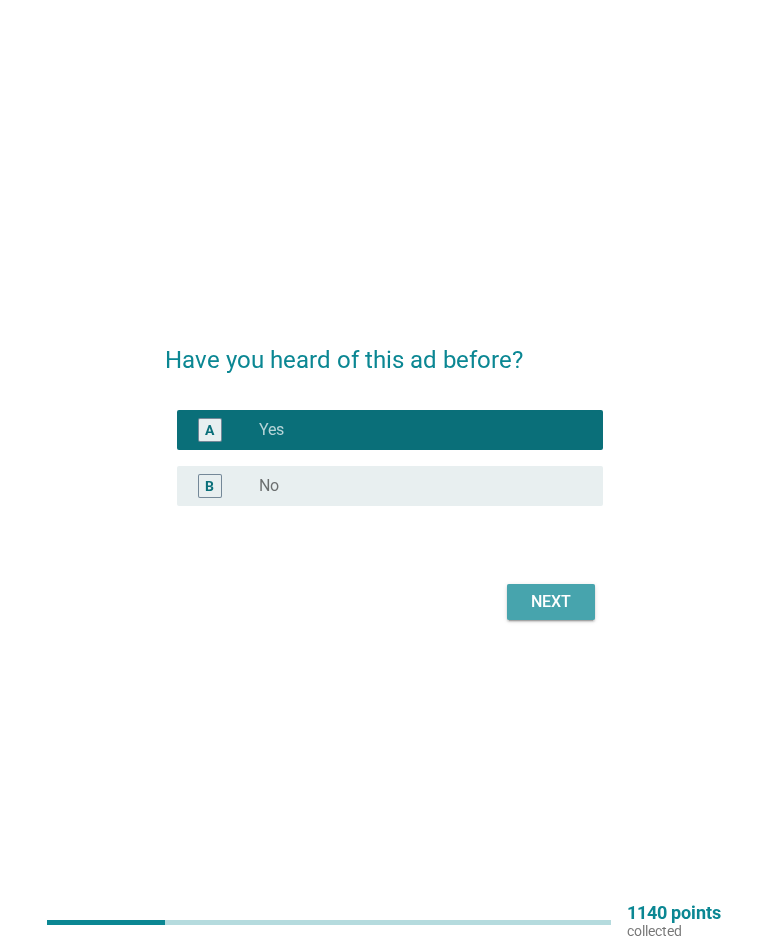 click on "Next" at bounding box center [551, 602] 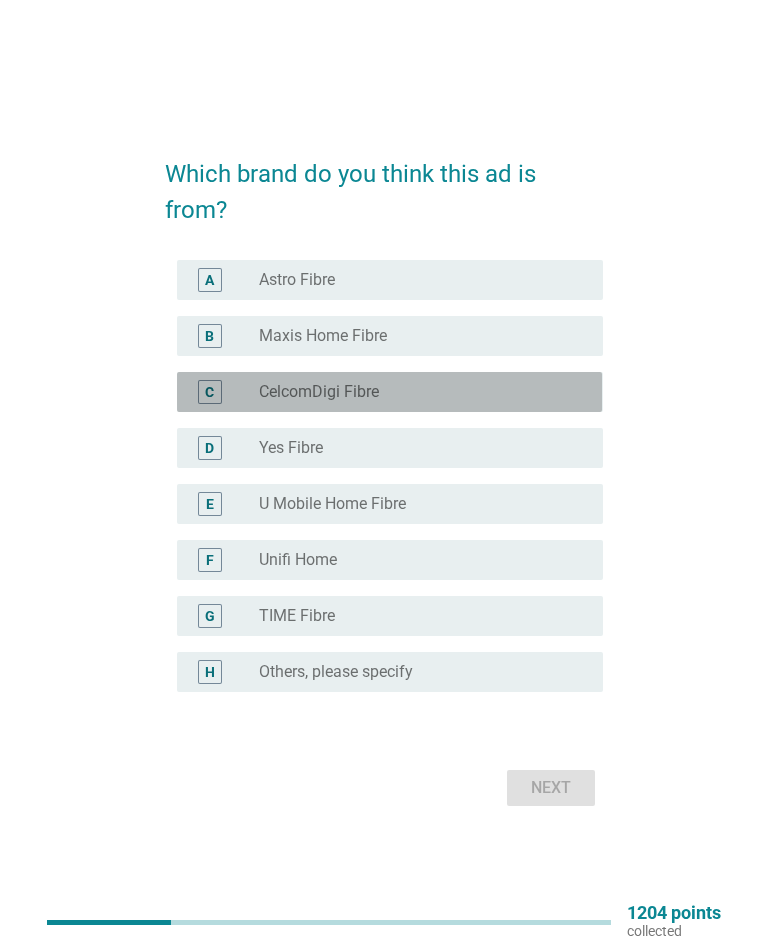 click on "C" at bounding box center [226, 392] 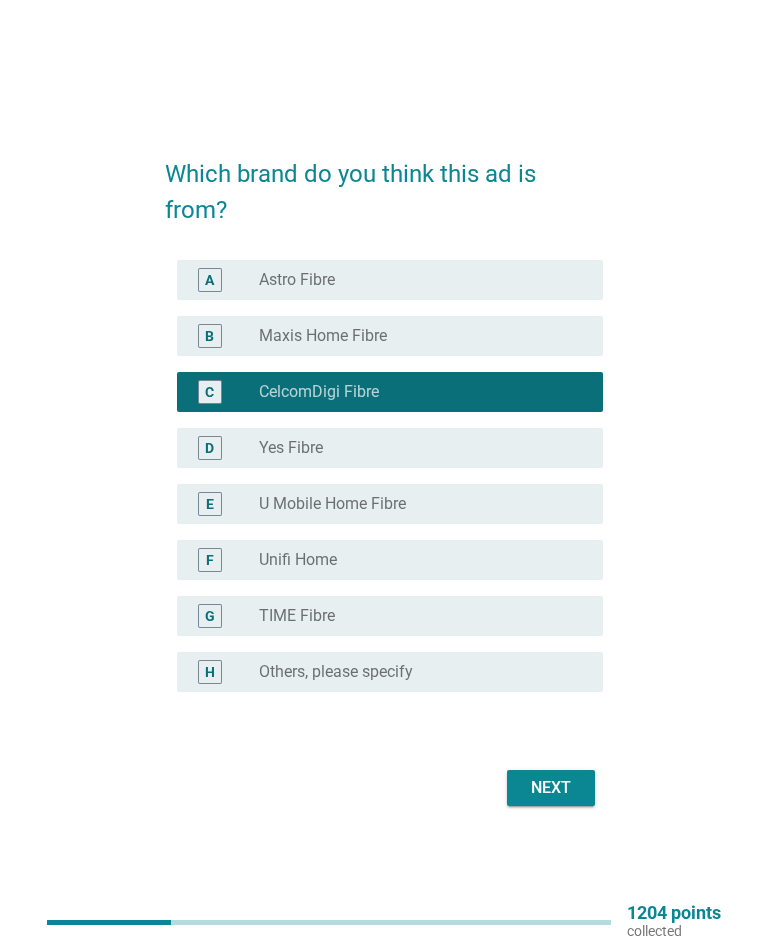 click on "C     radio_button_checked CelcomDigi Fibre" at bounding box center (389, 392) 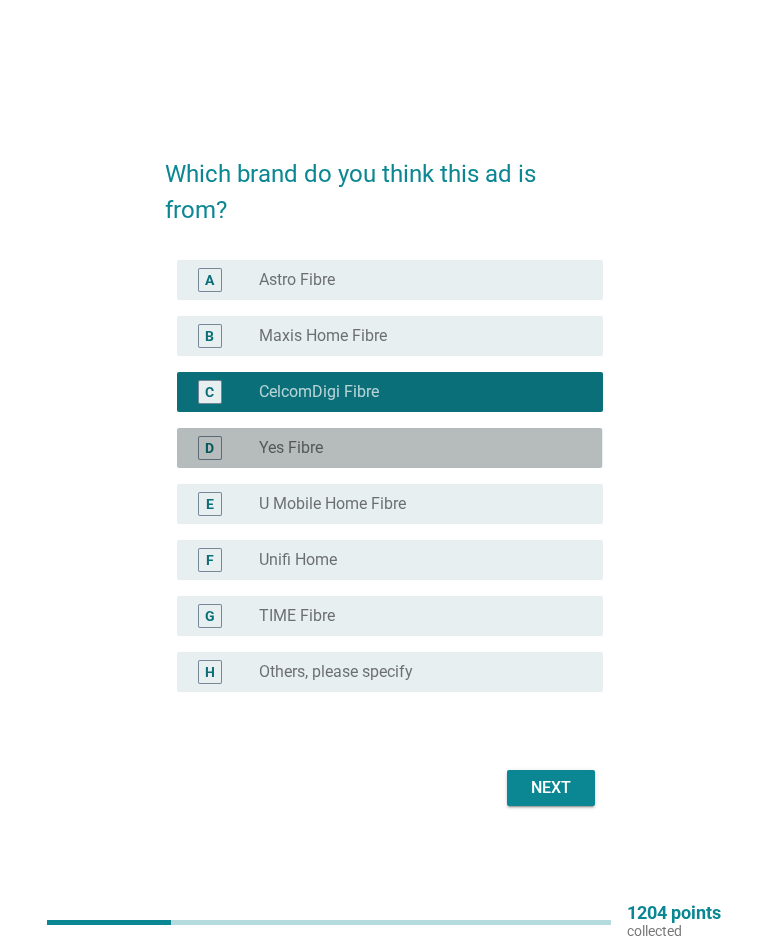 click on "D" at bounding box center [226, 448] 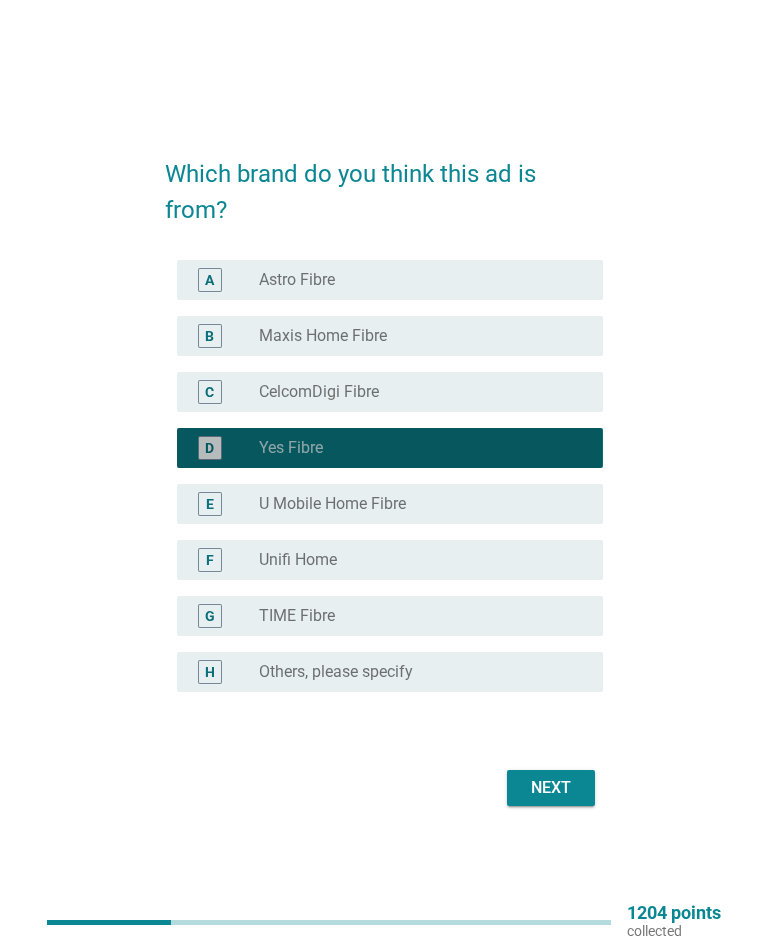 click on "E     radio_button_unchecked U Mobile Home Fibre" at bounding box center [389, 504] 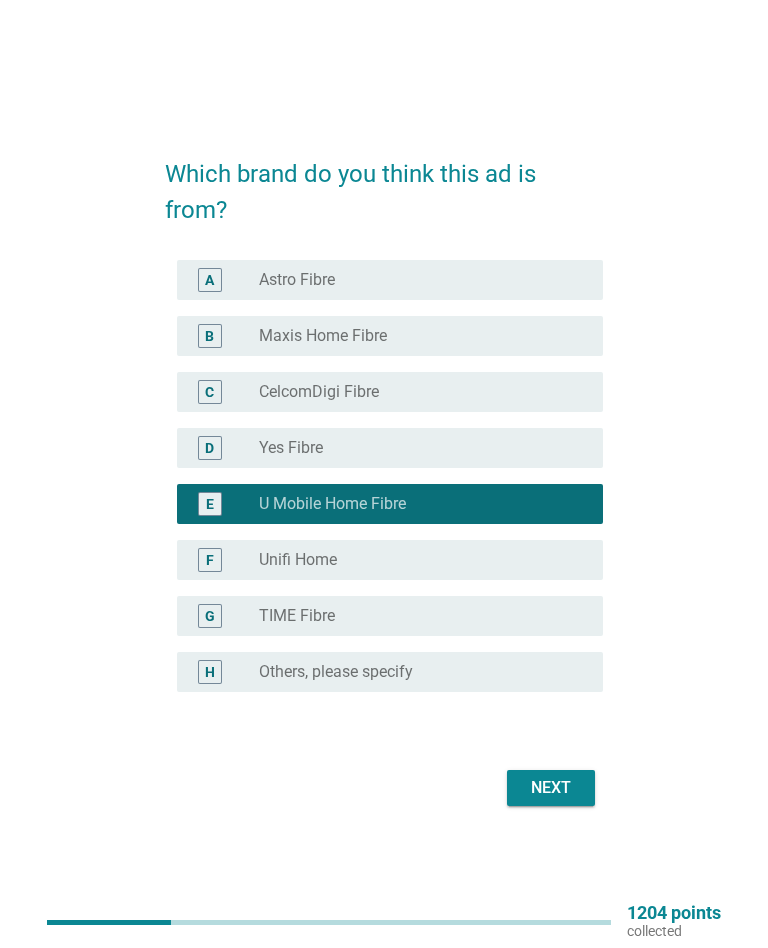 click on "Next" at bounding box center [551, 788] 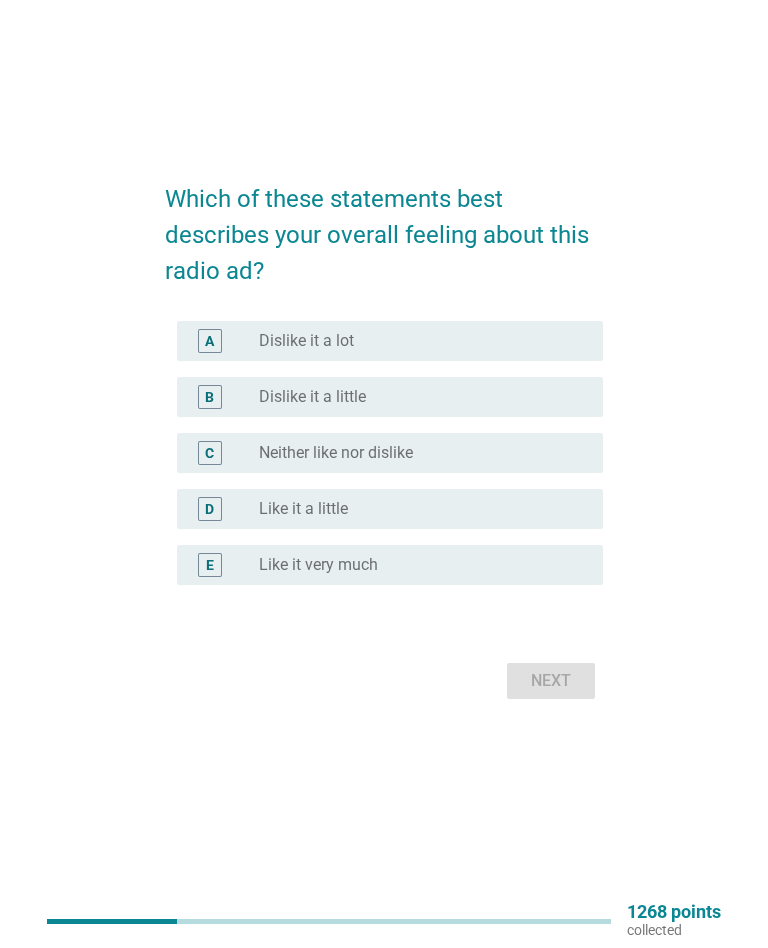 scroll, scrollTop: 52, scrollLeft: 0, axis: vertical 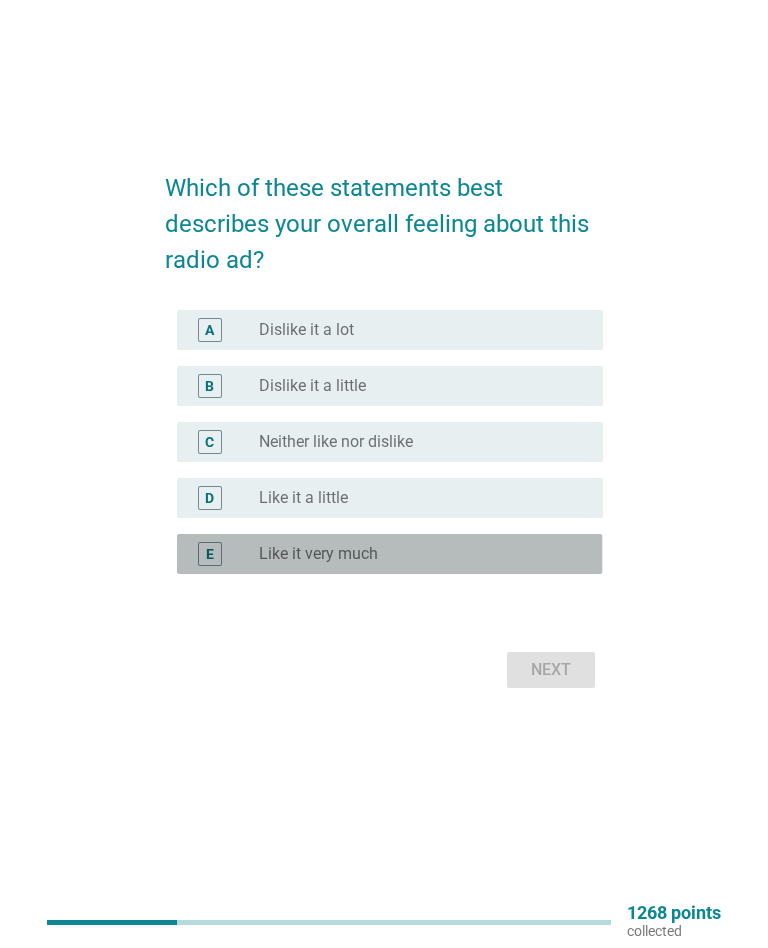 click on "E" at bounding box center [226, 554] 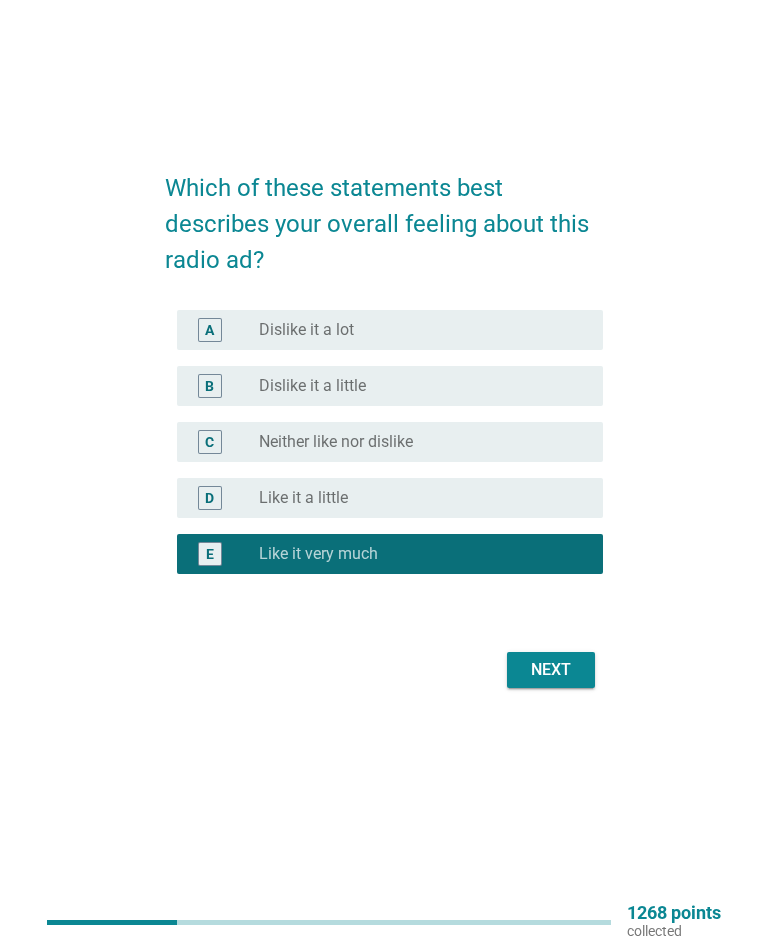 click on "Next" at bounding box center [551, 670] 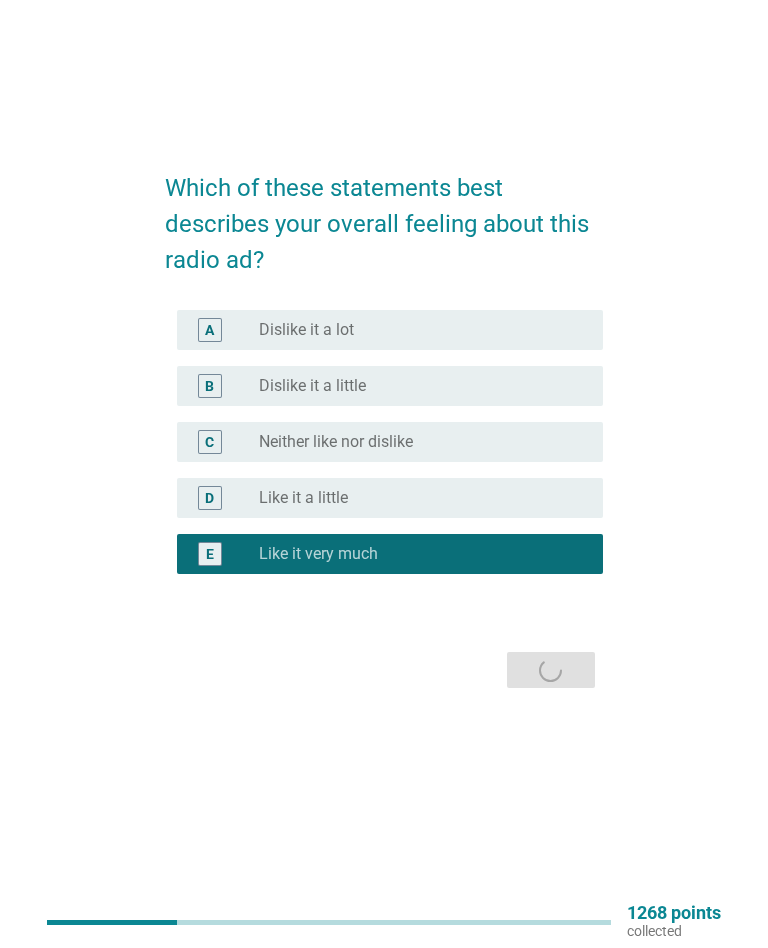 scroll, scrollTop: 0, scrollLeft: 0, axis: both 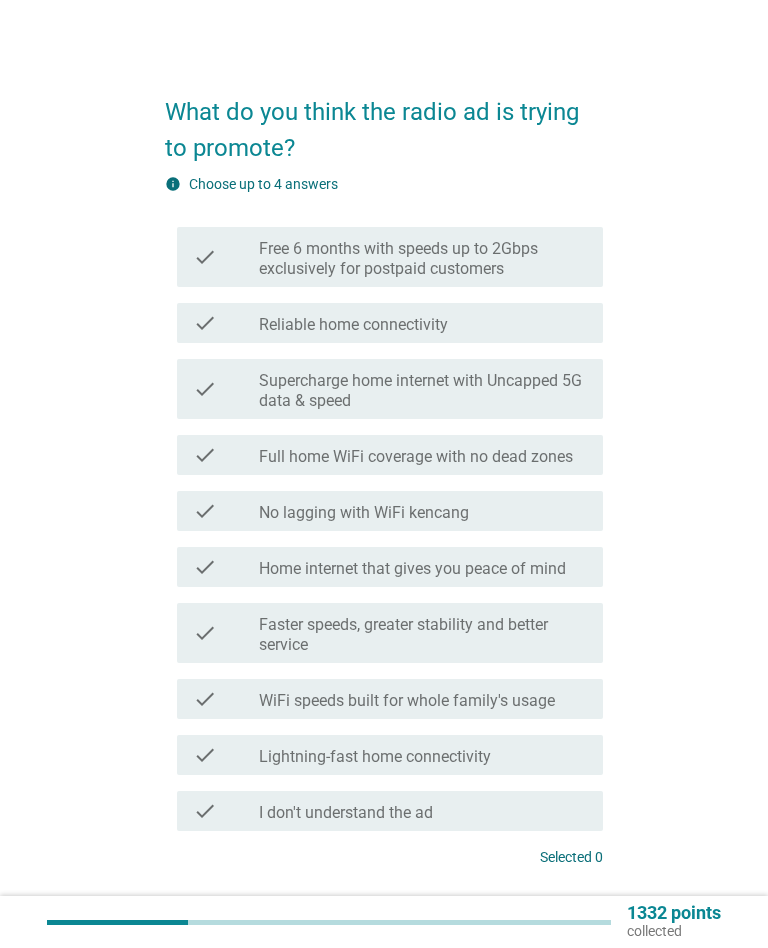 click on "check     check_box_outline_blank No lagging with WiFi kencang" at bounding box center [383, 511] 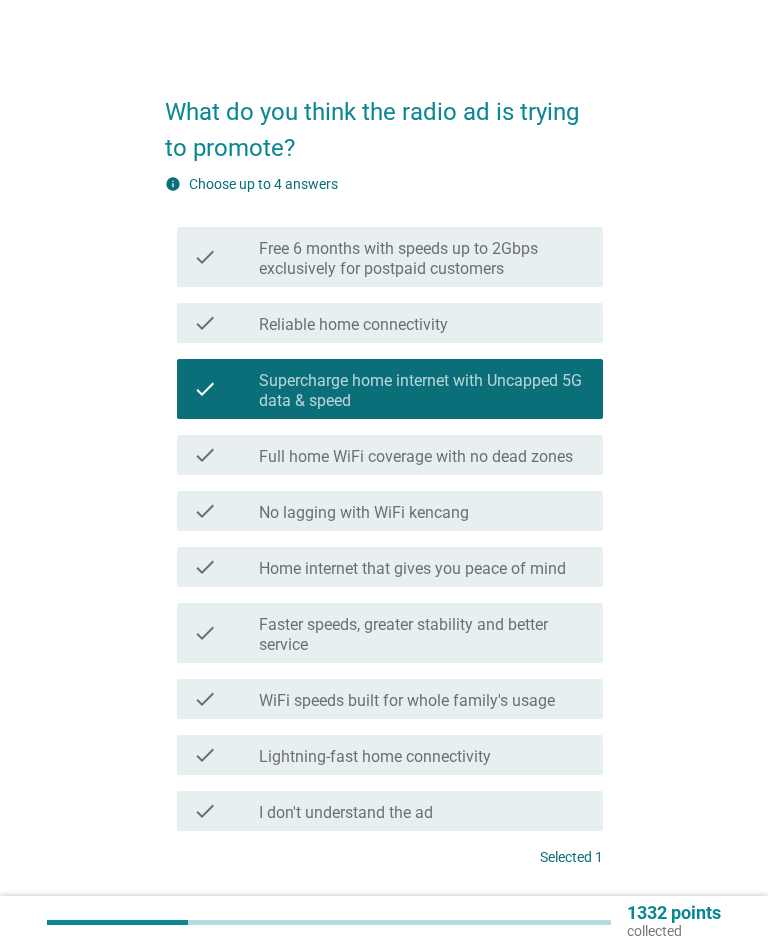 click on "check     check_box_outline_blank Reliable home connectivity" at bounding box center [389, 323] 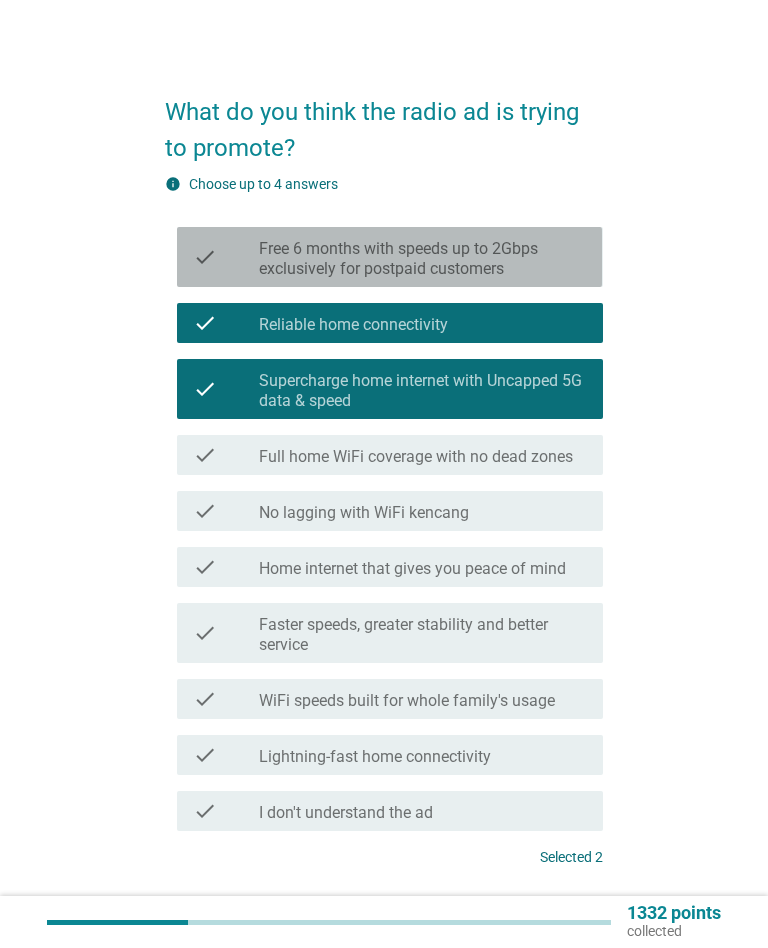 click on "check     check_box_outline_blank Free 6 months with speeds up to 2Gbps exclusively for postpaid customers" at bounding box center [389, 257] 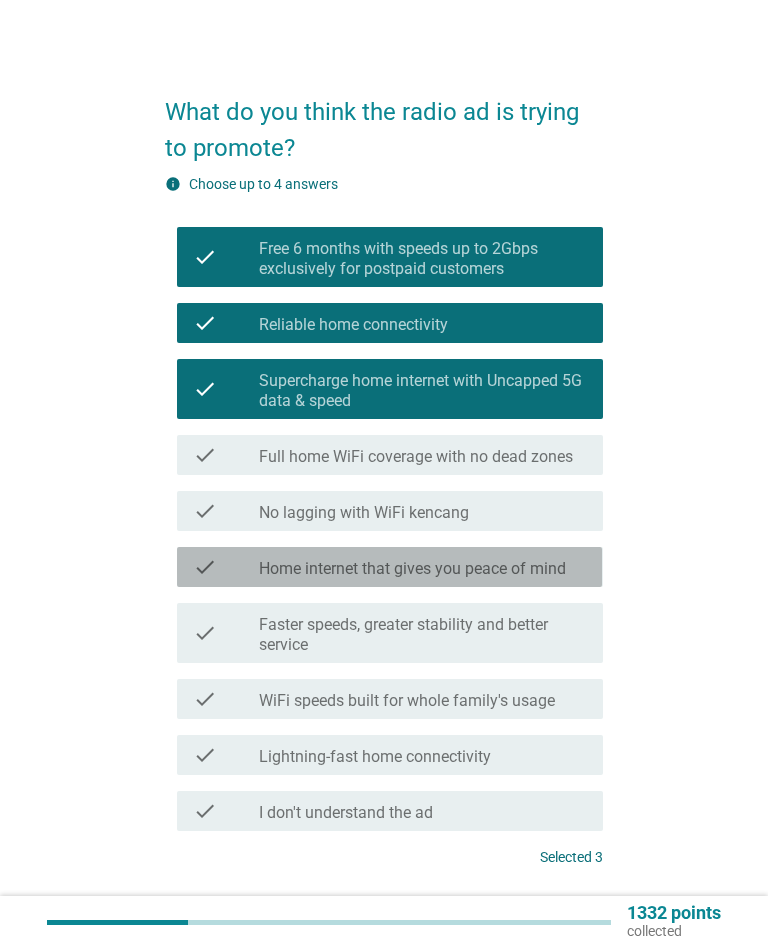 click on "check     check_box_outline_blank Home internet that gives you peace of mind" at bounding box center [389, 567] 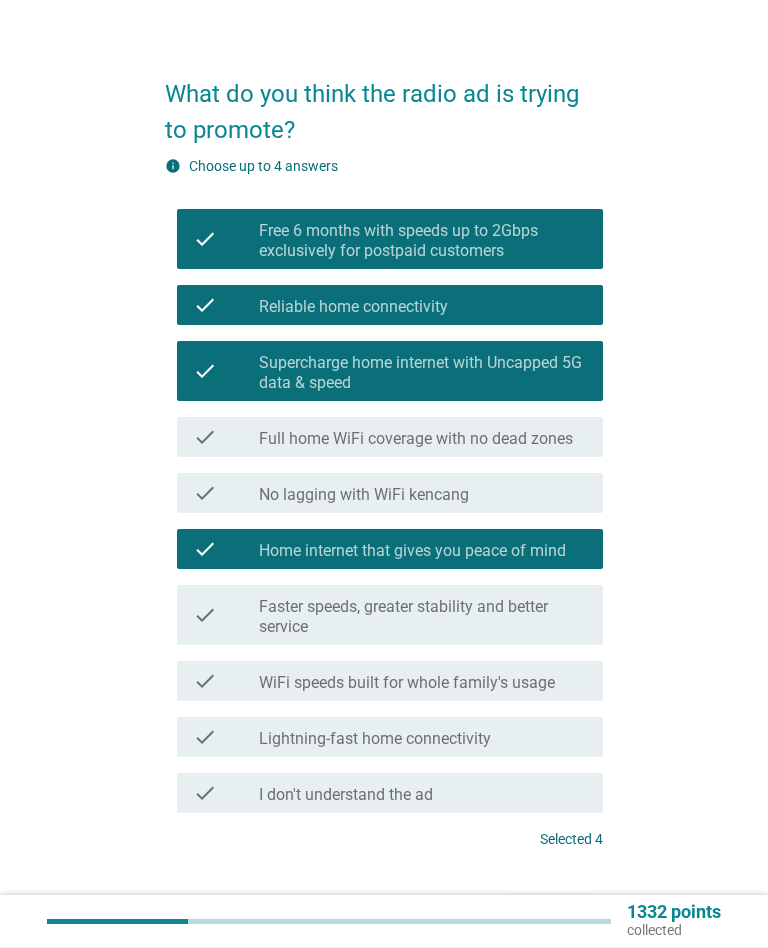 scroll, scrollTop: 134, scrollLeft: 0, axis: vertical 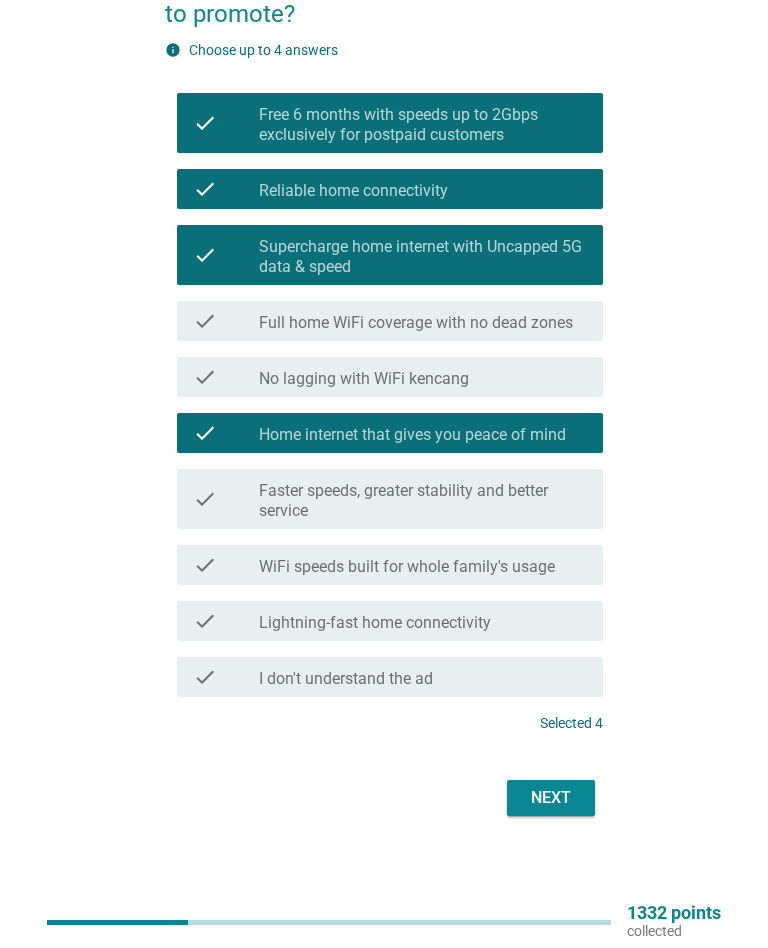 click on "What do you think the radio ad is trying to promote?      info   Choose up to 4 answers   check     check_box_outline_blank Free 6 months with speeds up to 2Gbps exclusively for postpaid customers   check     check_box_outline_blank Reliable home connectivity   check     check_box_outline_blank Supercharge home internet with Uncapped 5G data & speed   check     check_box_outline_blank Full home WiFi coverage with no dead zones   check     check_box_outline_blank No lagging with WiFi kencang   check     check_box_outline_blank Home internet that gives you peace of mind   check     check_box_outline_blank Faster speeds, greater stability and better service   check     check_box_outline_blank WiFi speeds built for whole family's usage   check     check_box_outline_blank Lightning-fast home connectivity   check     check_box_outline_blank I don't understand the ad
Selected 4
Next" at bounding box center (383, 381) 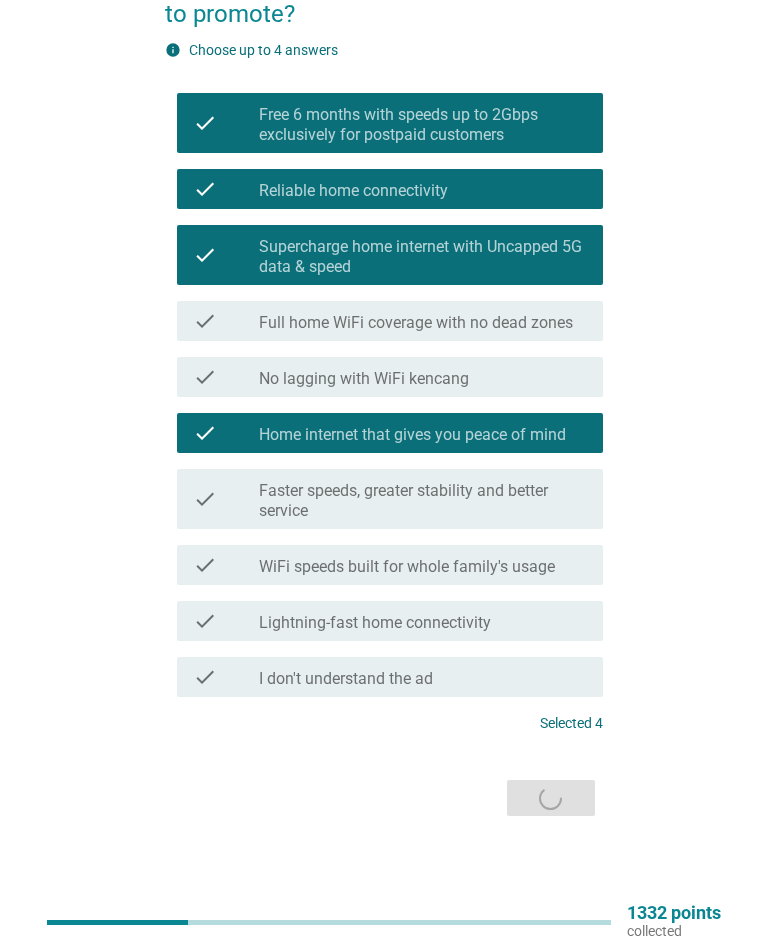 scroll, scrollTop: 0, scrollLeft: 0, axis: both 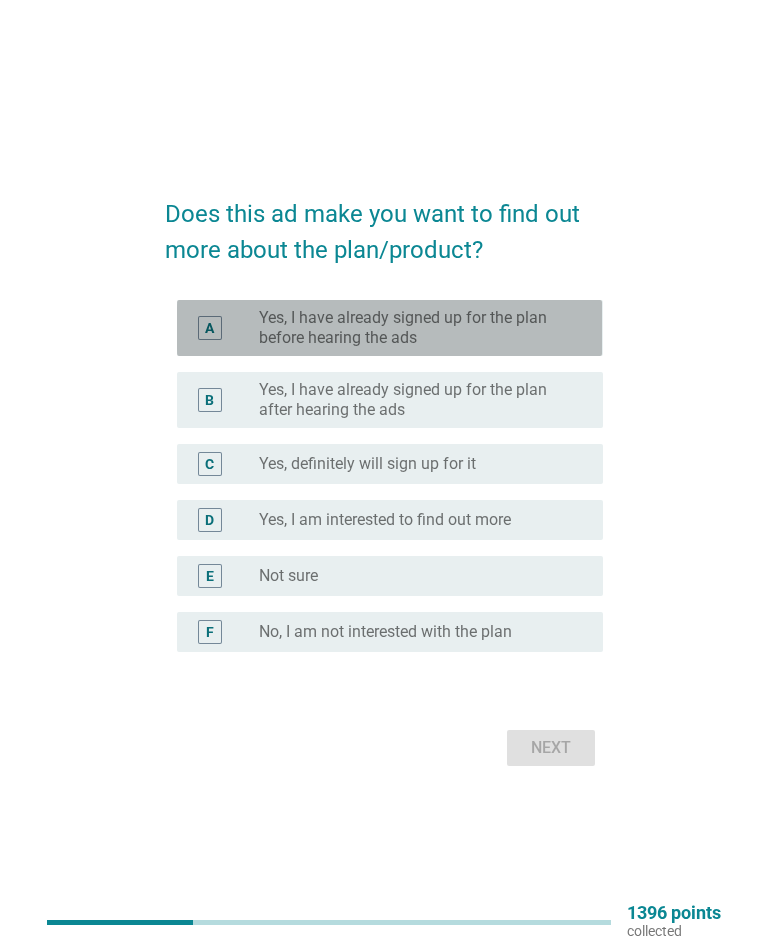 click on "A" at bounding box center (226, 328) 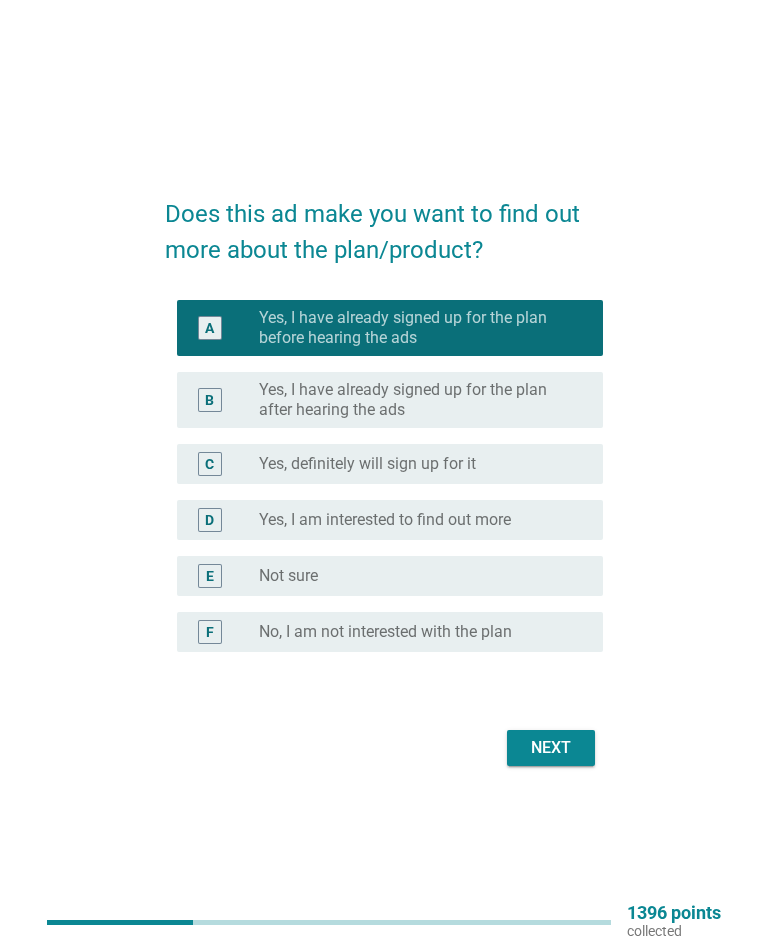 click on "Next" at bounding box center [551, 748] 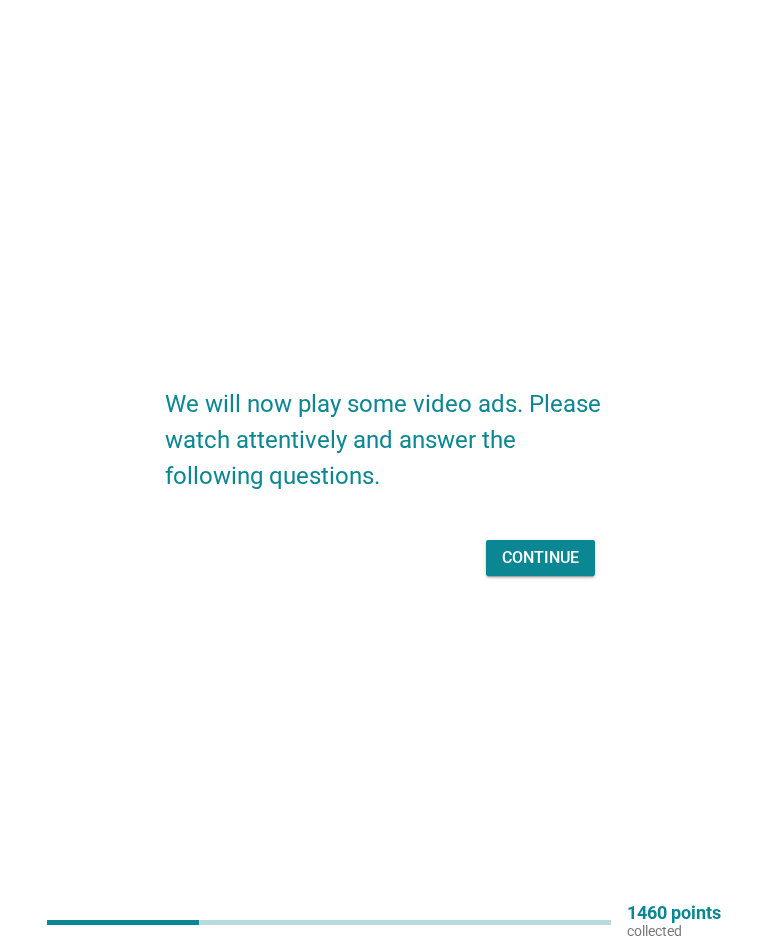 click on "Continue" at bounding box center (540, 558) 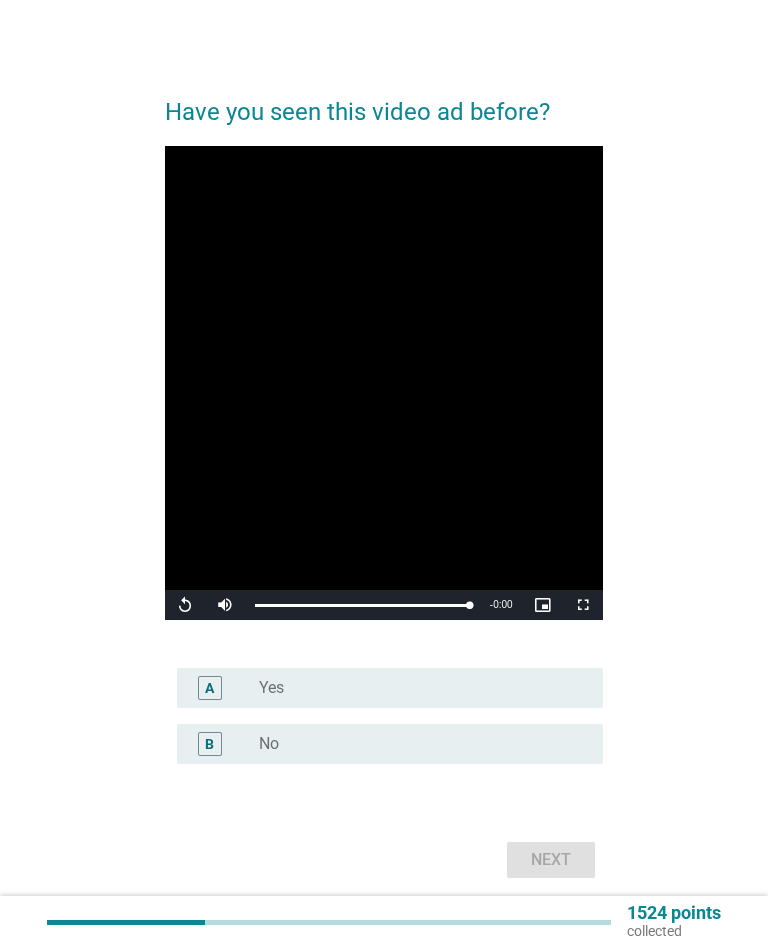 click on "A" at bounding box center (226, 688) 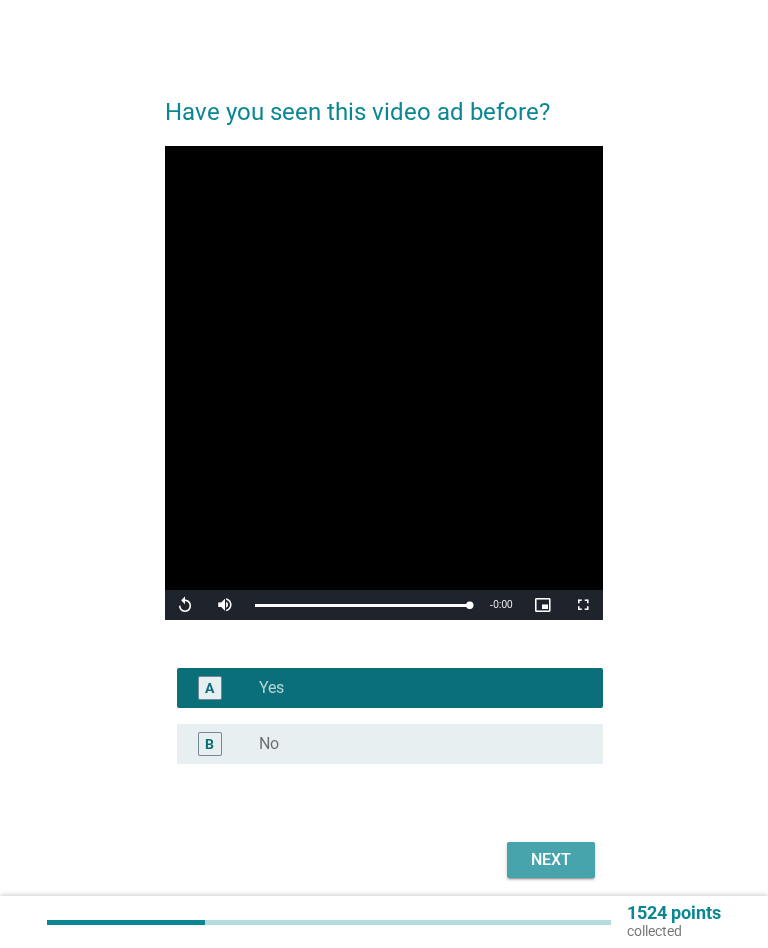 click on "Next" at bounding box center (551, 860) 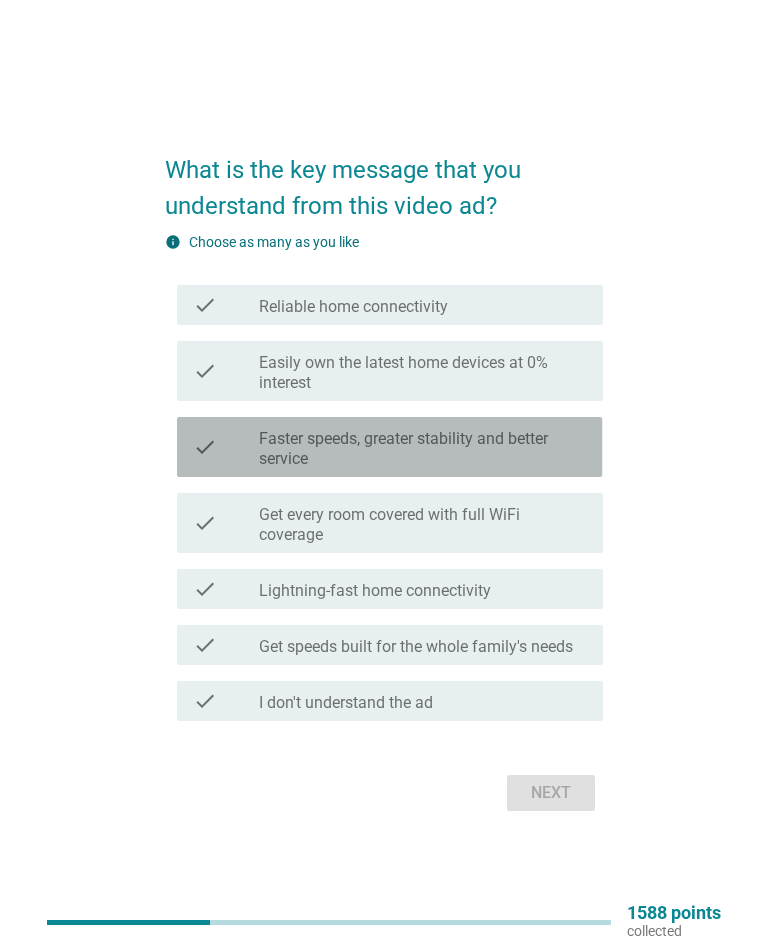 click on "check" at bounding box center [205, 447] 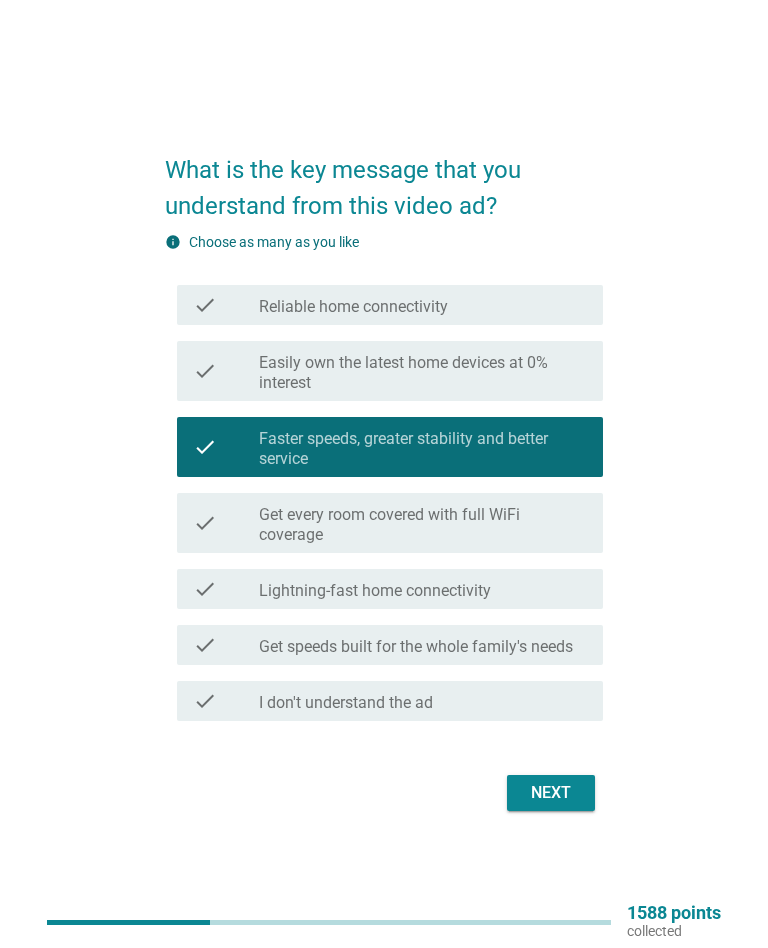 click on "check     check_box_outline_blank Get every room covered with full WiFi coverage" at bounding box center (383, 523) 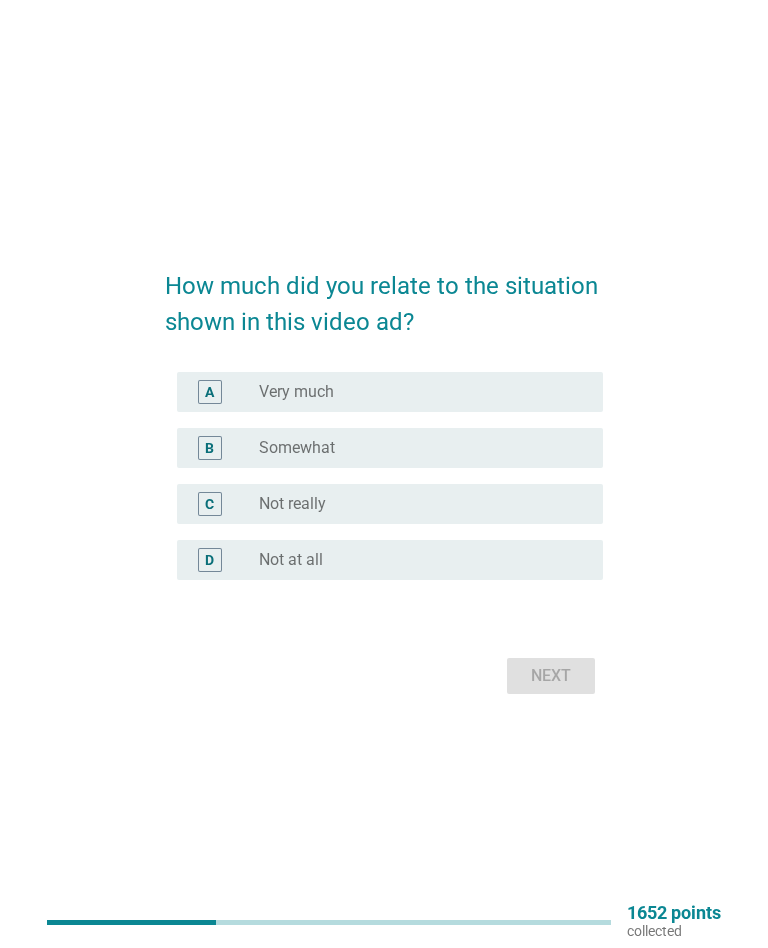 click on "A     radio_button_unchecked Very much" at bounding box center (389, 392) 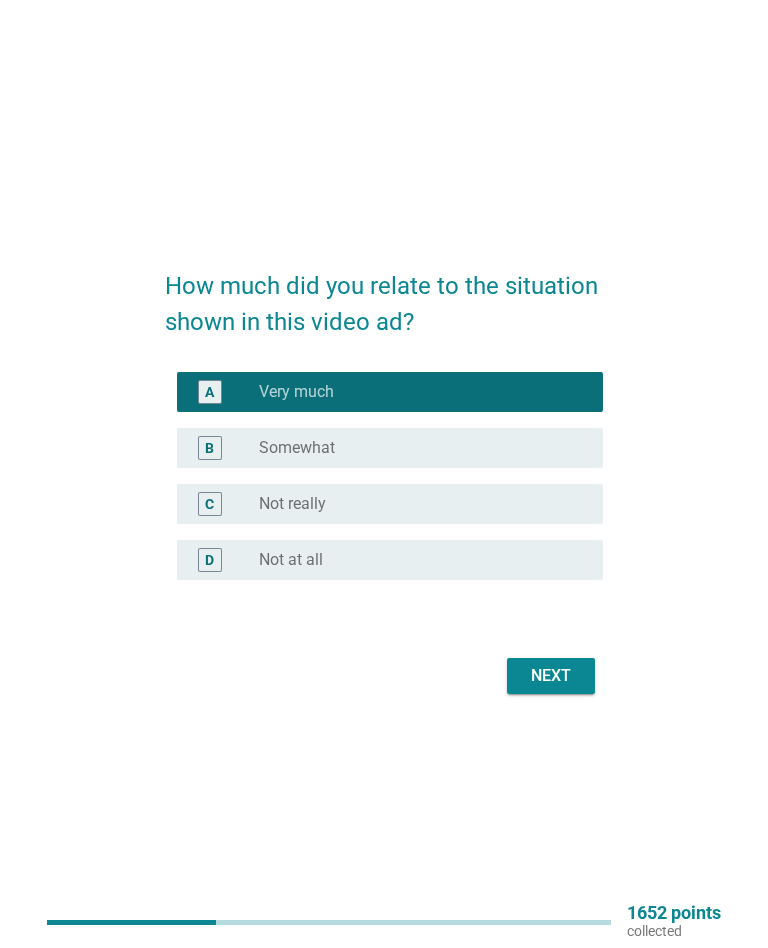 click on "Next" at bounding box center (551, 676) 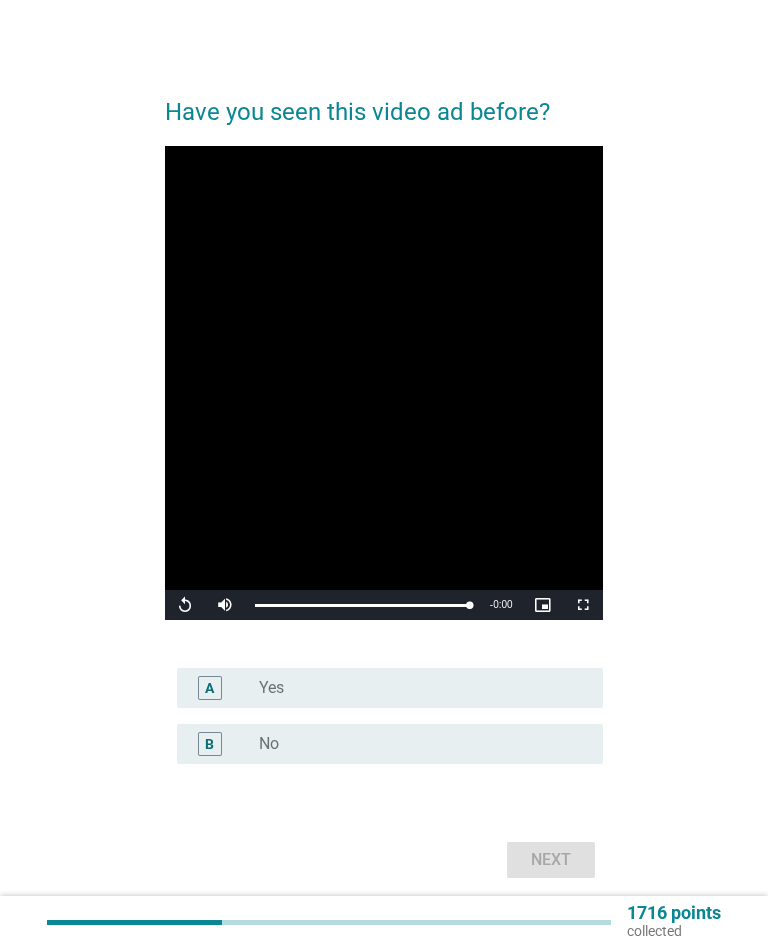 click on "A" at bounding box center [210, 688] 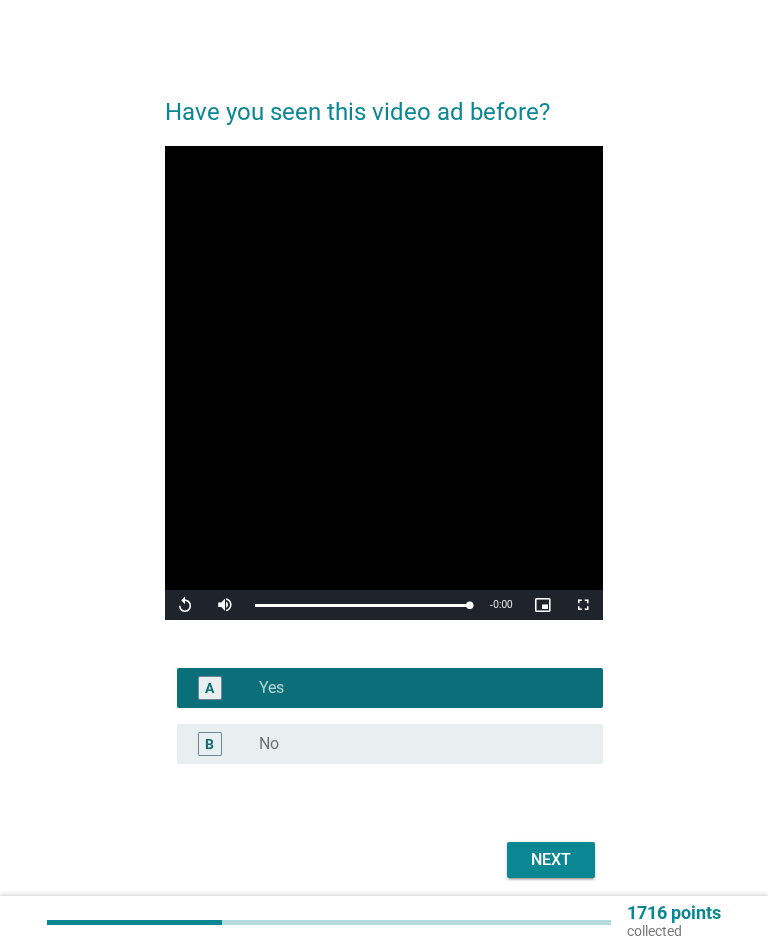 click on "Next" at bounding box center [551, 860] 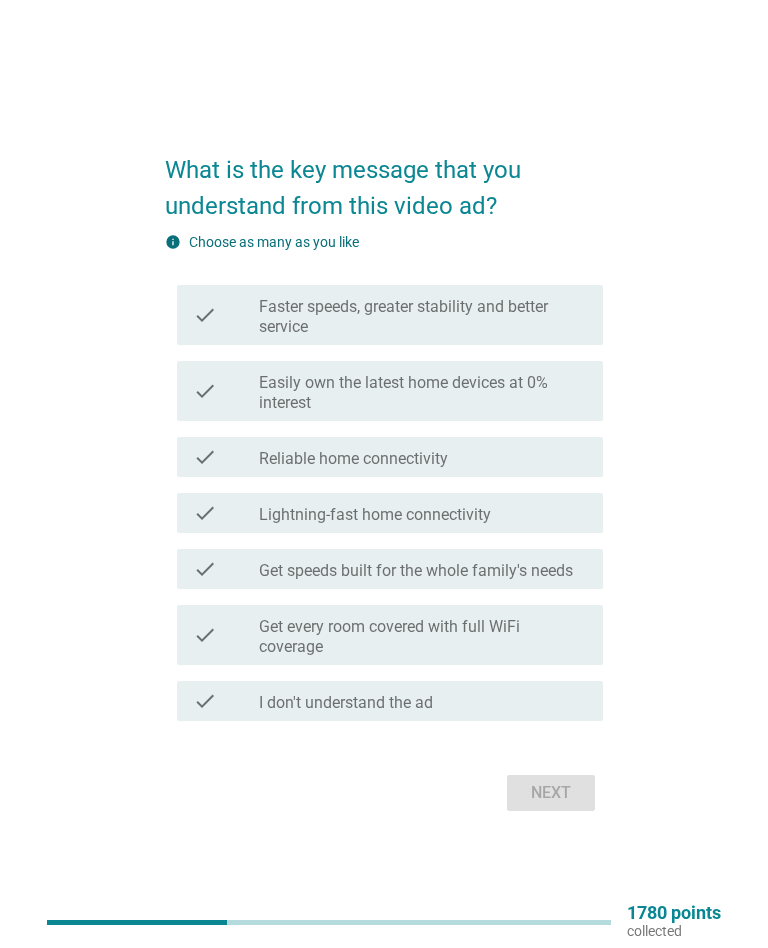 click on "check     check_box_outline_blank Lightning-fast home connectivity" at bounding box center [389, 513] 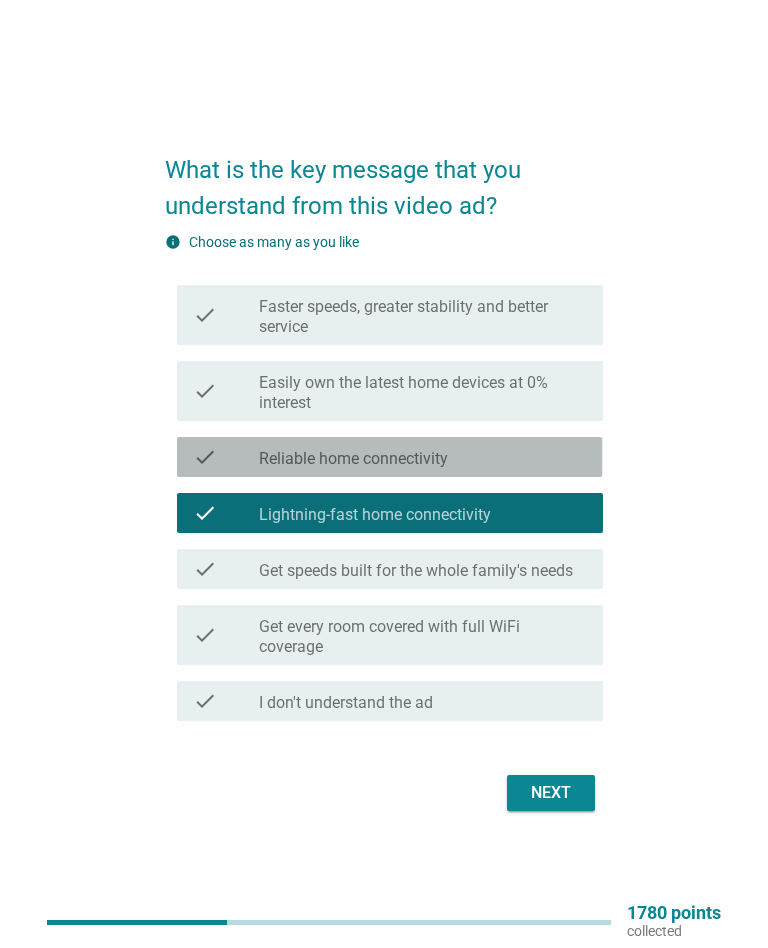 click on "check     check_box_outline_blank Reliable home connectivity" at bounding box center (389, 457) 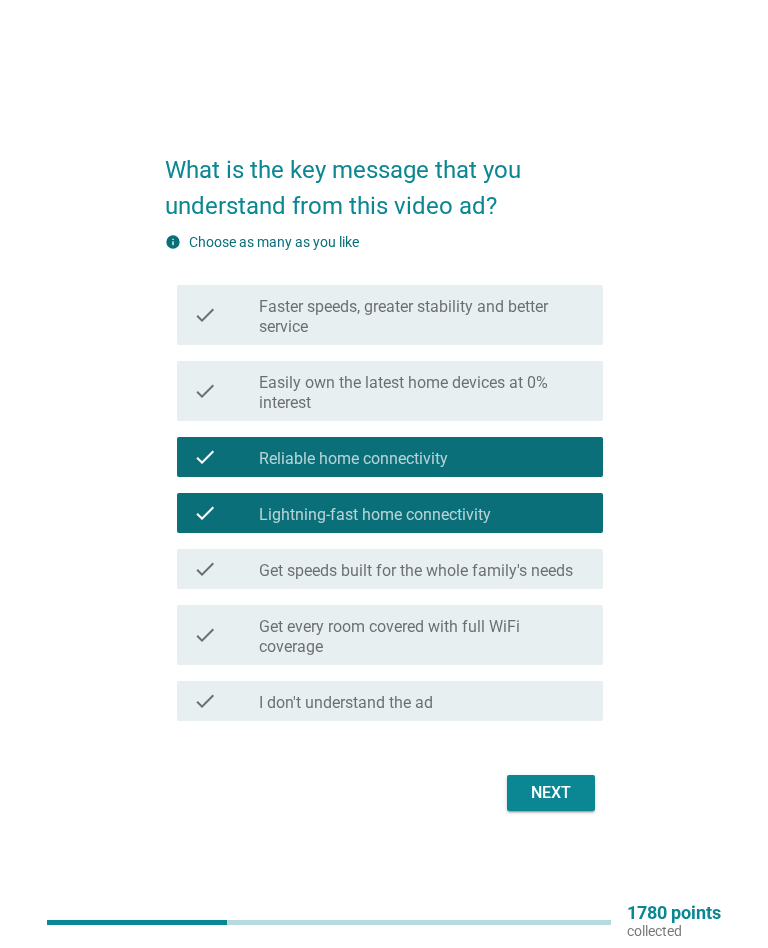 click on "check     check_box_outline_blank Get speeds built for the whole family's needs" at bounding box center (389, 569) 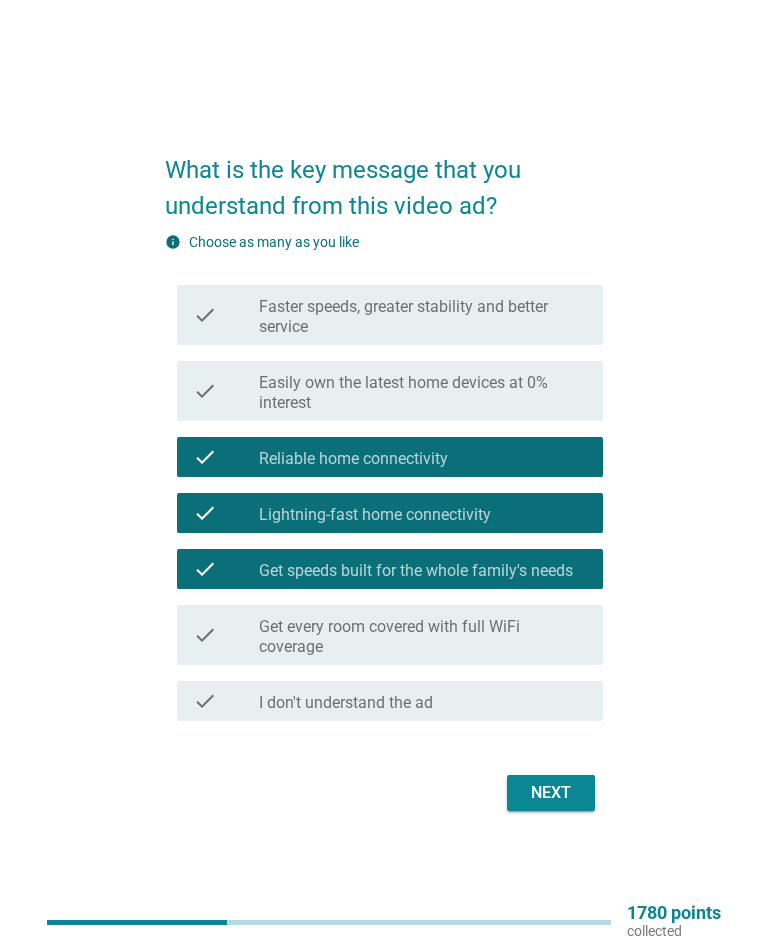 click on "Next" at bounding box center (551, 793) 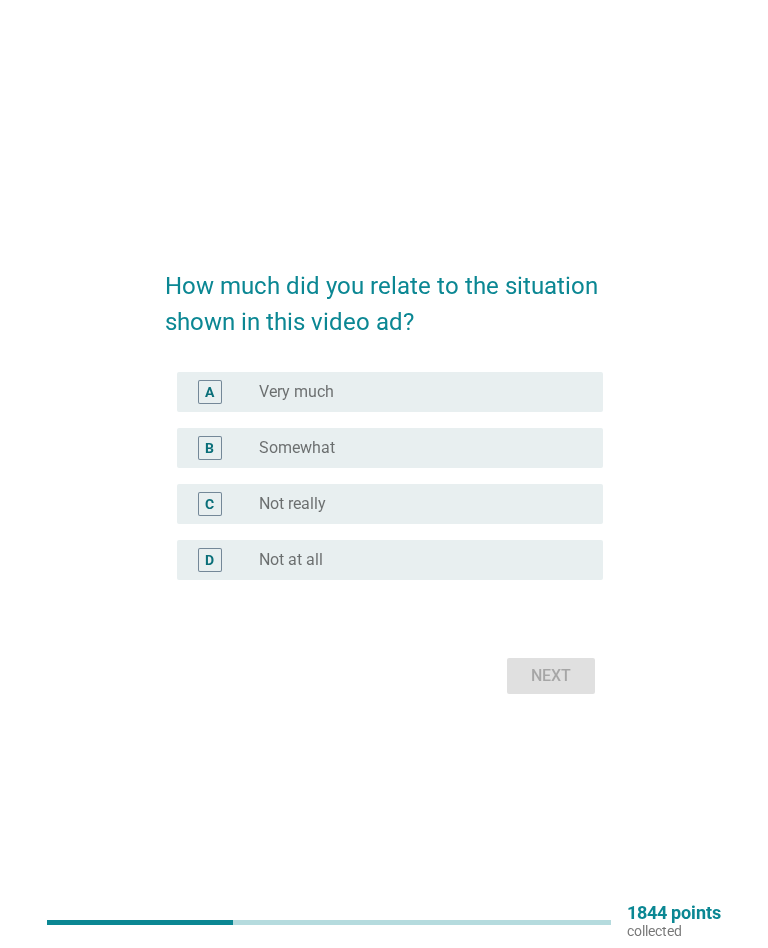 click on "A     radio_button_unchecked Very much" at bounding box center (383, 392) 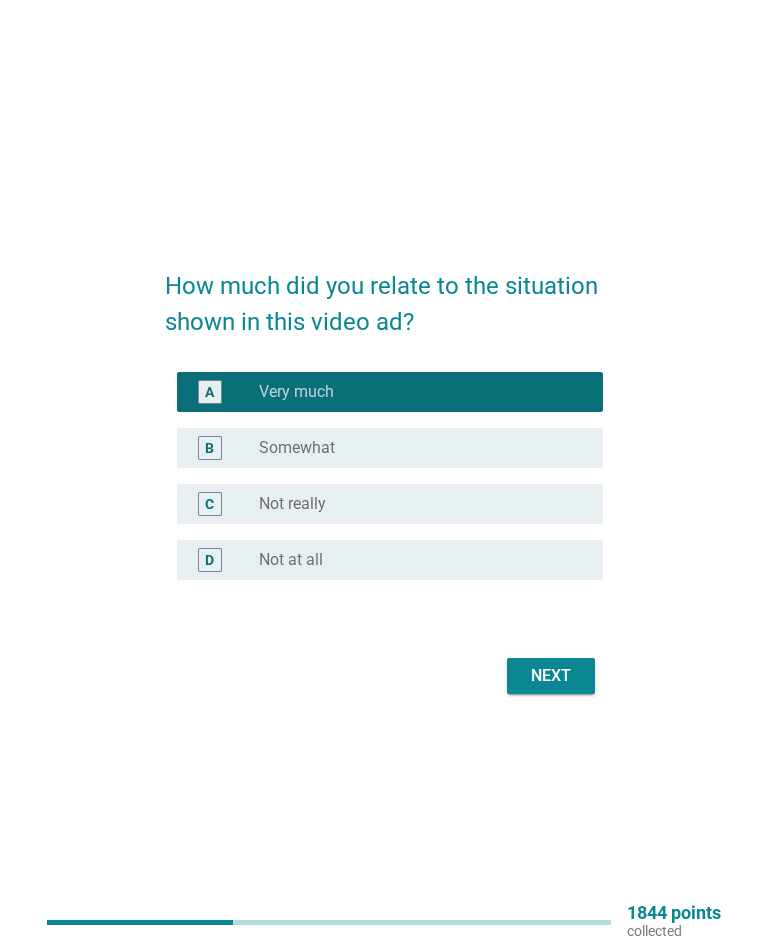 click on "Next" at bounding box center [551, 676] 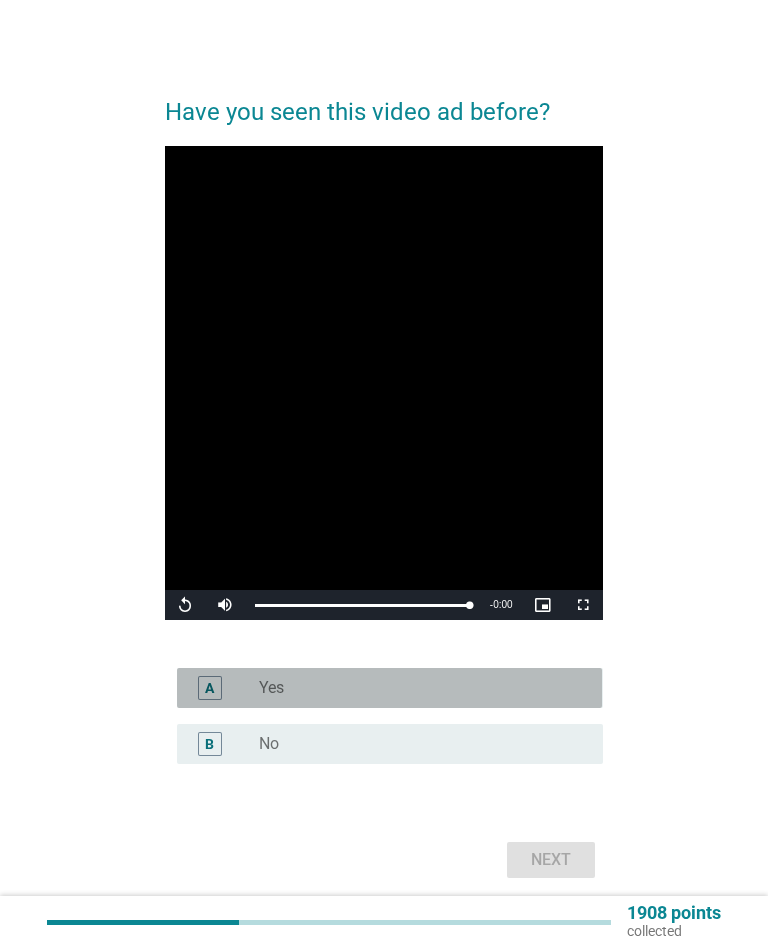 click on "Yes" at bounding box center (271, 688) 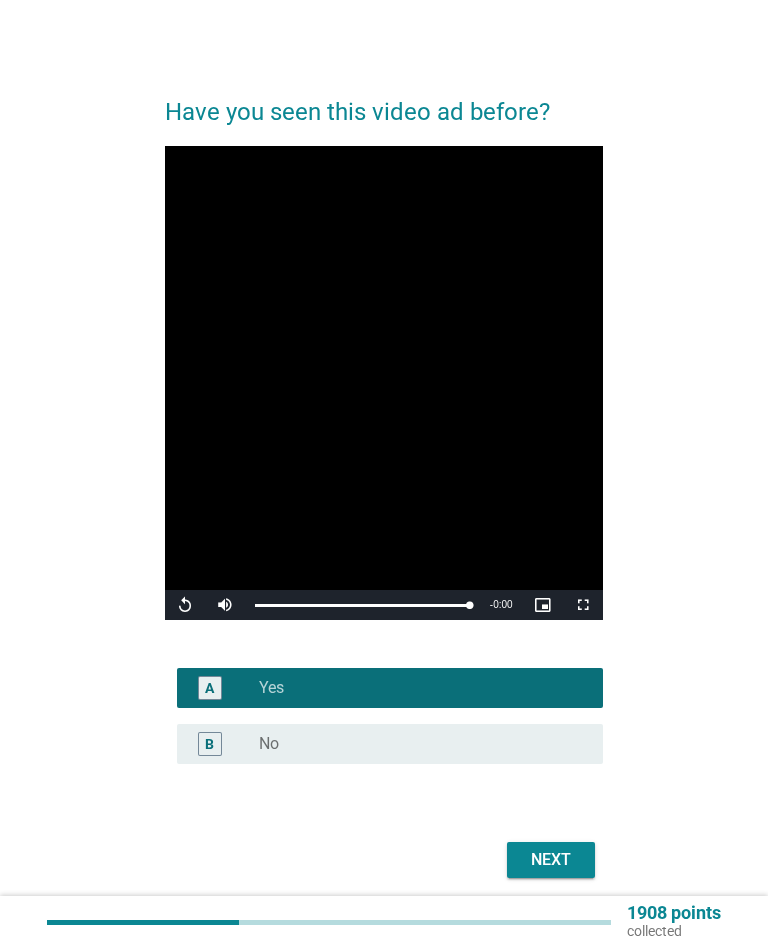 click on "Next" at bounding box center (551, 860) 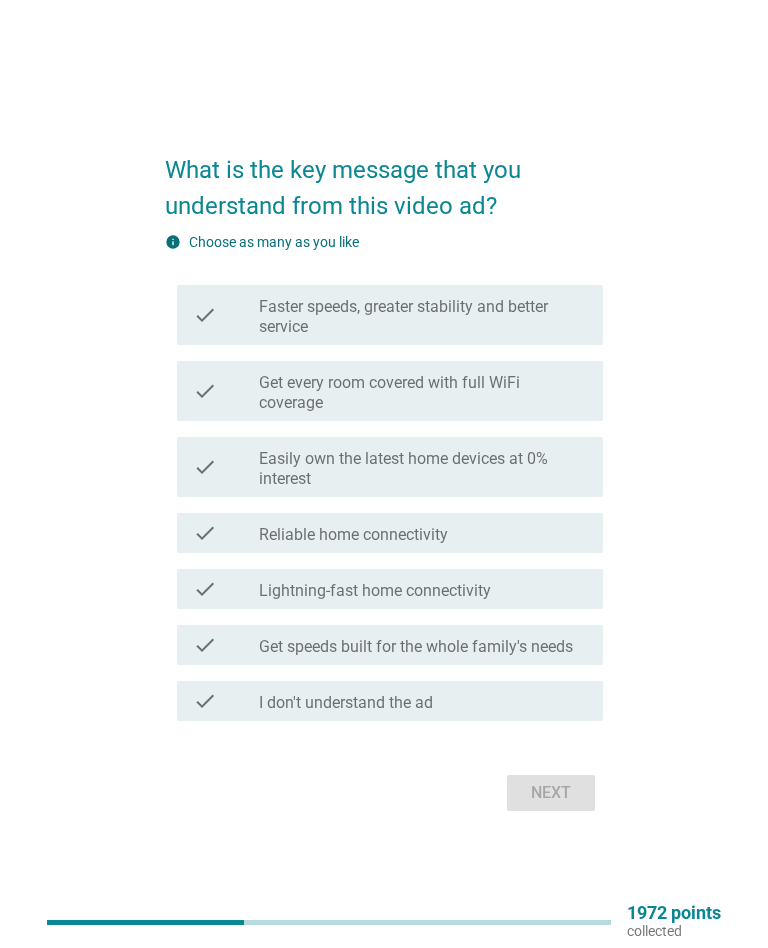 click on "check     check_box_outline_blank Reliable home connectivity" at bounding box center [389, 533] 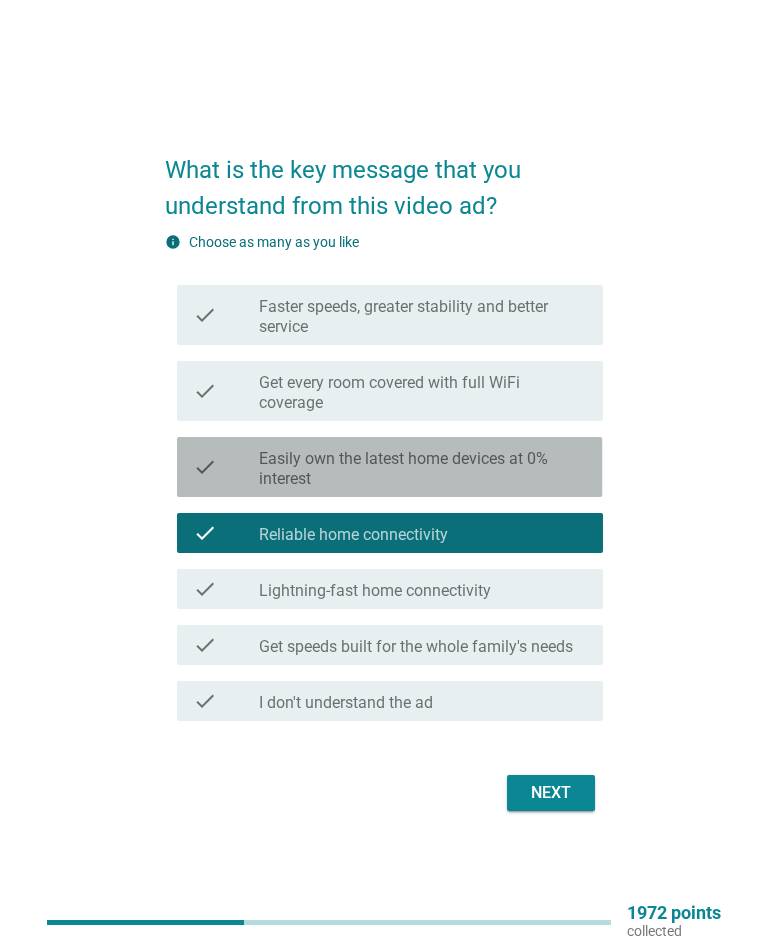 click on "check" at bounding box center [205, 467] 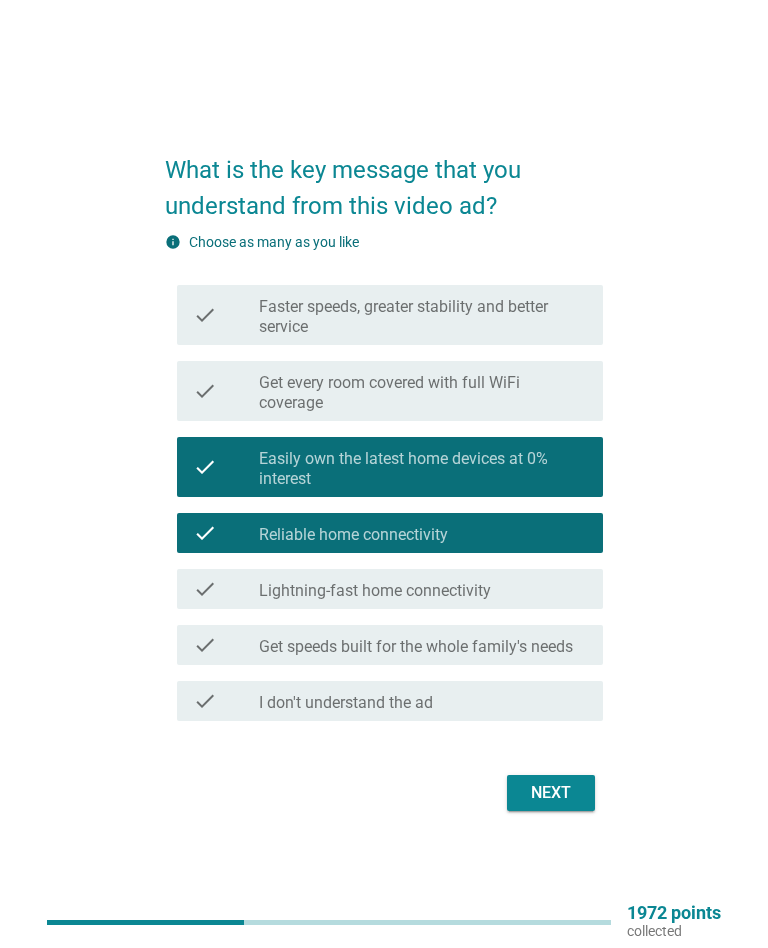 click on "Next" at bounding box center (551, 793) 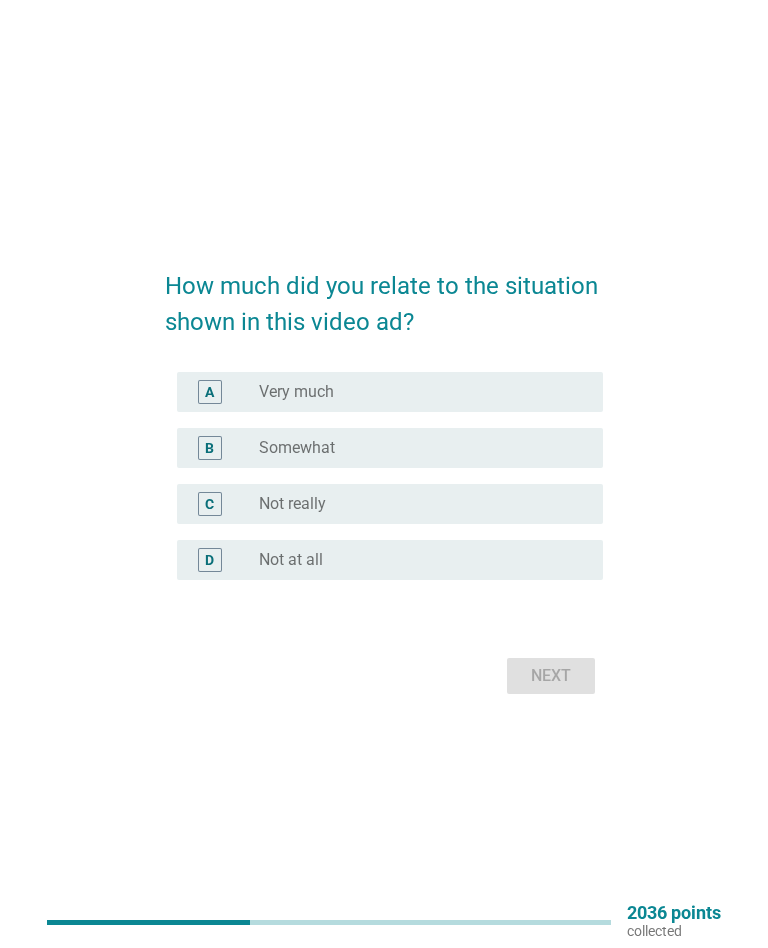 click on "B     radio_button_unchecked Somewhat" at bounding box center (389, 448) 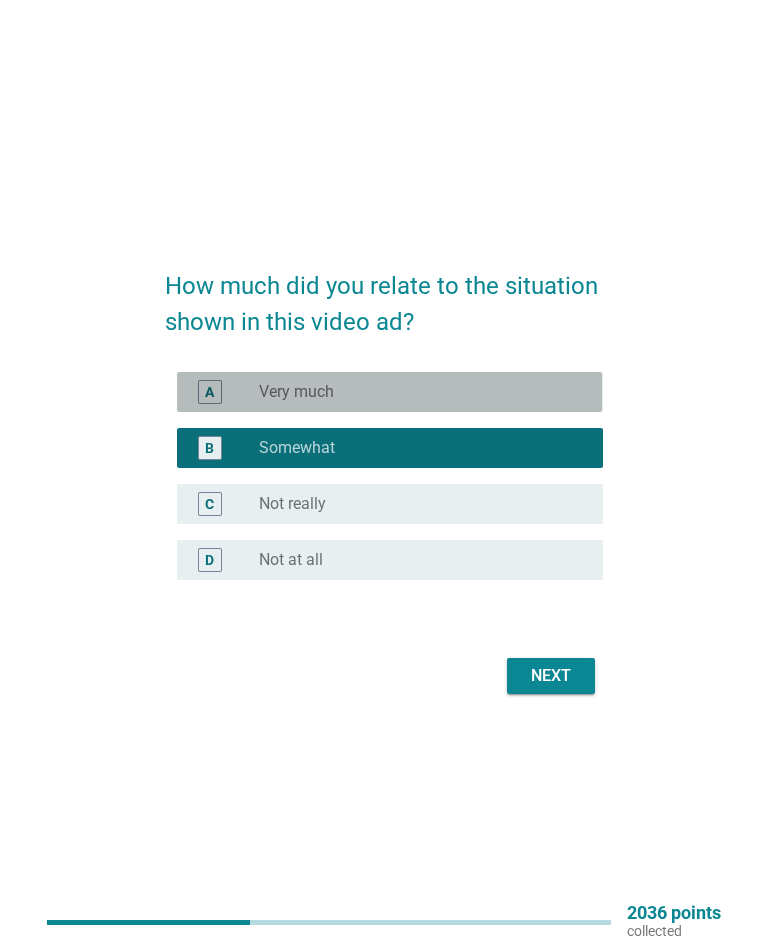 click on "A     radio_button_unchecked Very much" at bounding box center [389, 392] 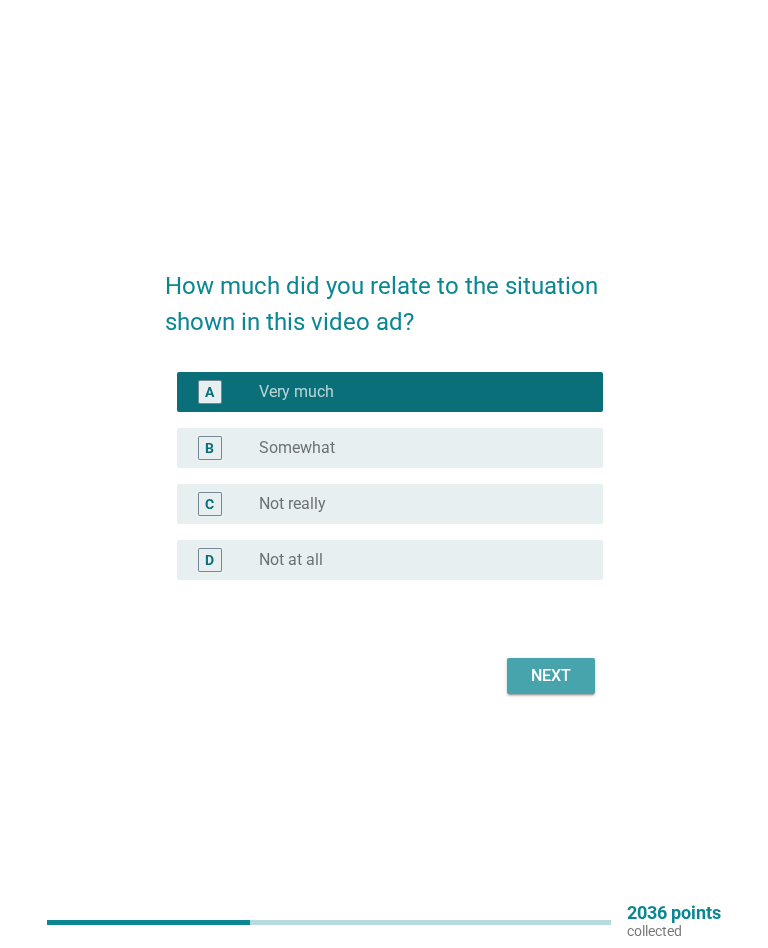 click on "Next" at bounding box center (551, 676) 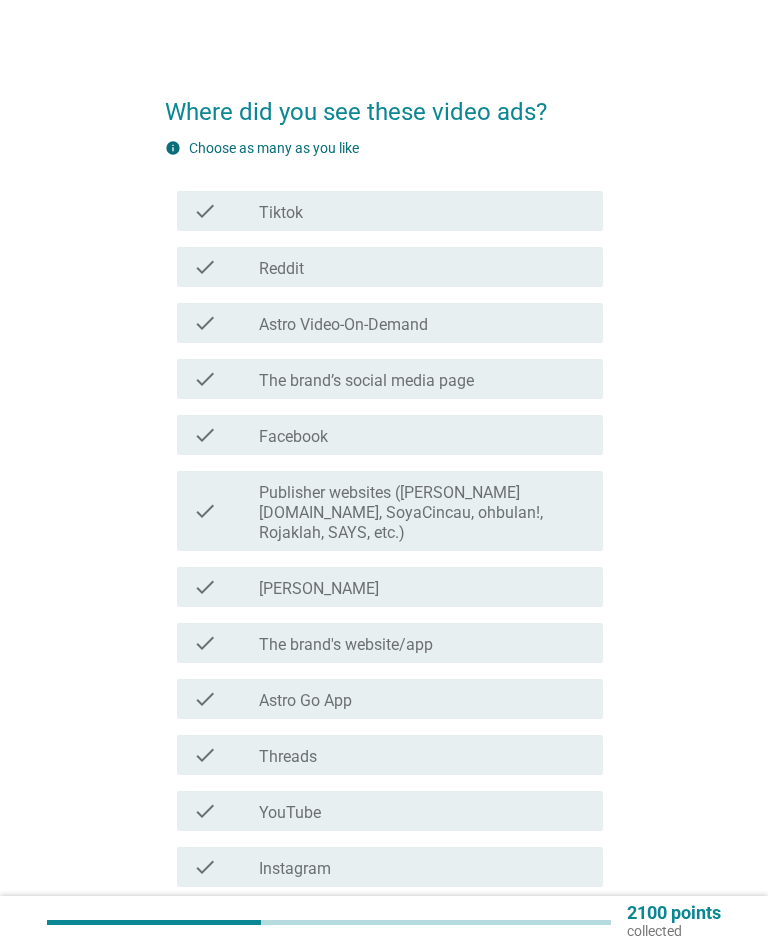 click on "check     check_box_outline_blank The brand’s social media page" at bounding box center (383, 379) 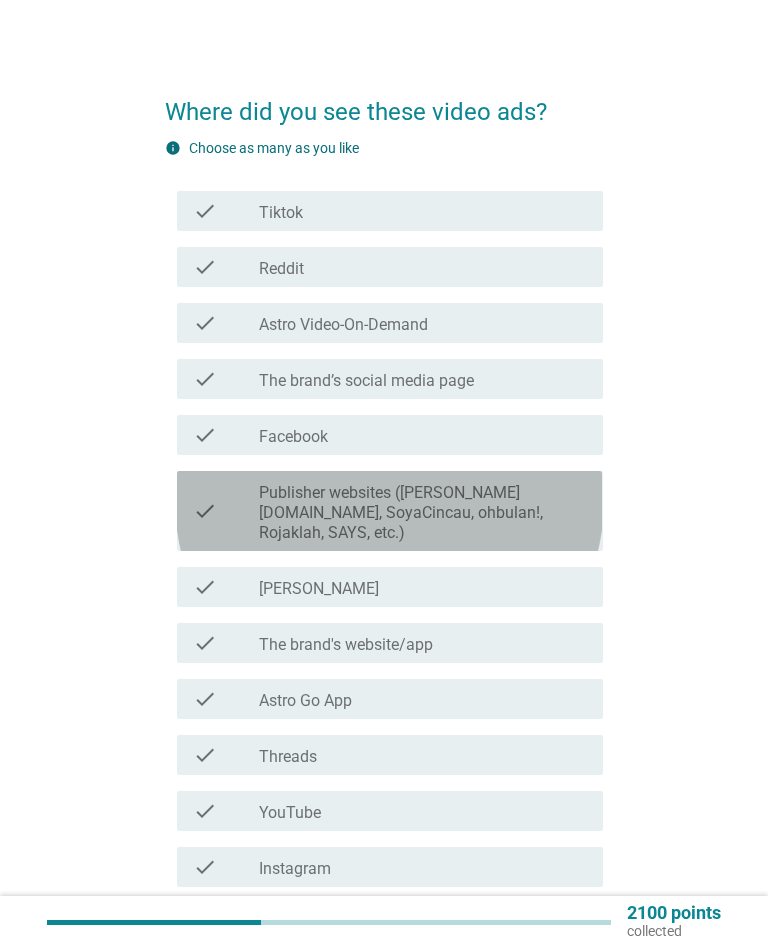 click on "check     check_box_outline_blank Publisher websites (e.g. [DOMAIN_NAME], SoyaCincau, ohbulan!, Rojaklah, SAYS, etc.)" at bounding box center (389, 511) 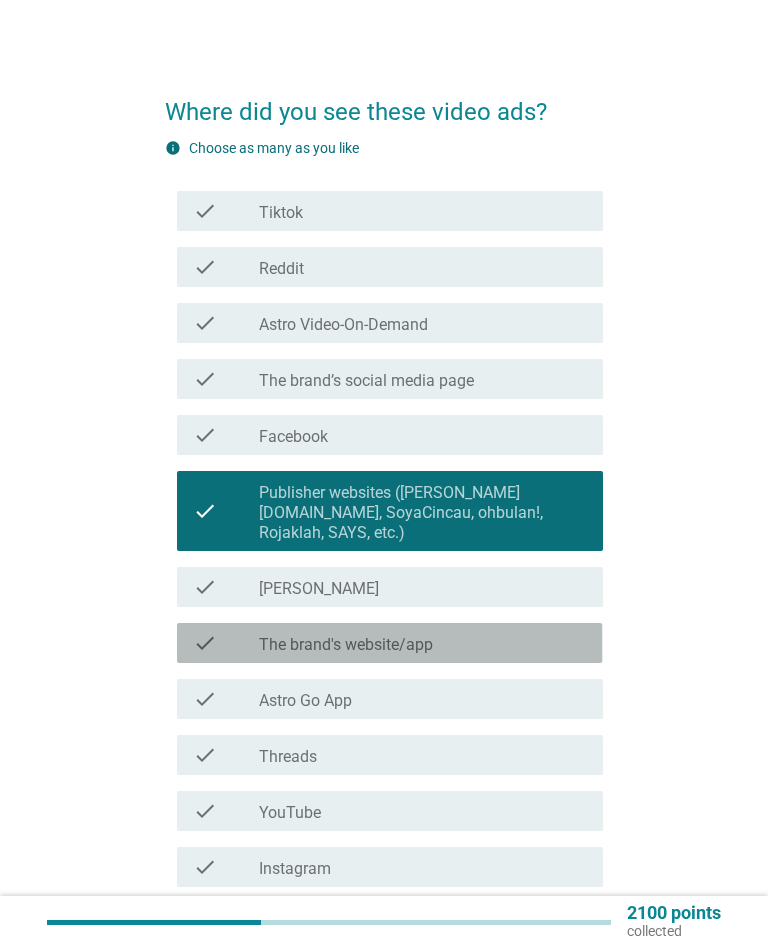 click on "check     check_box_outline_blank The brand's website/app" at bounding box center (389, 643) 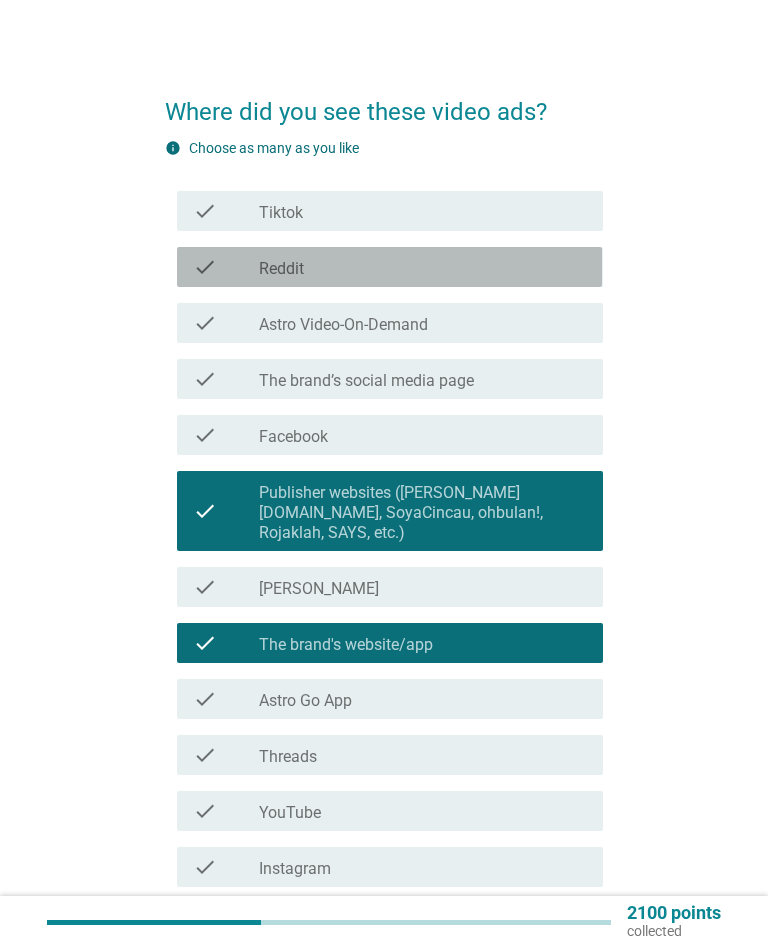 click on "check" at bounding box center [205, 267] 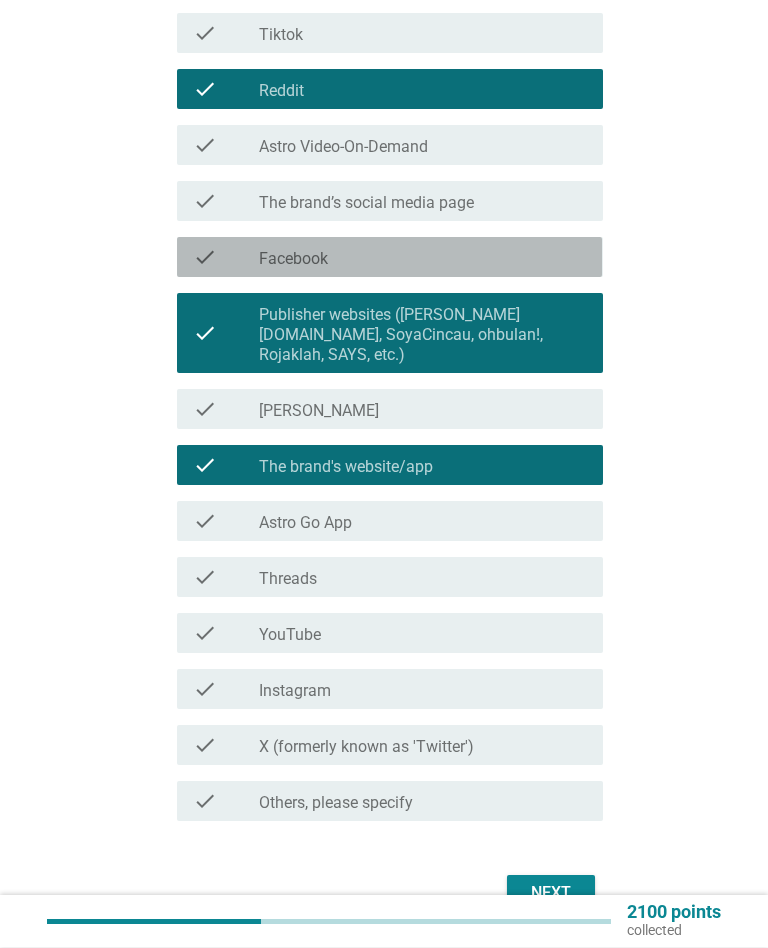 scroll, scrollTop: 253, scrollLeft: 0, axis: vertical 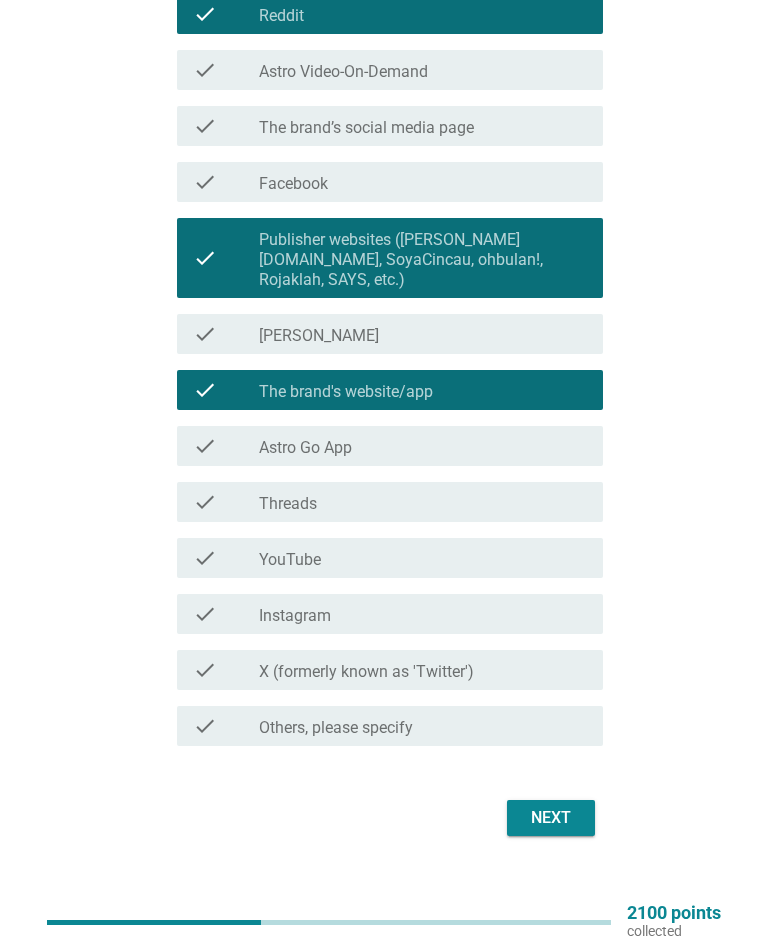 click on "Next" at bounding box center (551, 818) 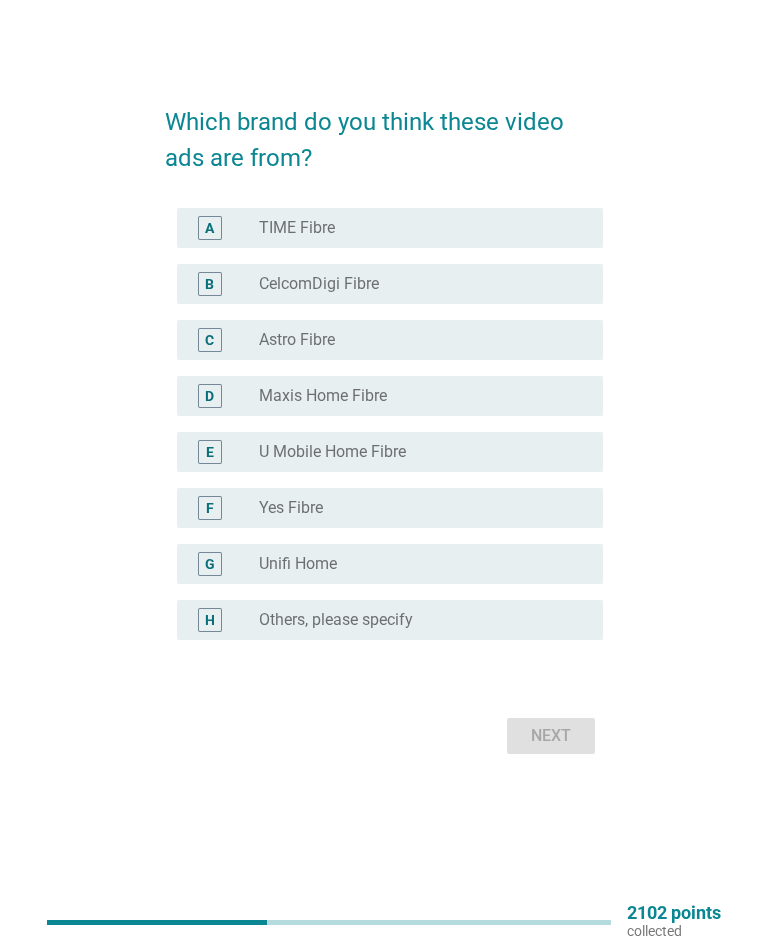 scroll, scrollTop: 0, scrollLeft: 0, axis: both 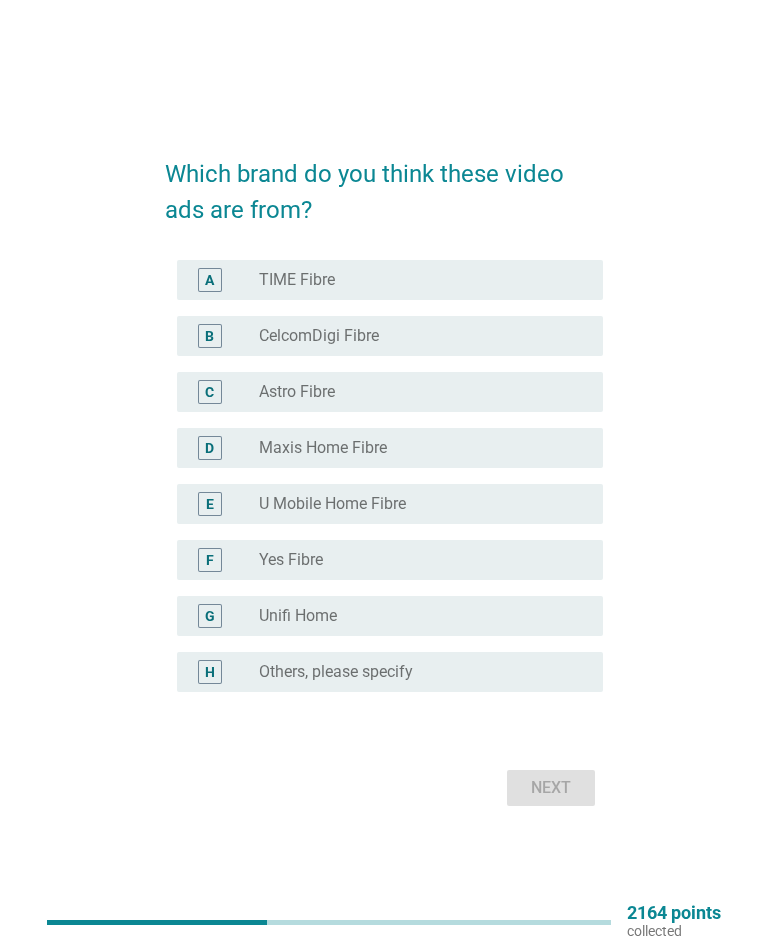 click on "B     radio_button_unchecked CelcomDigi Fibre" at bounding box center (389, 336) 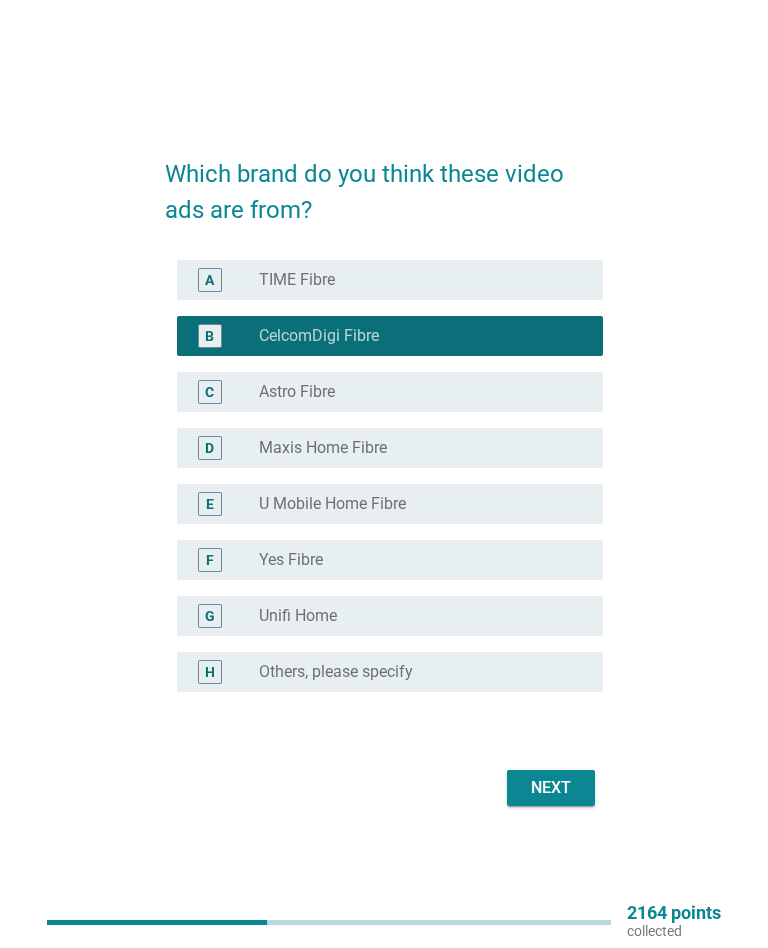 click on "D     radio_button_unchecked Maxis Home Fibre" at bounding box center (383, 448) 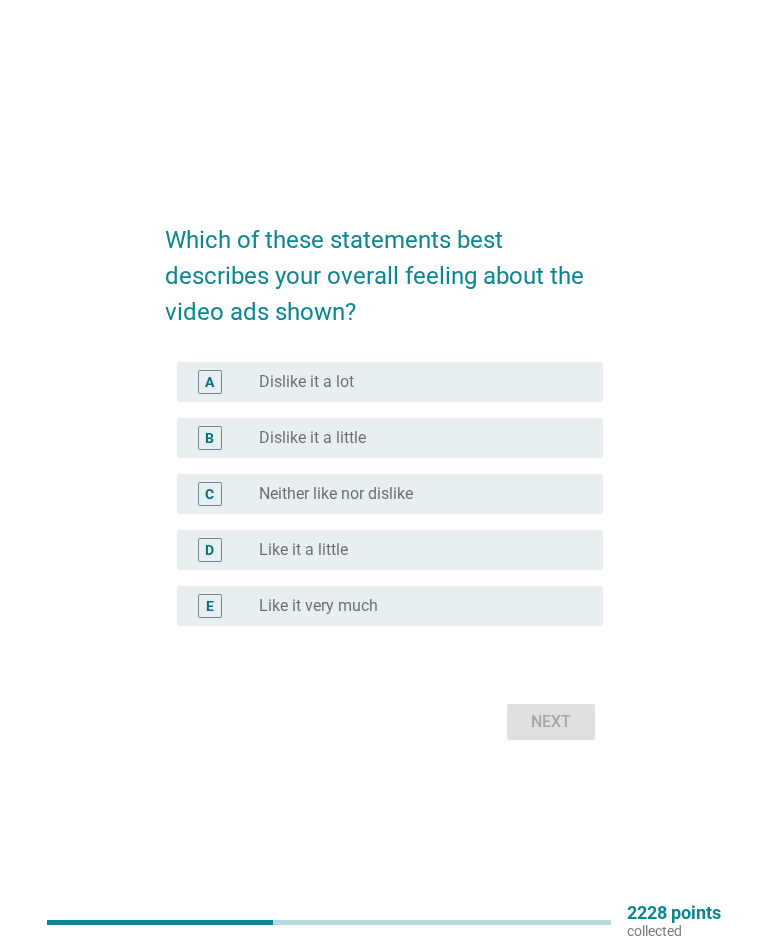 click on "D     radio_button_unchecked Like it a little" at bounding box center [389, 550] 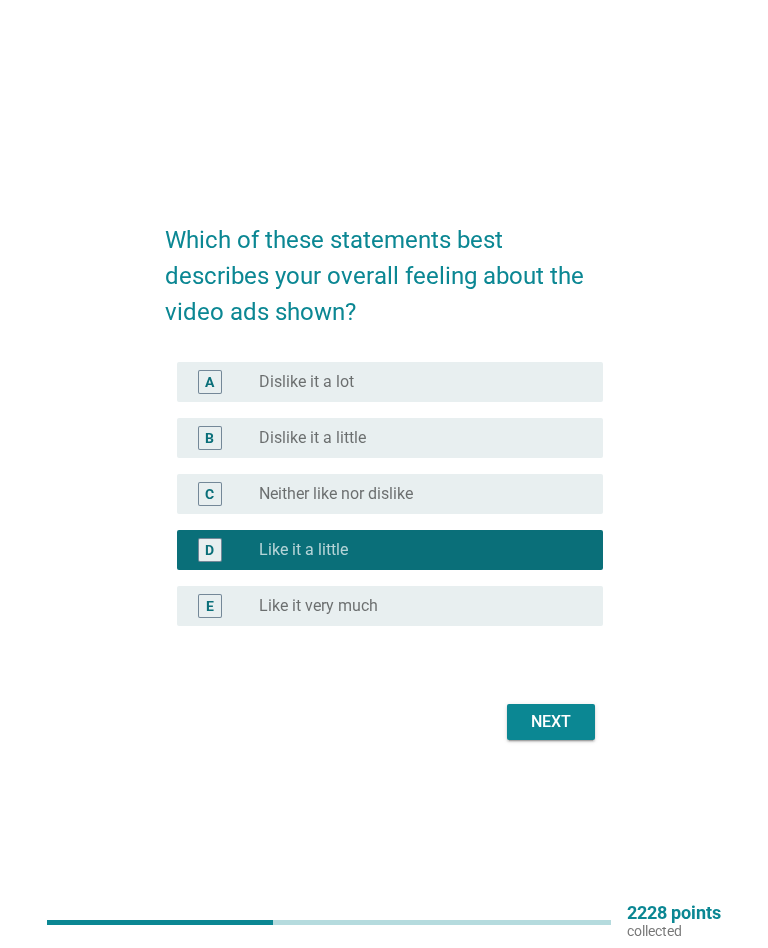 click on "E" at bounding box center [226, 606] 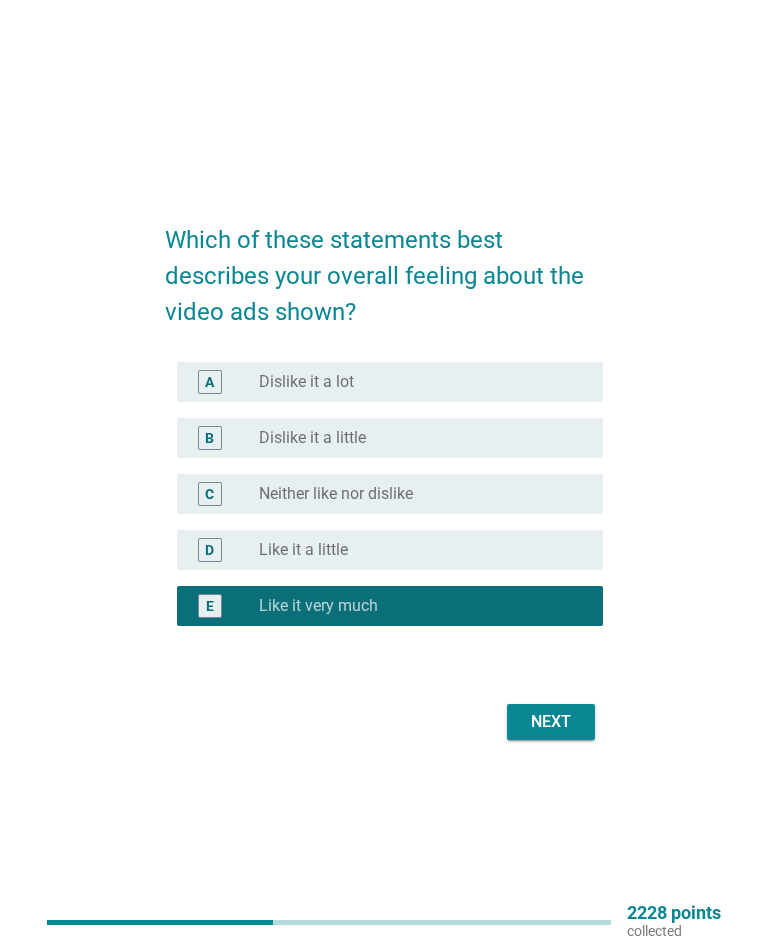 click on "Next" at bounding box center [551, 722] 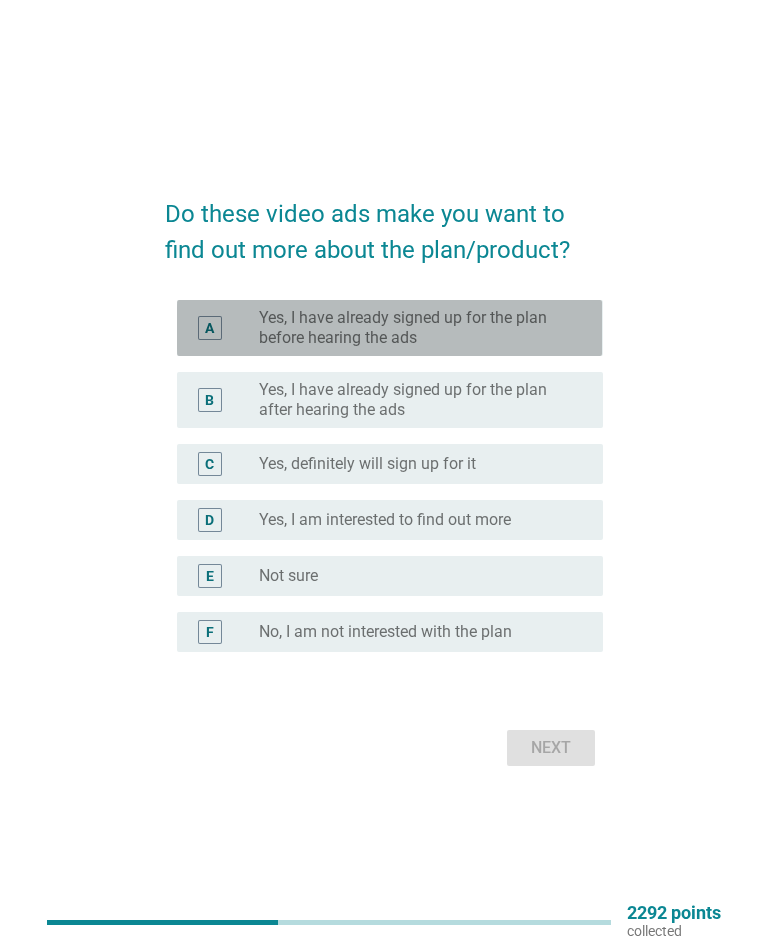 click on "A" at bounding box center [209, 328] 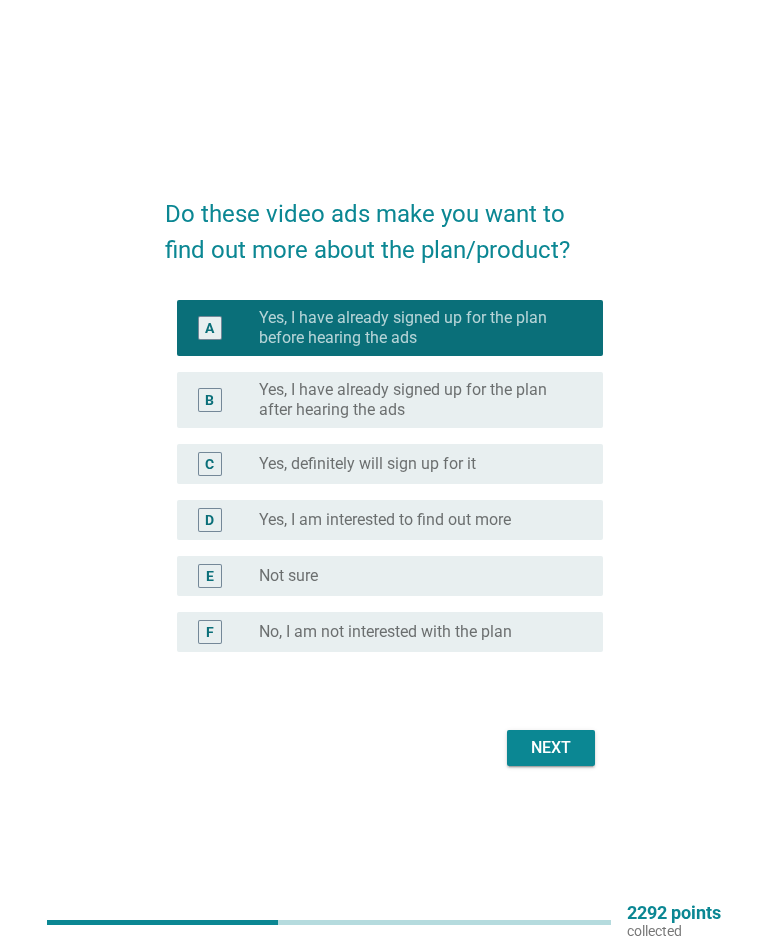 click on "Next" at bounding box center (551, 748) 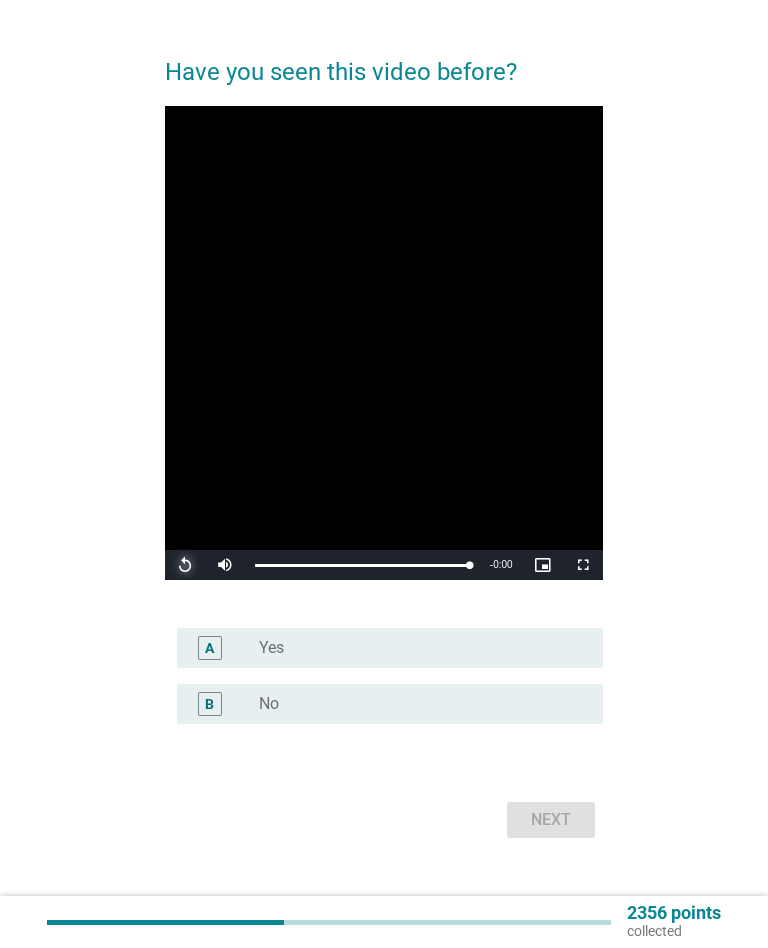 scroll, scrollTop: 45, scrollLeft: 0, axis: vertical 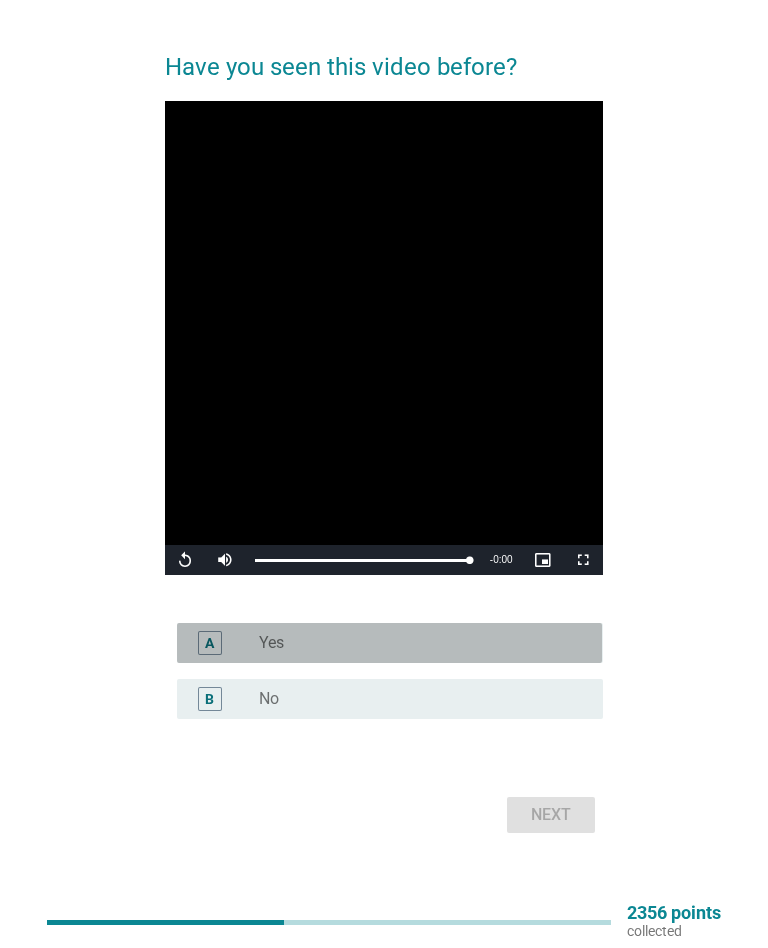 click on "A" at bounding box center [226, 643] 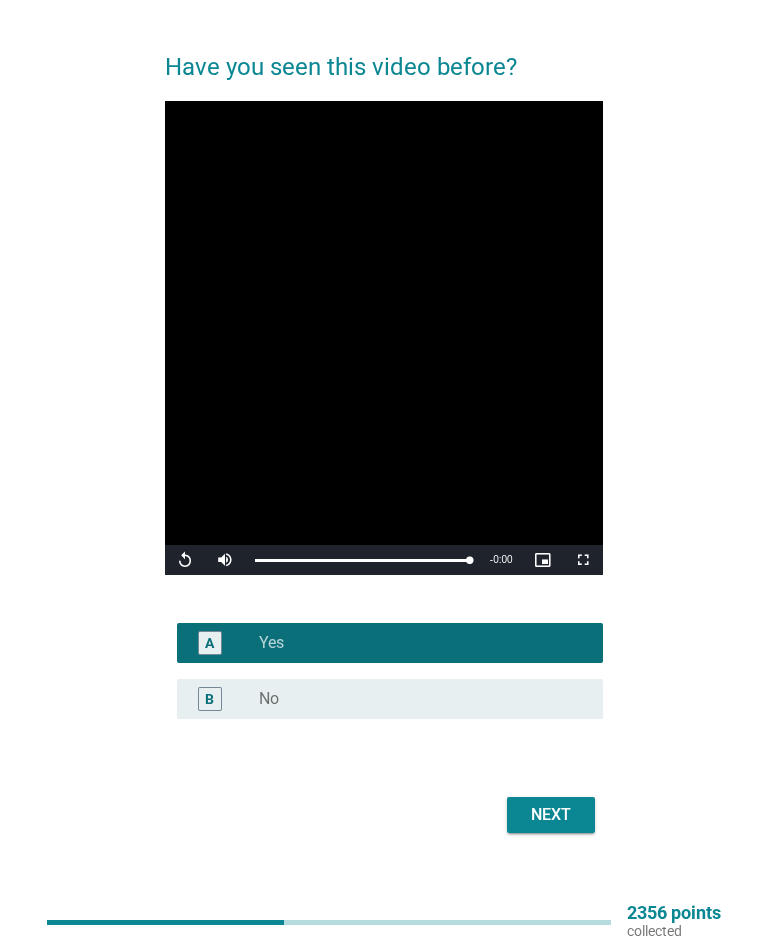 click on "Have you seen this video before?       Video Player is loading. Play Video Replay Mute Current Time  0:56 / Duration  0:56 Loaded :  100.00% 0:56 Stream Type  LIVE Seek to live, currently behind live LIVE Remaining Time  - 0:00   1x Playback Rate Chapters Chapters Descriptions descriptions off , selected Subtitles subtitles settings , opens subtitles settings dialog subtitles off , selected Audio Track Unknown , selected Picture-in-Picture Fullscreen This is a modal window. Beginning of dialog window. Escape will cancel and close the window. Text Color White Black [PERSON_NAME] Blue Yellow Magenta Cyan Transparency Opaque Semi-Transparent Background Color Black White [PERSON_NAME] Blue Yellow Magenta Cyan Transparency Opaque Semi-Transparent Transparent Window Color Black White [PERSON_NAME] Blue Yellow Magenta Cyan Transparency Transparent Semi-Transparent Opaque Font Size 50% 75% 100% 125% 150% 175% 200% 300% 400% Text Edge Style None Raised Depressed Uniform Dropshadow Font Family Proportional Sans-Serif Casual" at bounding box center (383, 434) 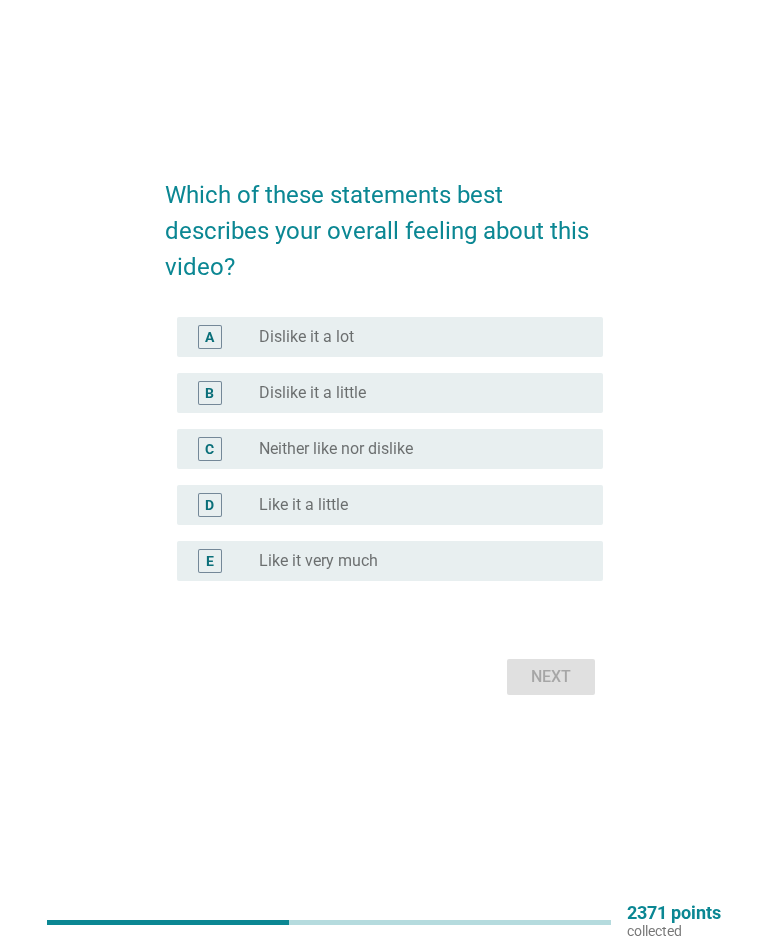 scroll, scrollTop: 0, scrollLeft: 0, axis: both 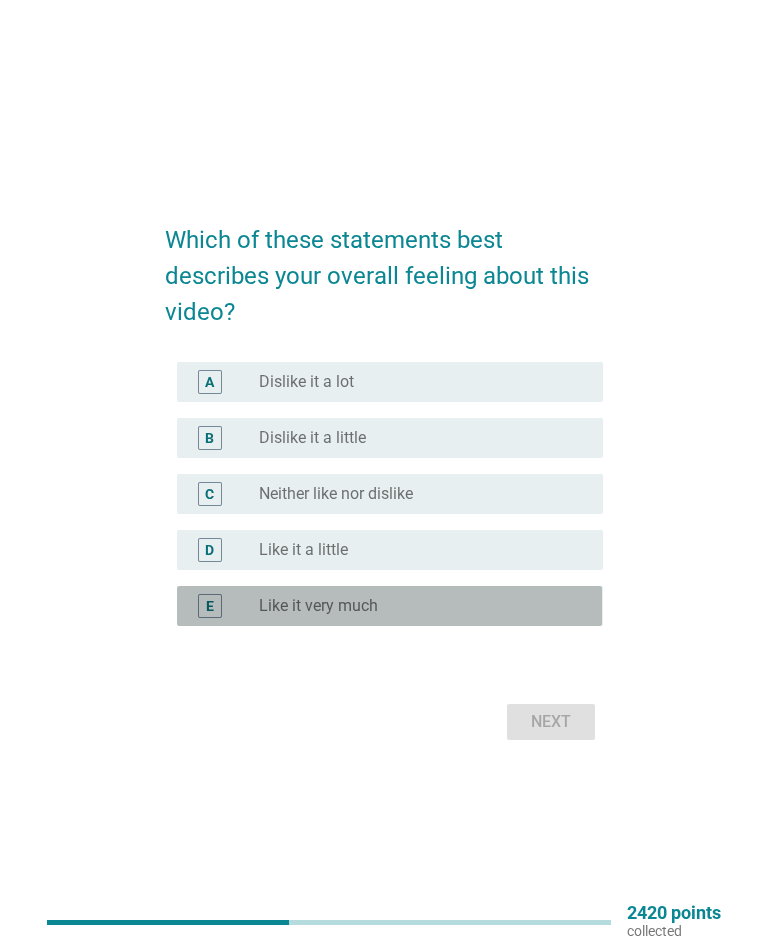 click on "E" at bounding box center [226, 606] 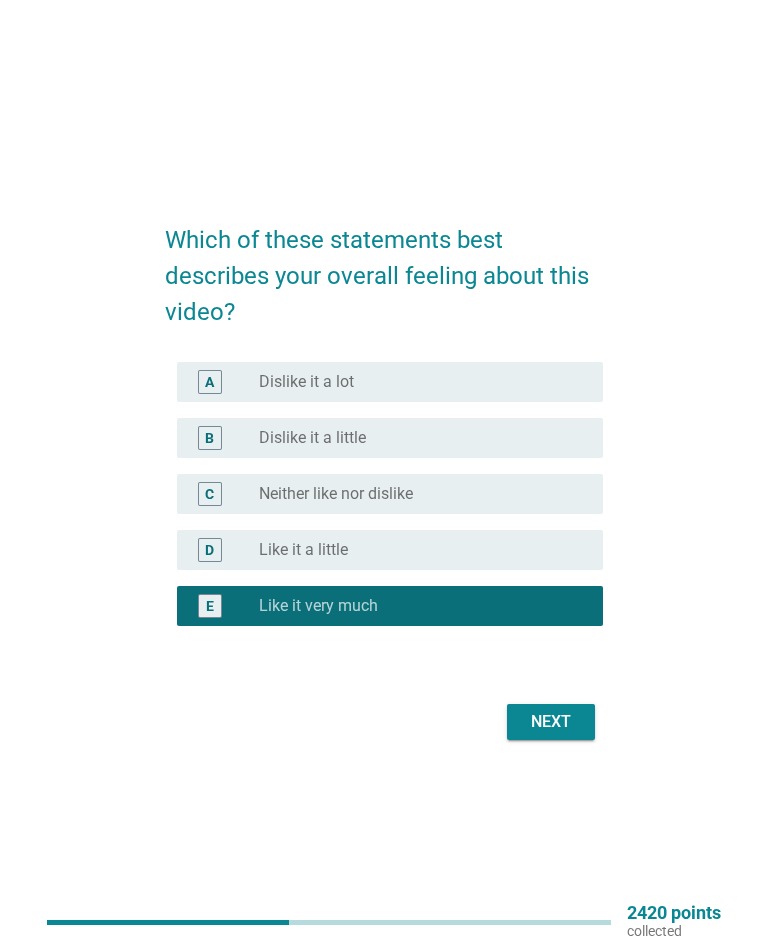 click on "Next" at bounding box center (551, 722) 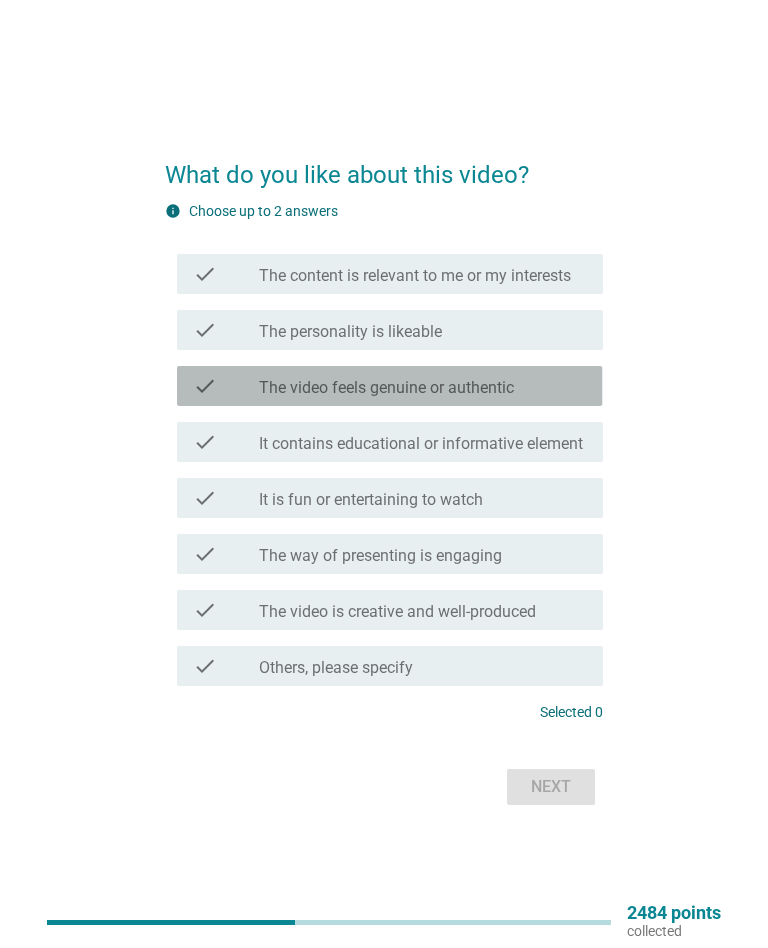 click on "check     check_box_outline_blank The video feels genuine or authentic" at bounding box center [389, 386] 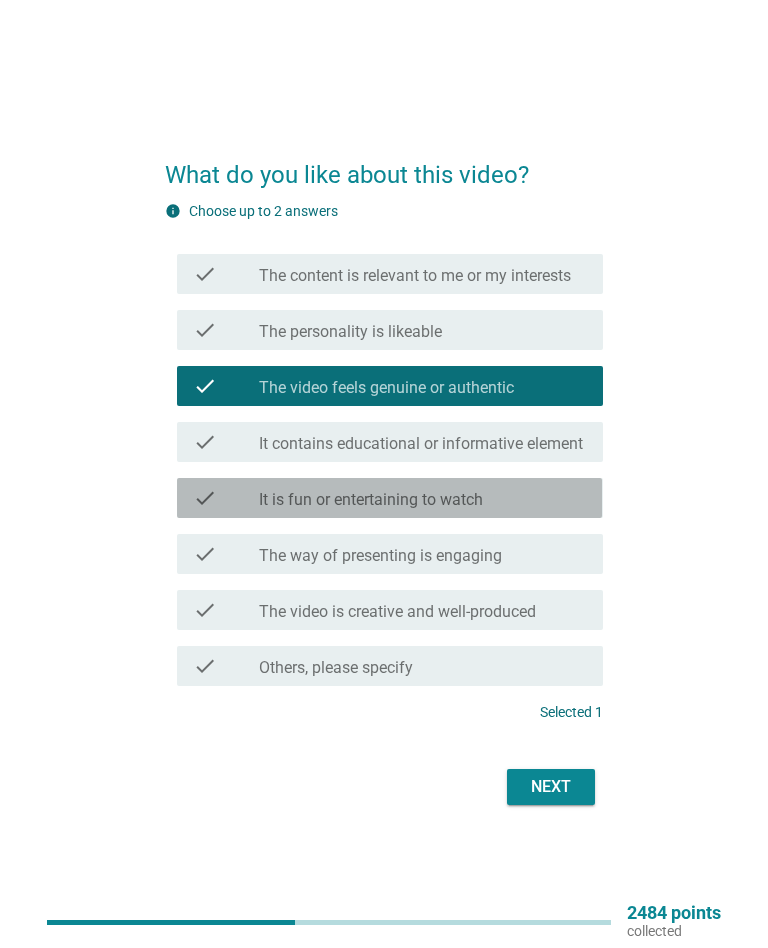 click on "check" at bounding box center [226, 498] 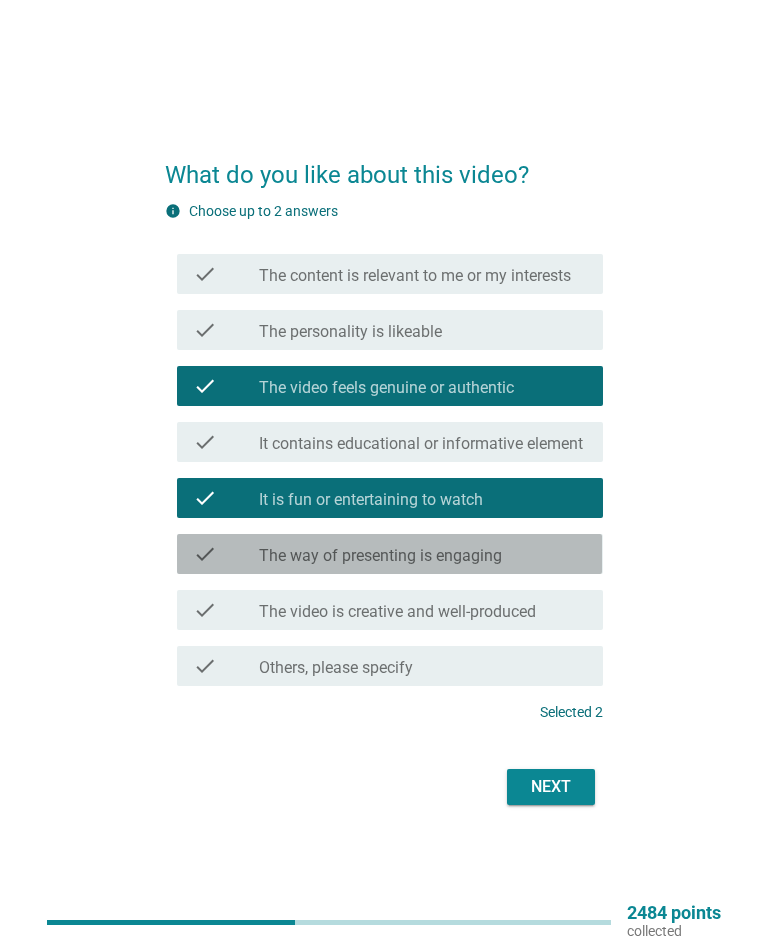 click on "check" at bounding box center (226, 554) 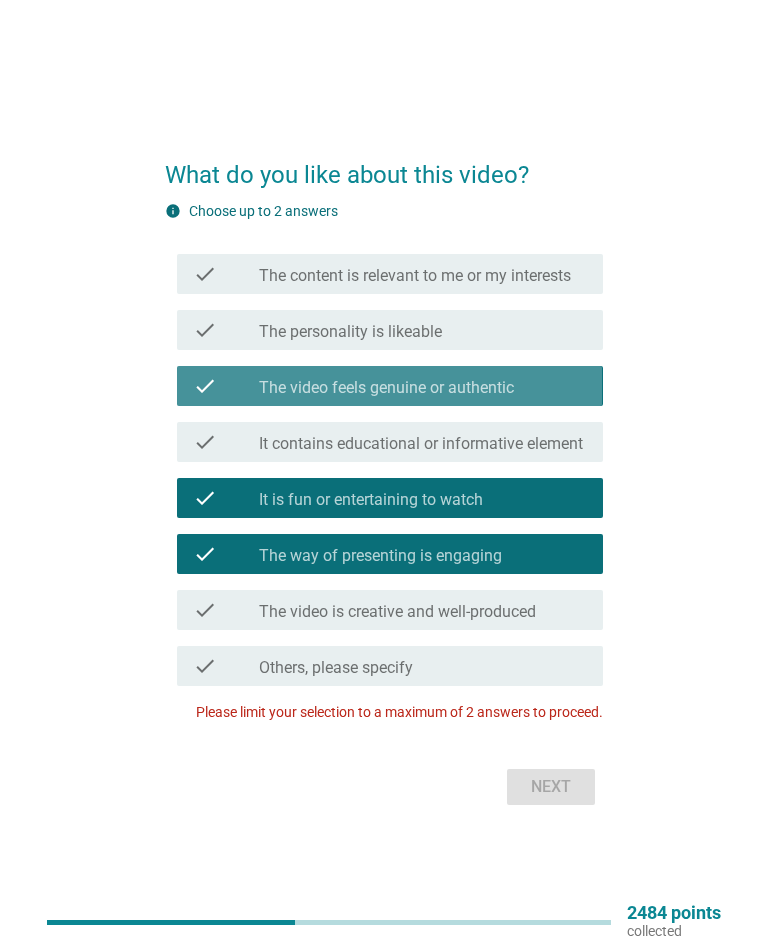 click on "check     check_box_outline_blank The video feels genuine or authentic" at bounding box center [389, 386] 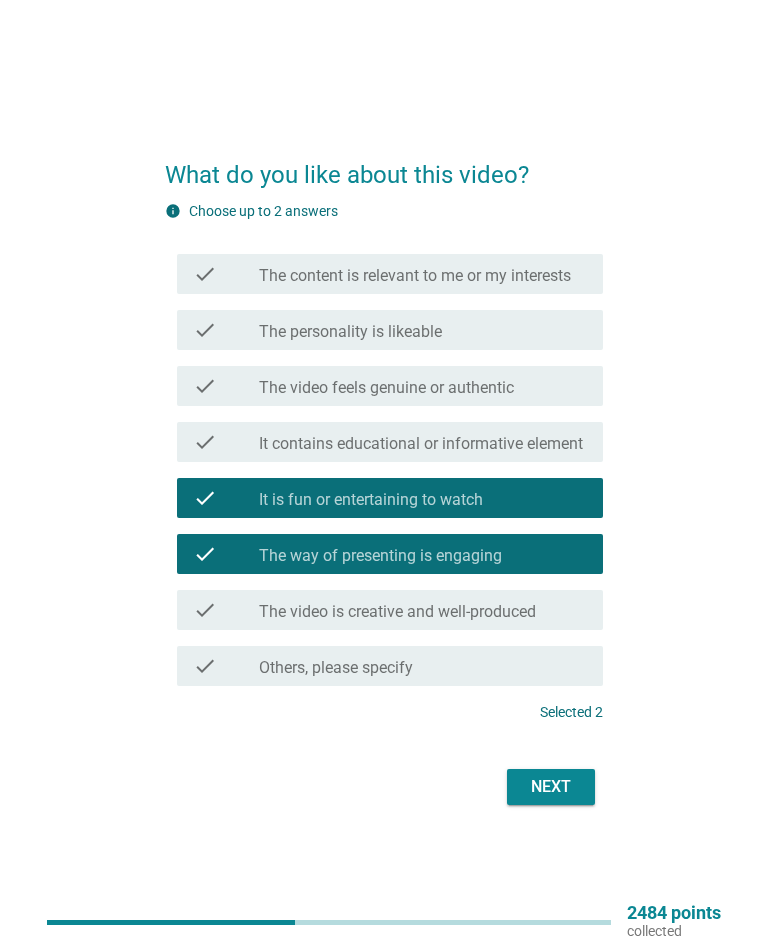 click on "Next" at bounding box center [551, 787] 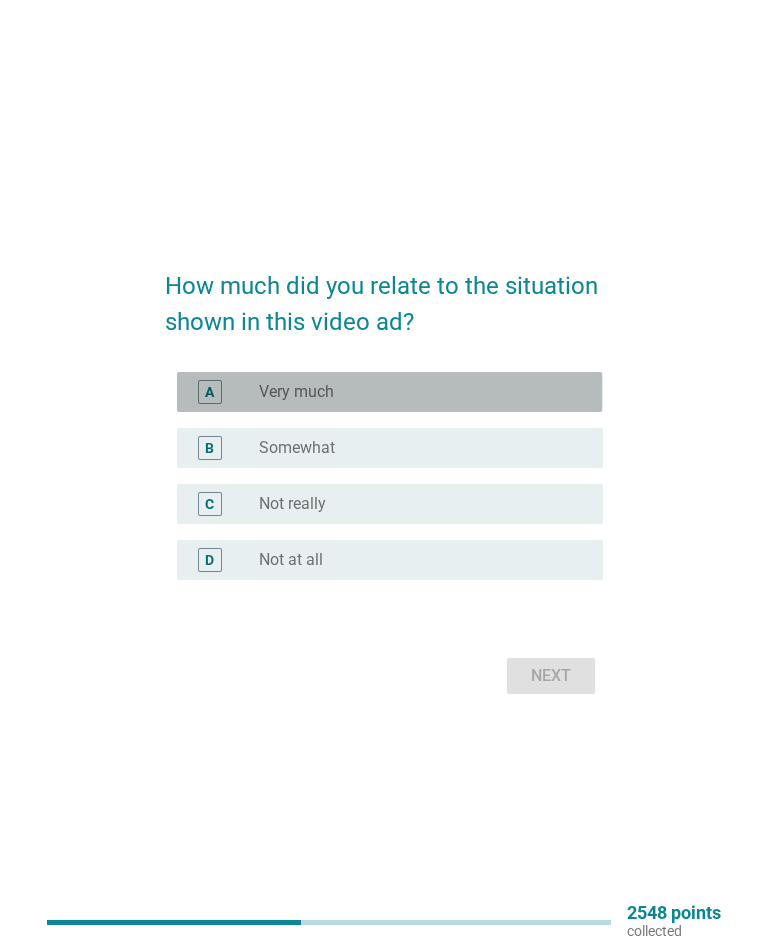 click on "A" at bounding box center [210, 392] 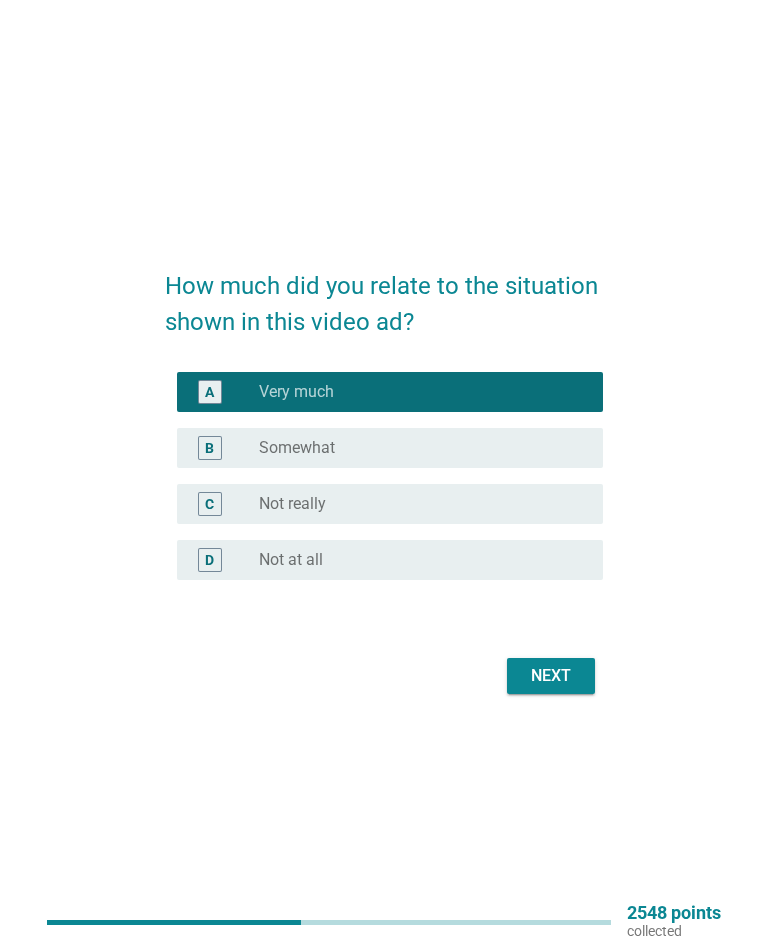 click on "Next" at bounding box center (551, 676) 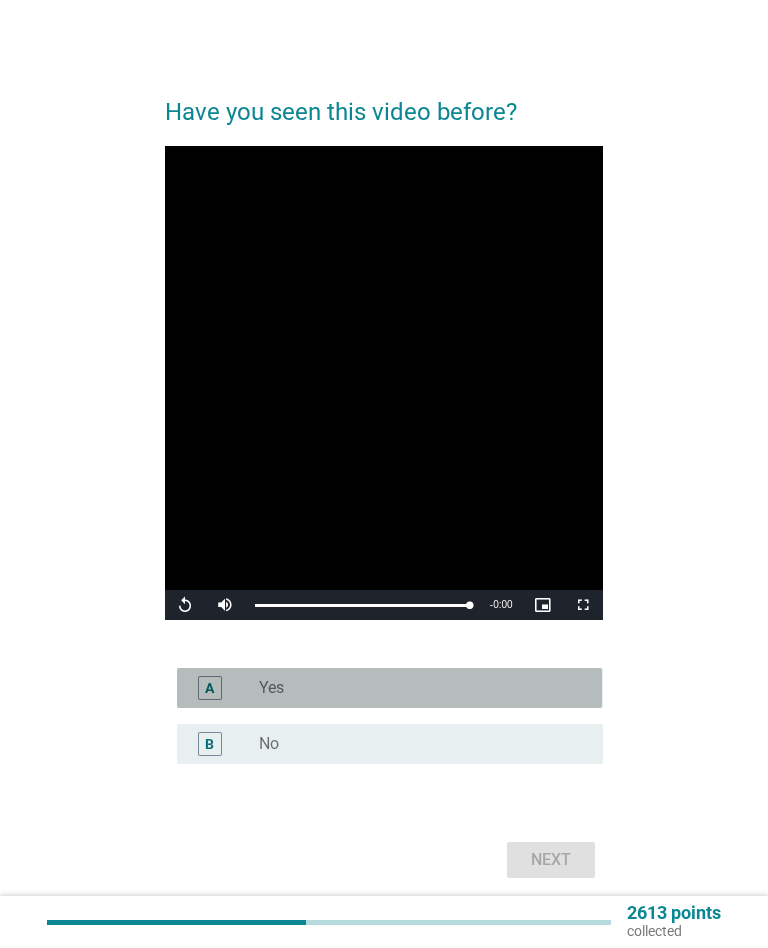 click on "A" at bounding box center (226, 688) 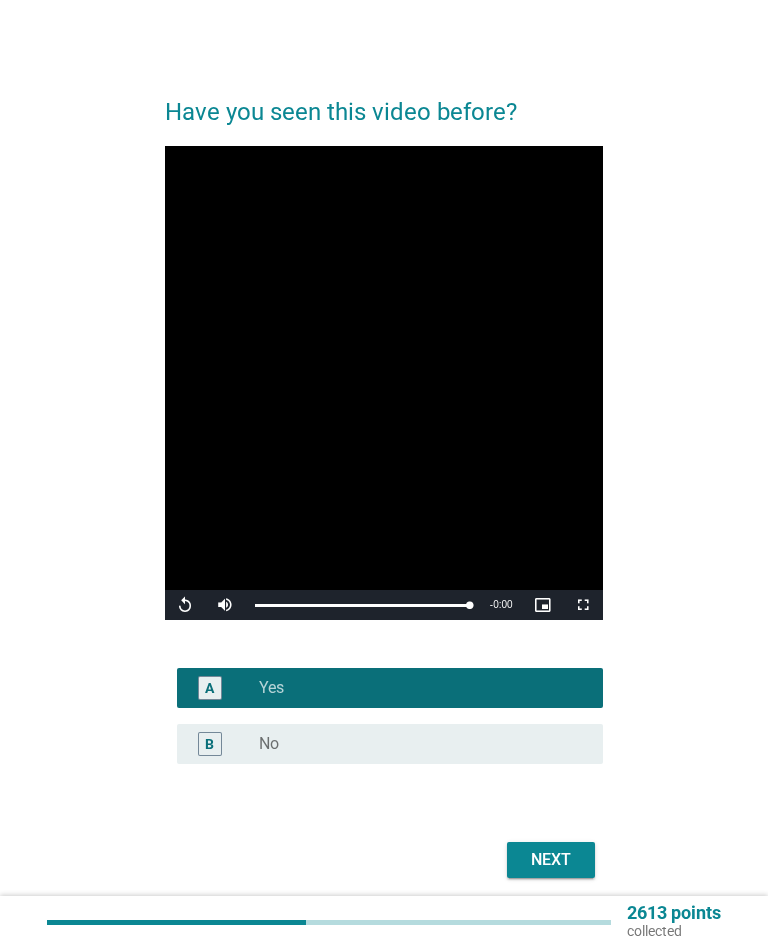 click on "Next" at bounding box center (551, 860) 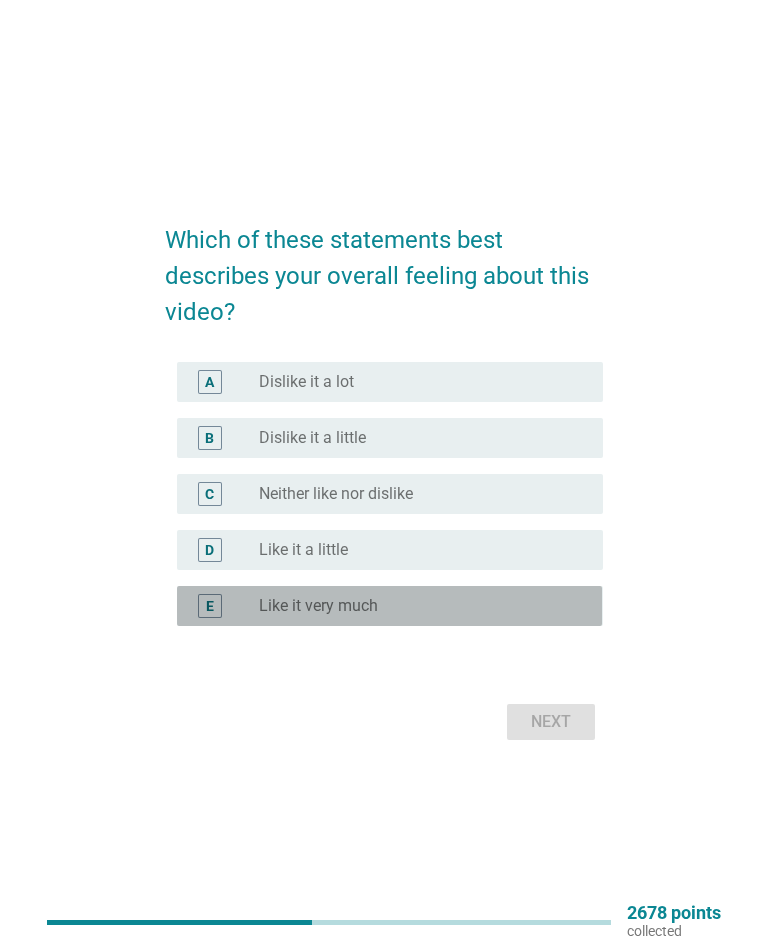 click on "E     radio_button_unchecked Like it very much" at bounding box center [389, 606] 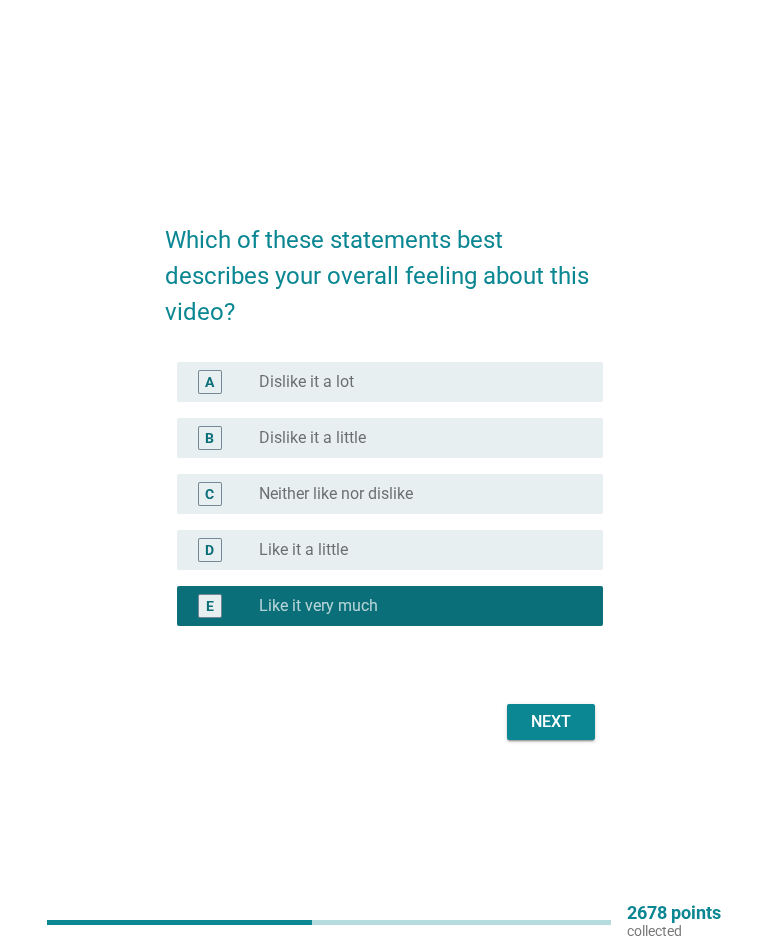 click on "Next" at bounding box center (551, 722) 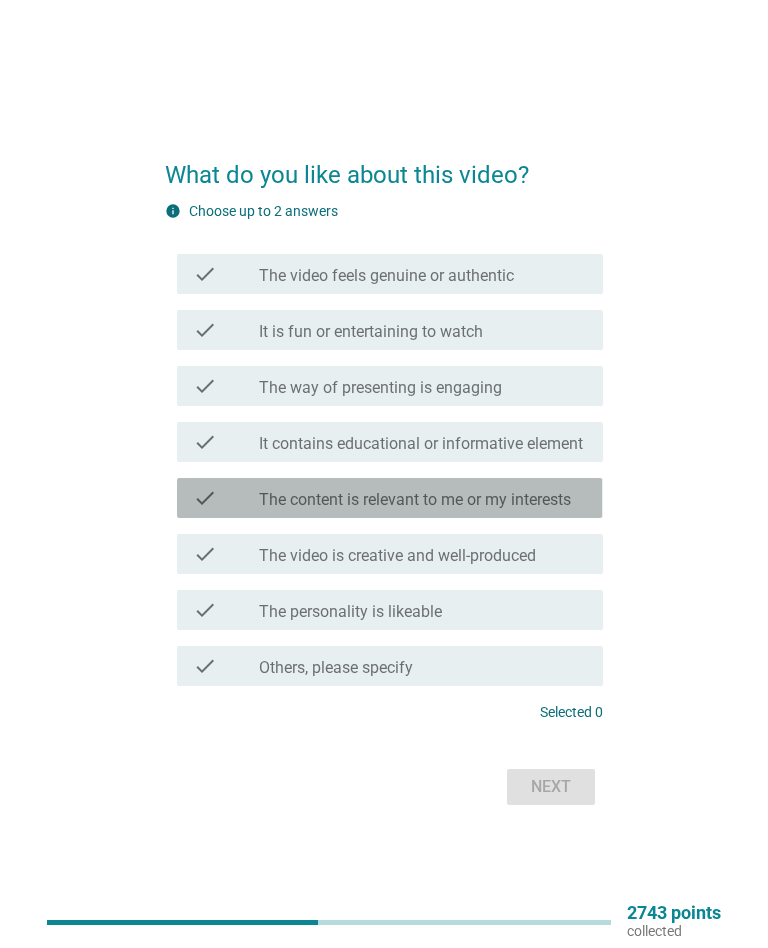 click on "check     check_box_outline_blank The content is relevant to me or my interests" at bounding box center (389, 498) 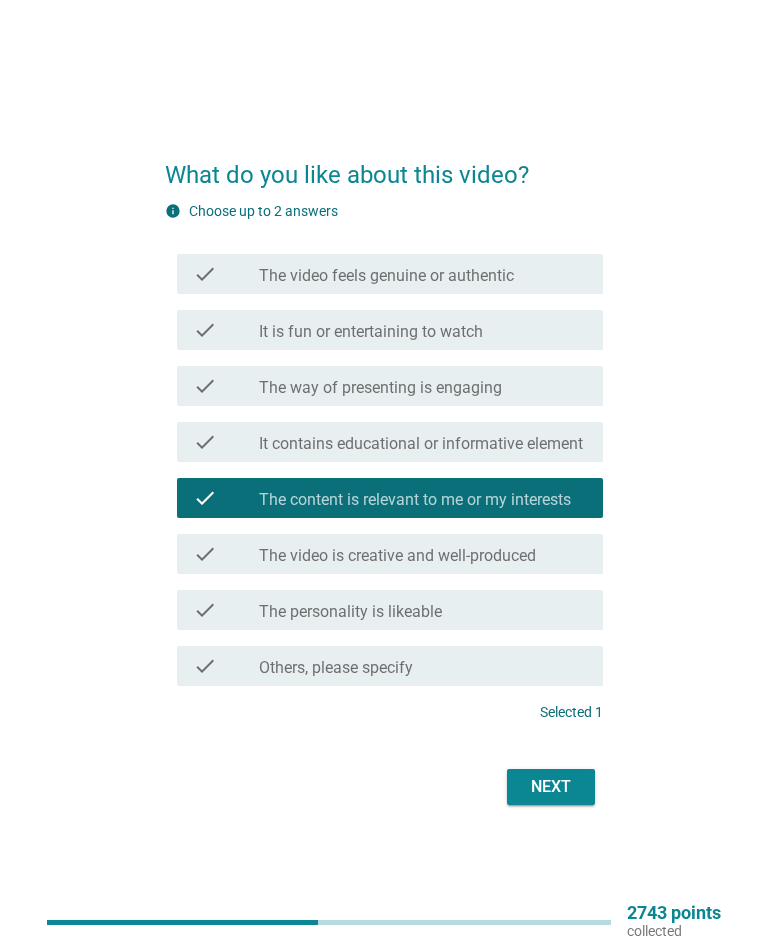 click on "check     check_box_outline_blank The way of presenting is engaging" at bounding box center (389, 386) 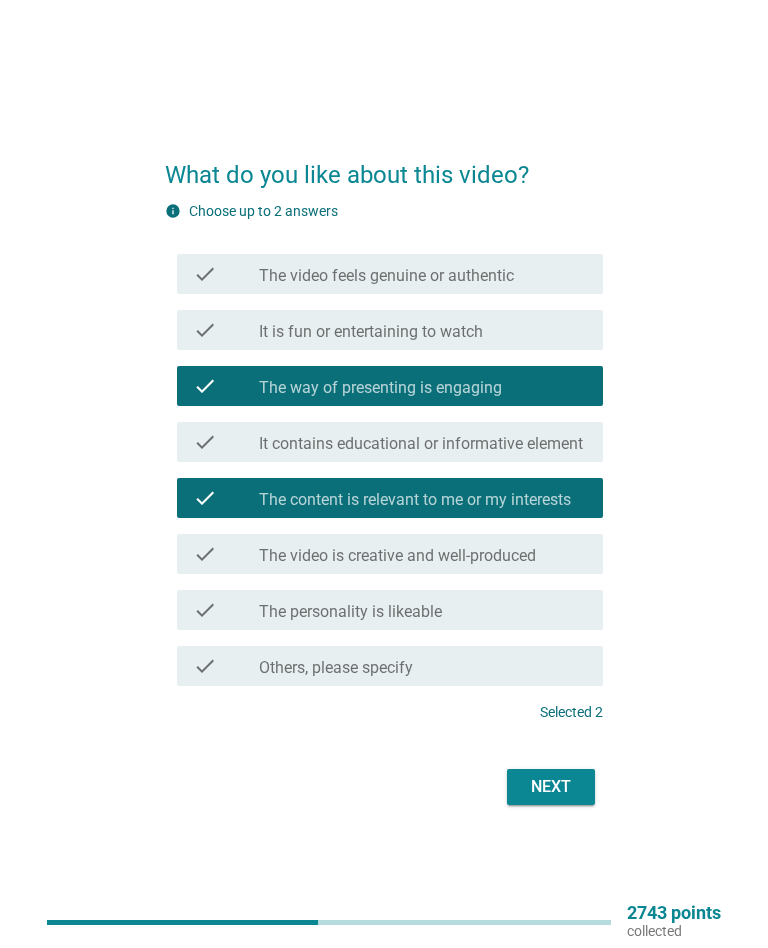 click on "Next" at bounding box center [551, 787] 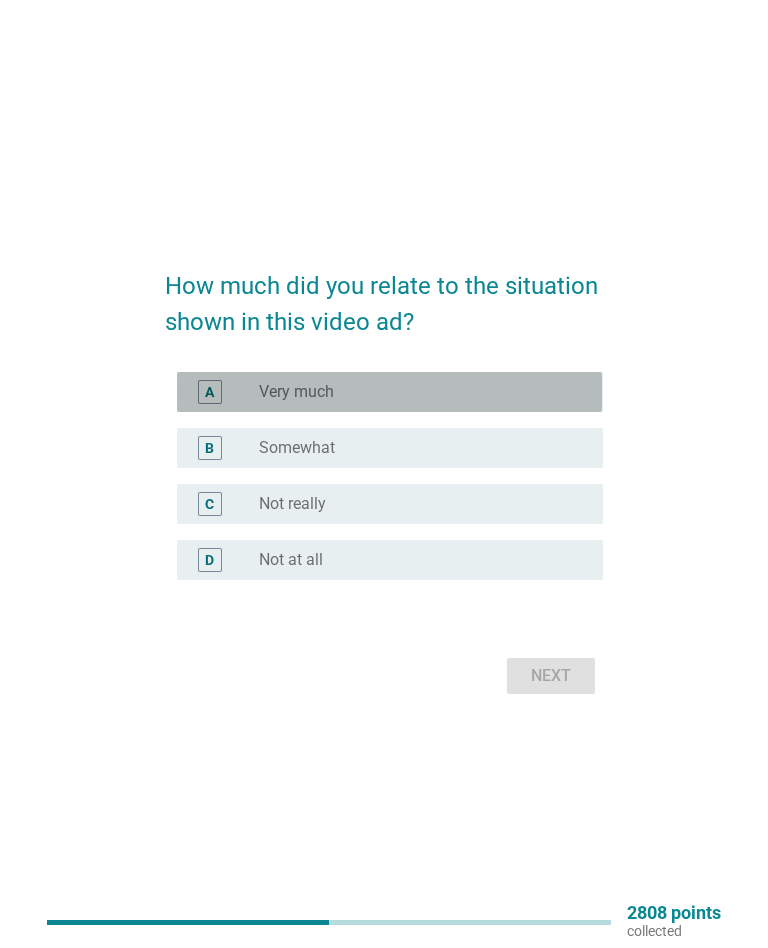 click on "A" at bounding box center [226, 392] 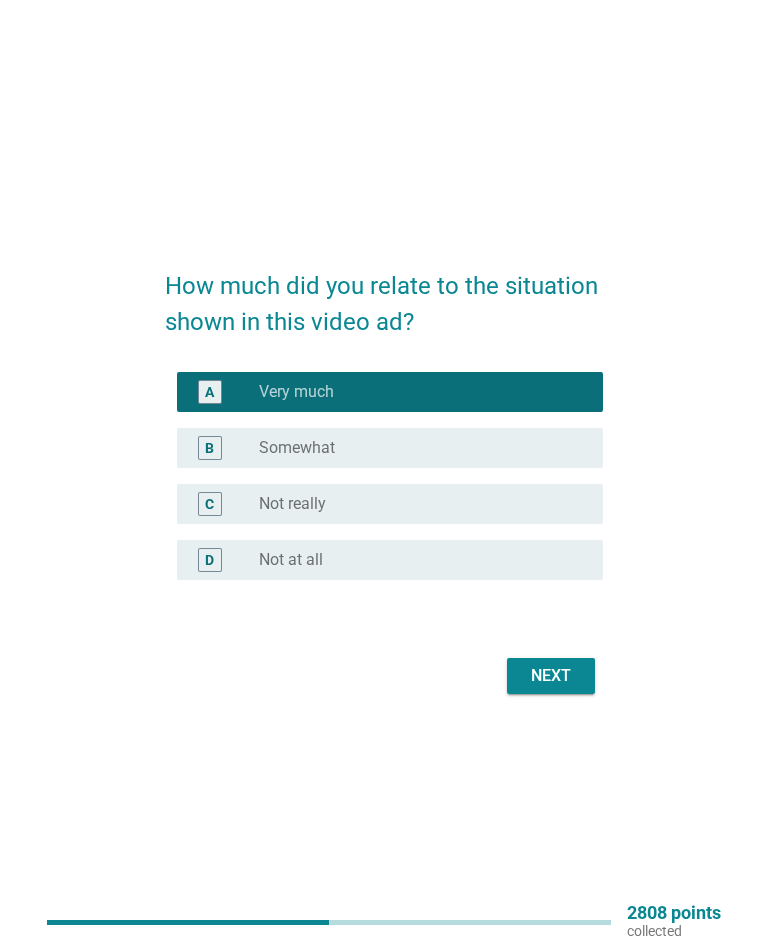 click on "How much did you relate to the situation shown in this video ad?     A     radio_button_checked Very much   B     radio_button_unchecked Somewhat   C     radio_button_unchecked Not really   D     radio_button_unchecked Not at all     Next" at bounding box center (383, 474) 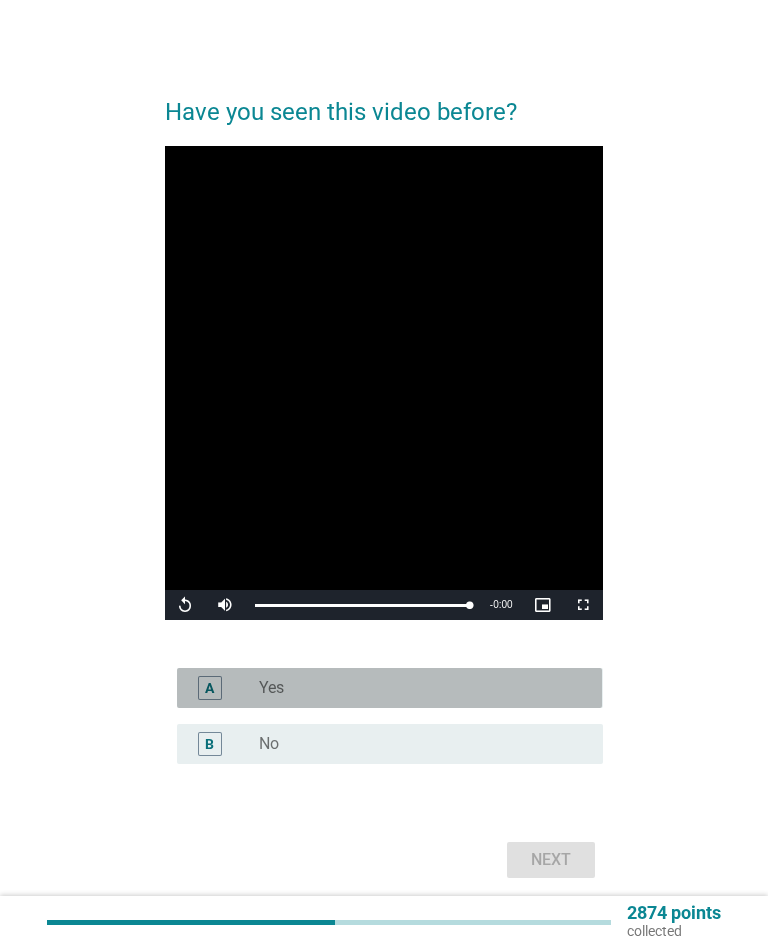 click on "A     radio_button_unchecked Yes" at bounding box center (389, 688) 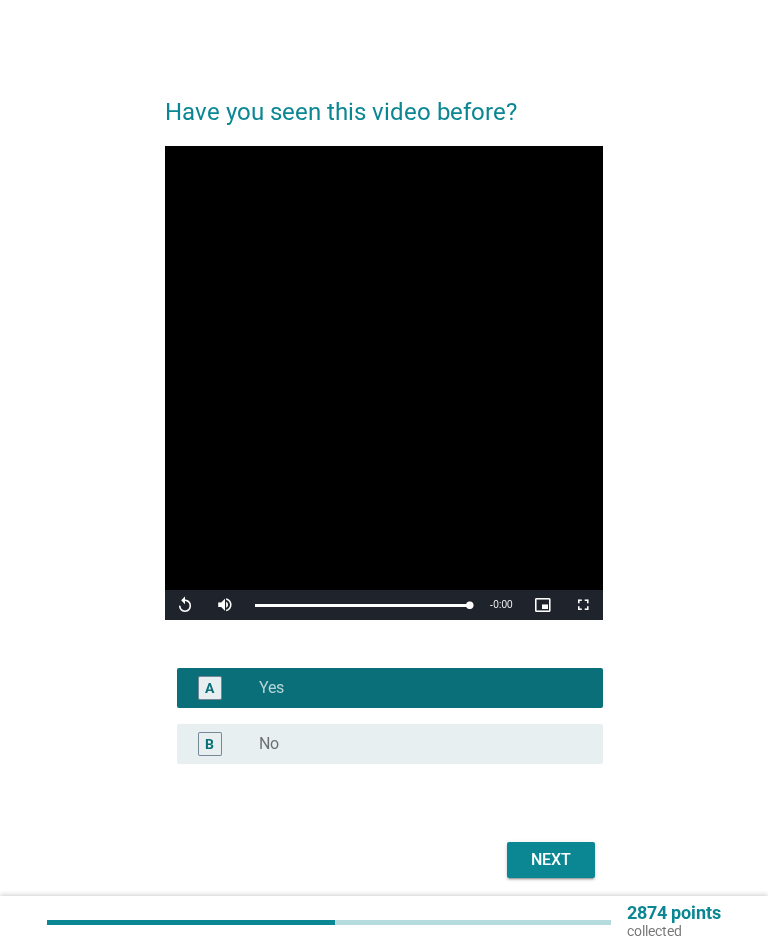 click on "Next" at bounding box center (551, 860) 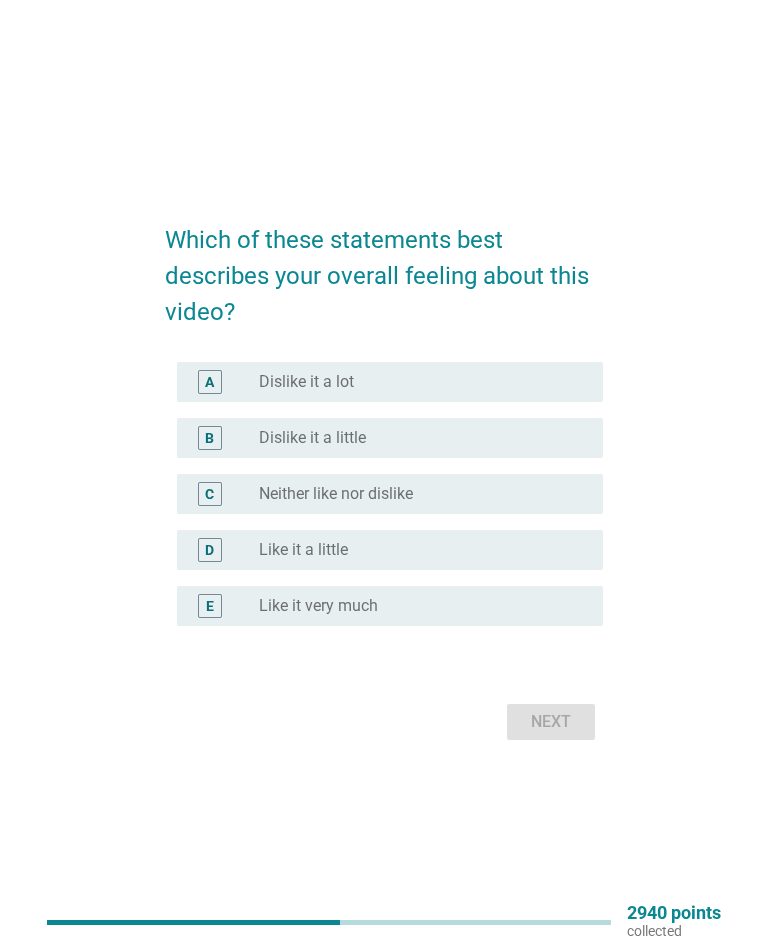 click on "A" at bounding box center (210, 382) 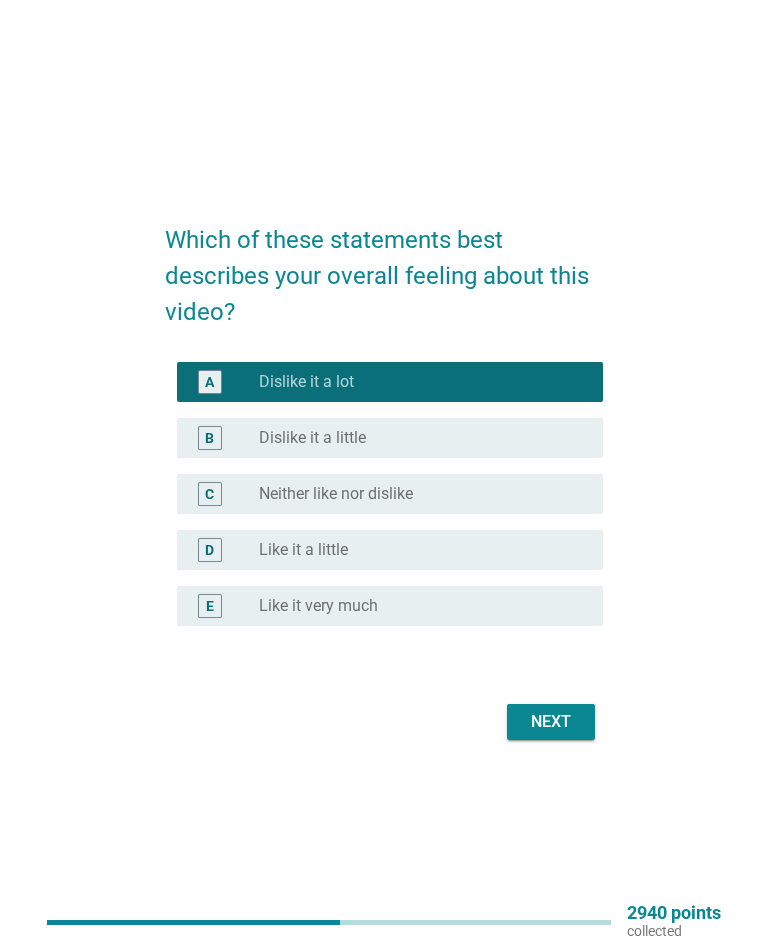 click on "E     radio_button_unchecked Like it very much" at bounding box center (389, 606) 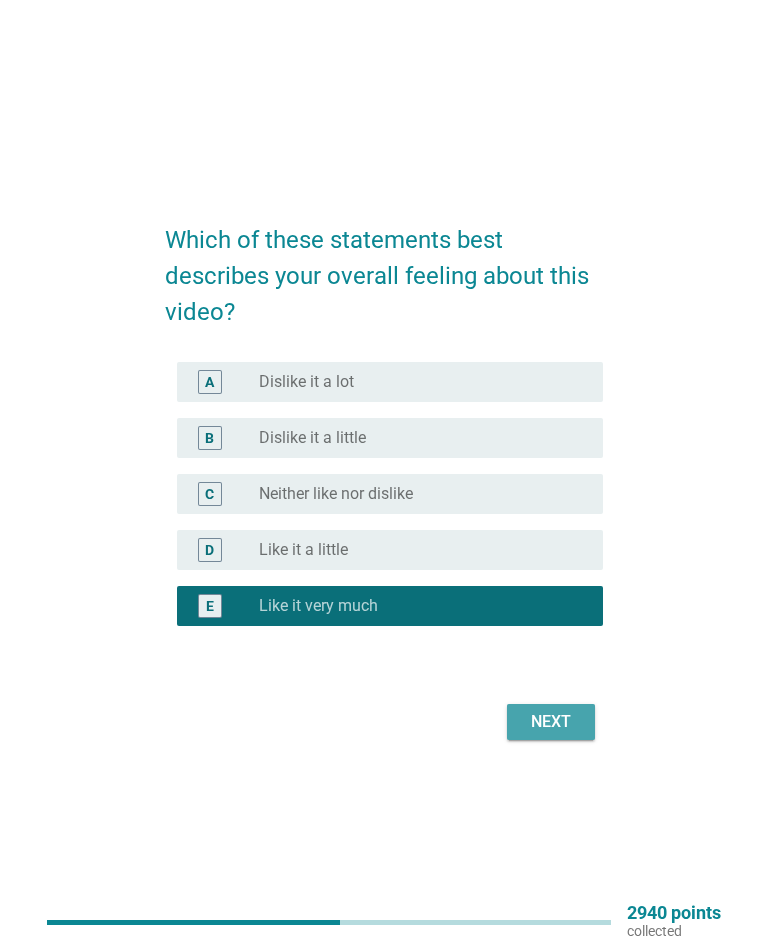 click on "Next" at bounding box center [551, 722] 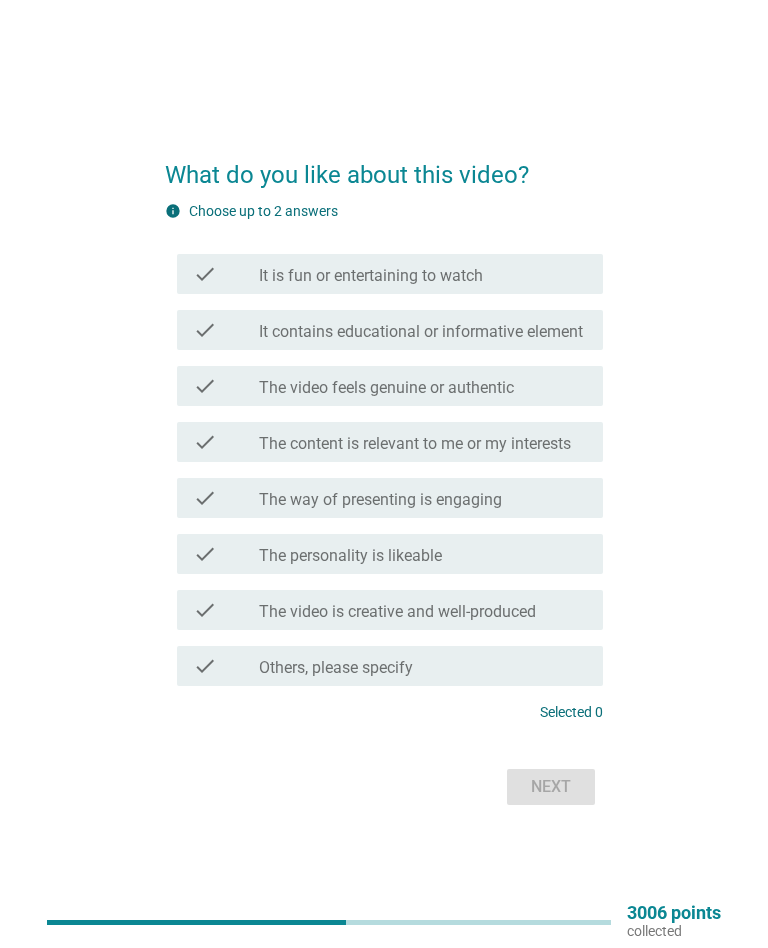 click on "check     check_box_outline_blank The video feels genuine or authentic" at bounding box center [389, 386] 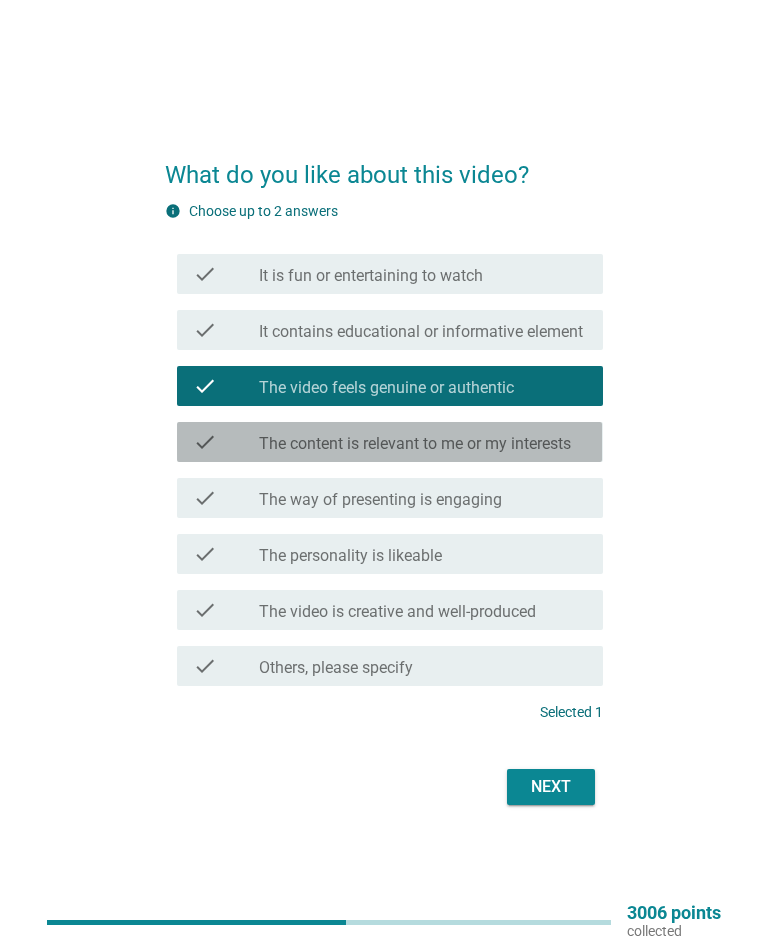 click on "check     check_box_outline_blank The content is relevant to me or my interests" at bounding box center (389, 442) 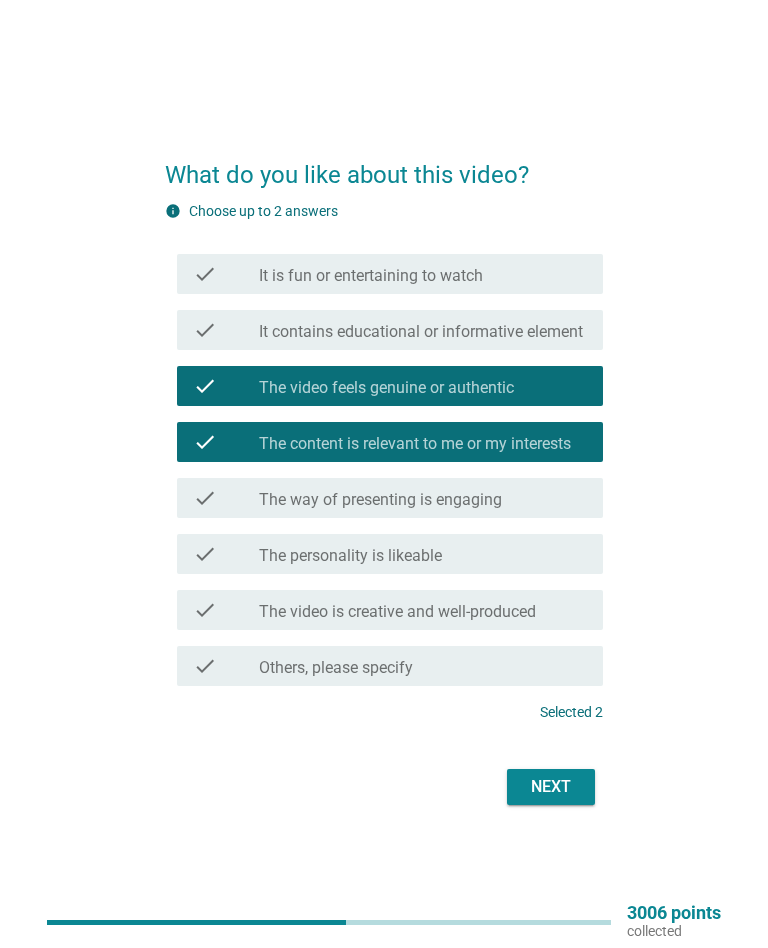 click on "Next" at bounding box center [551, 787] 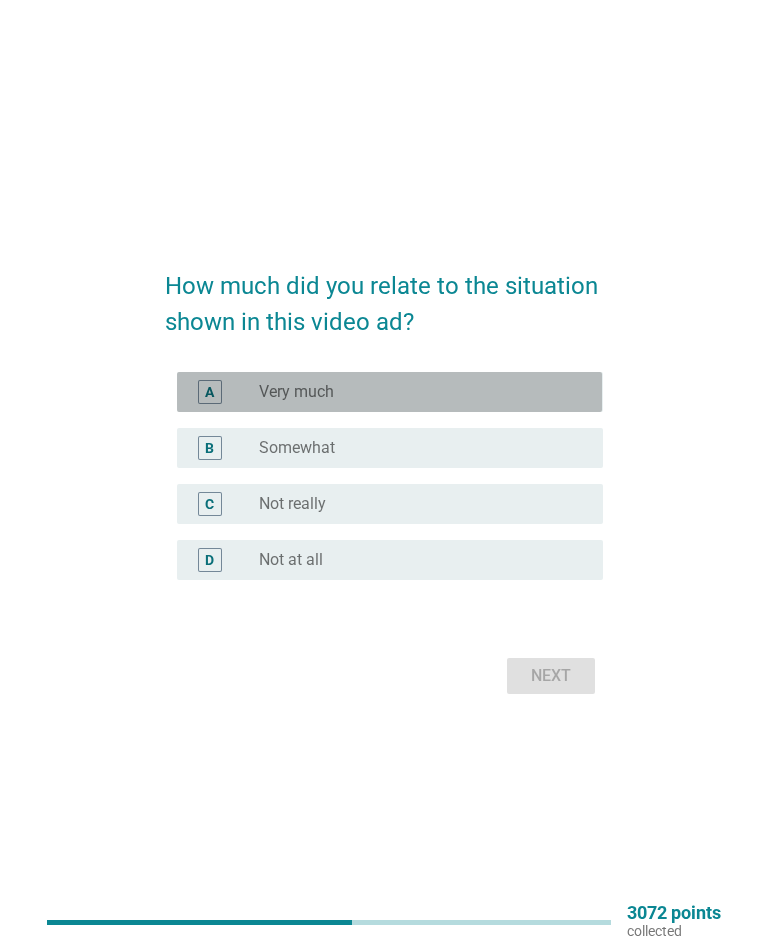 click on "A" at bounding box center [210, 392] 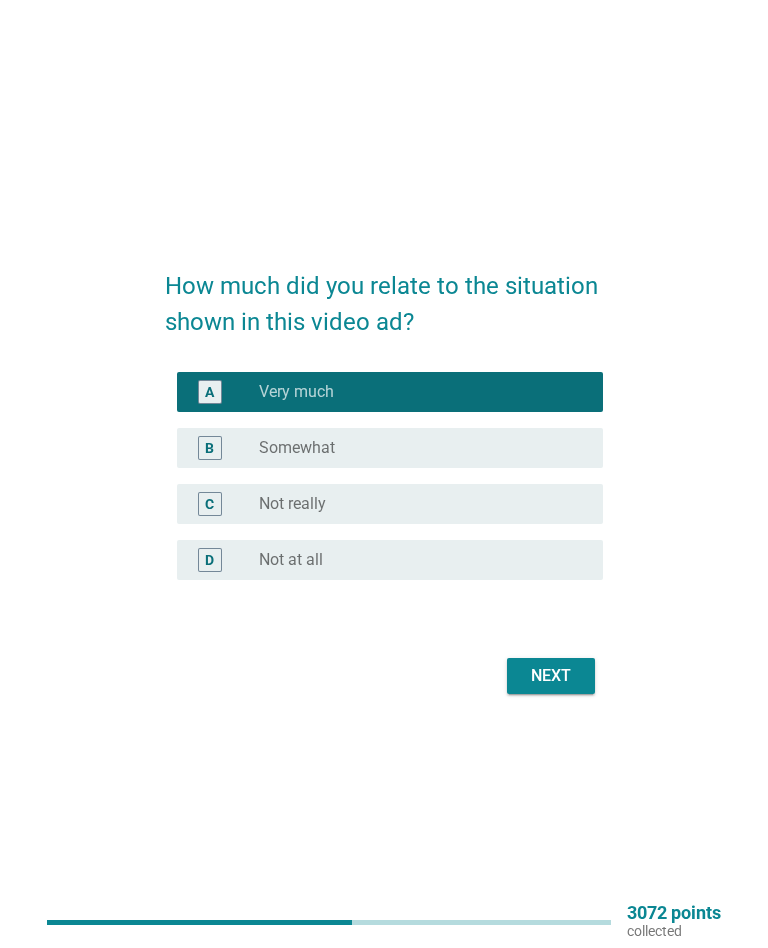 click on "Next" at bounding box center [551, 676] 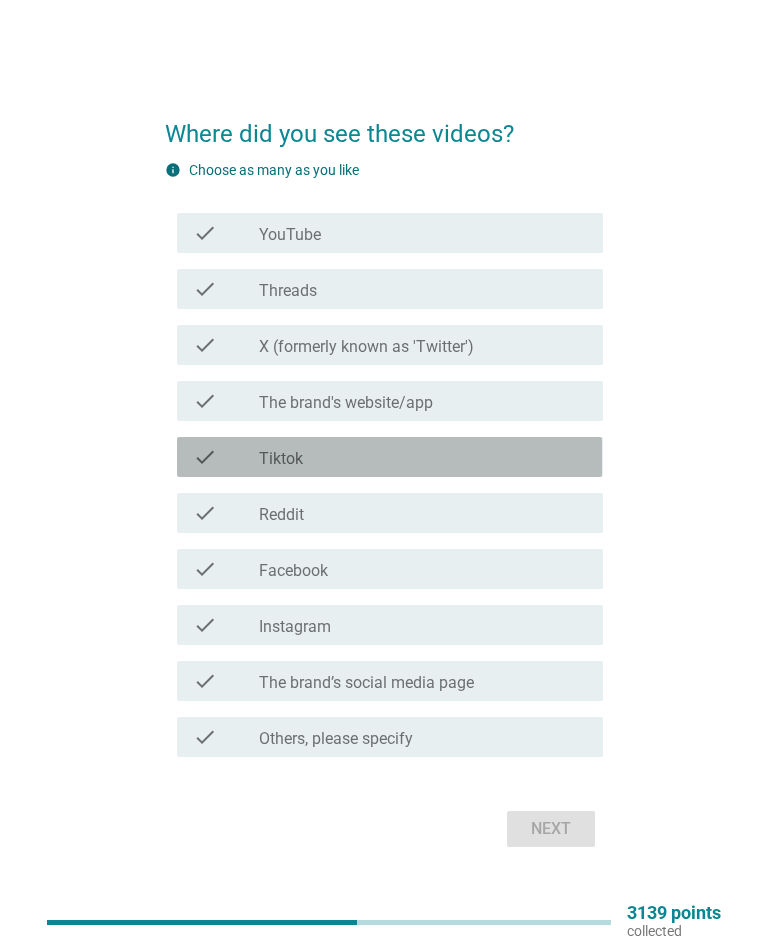 click on "check" at bounding box center [205, 457] 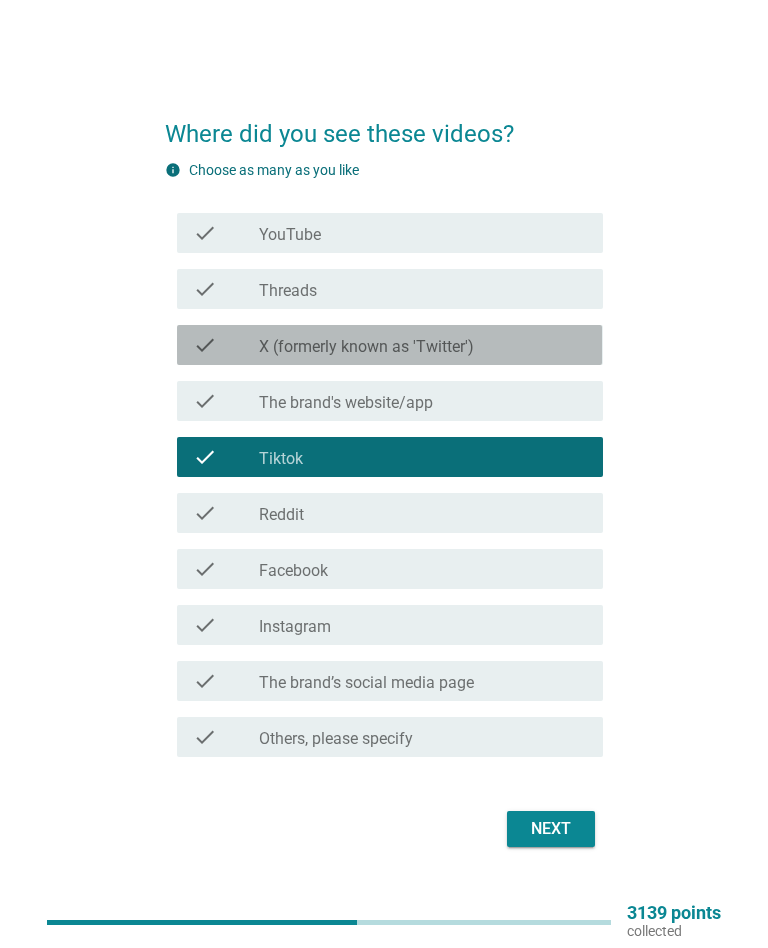 click on "check" at bounding box center [226, 345] 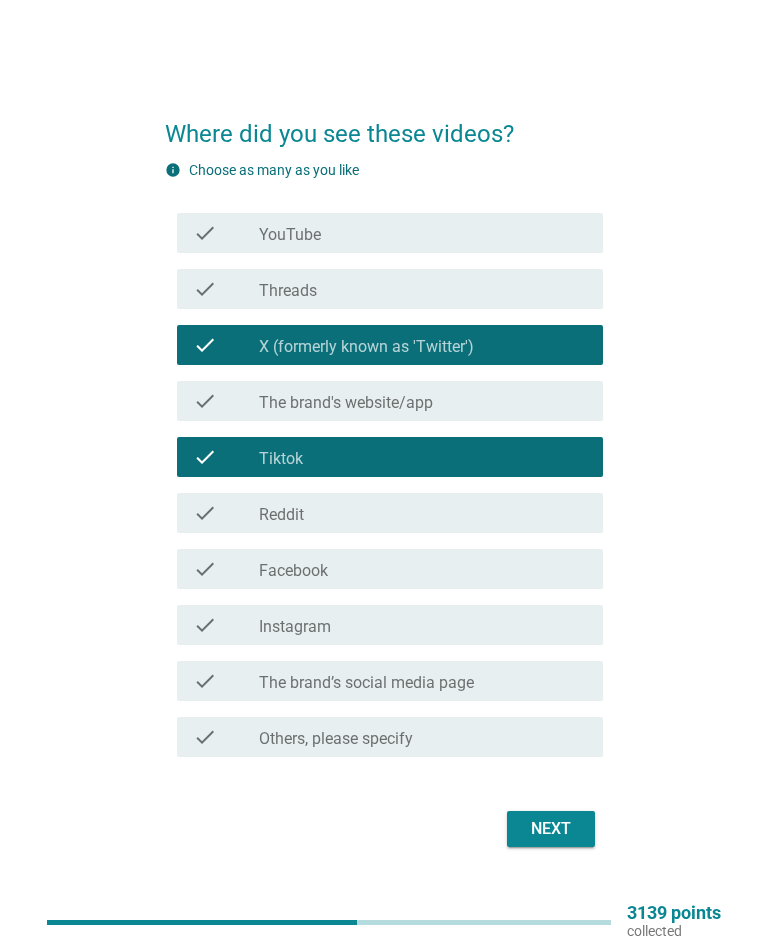 click on "Next" at bounding box center [551, 829] 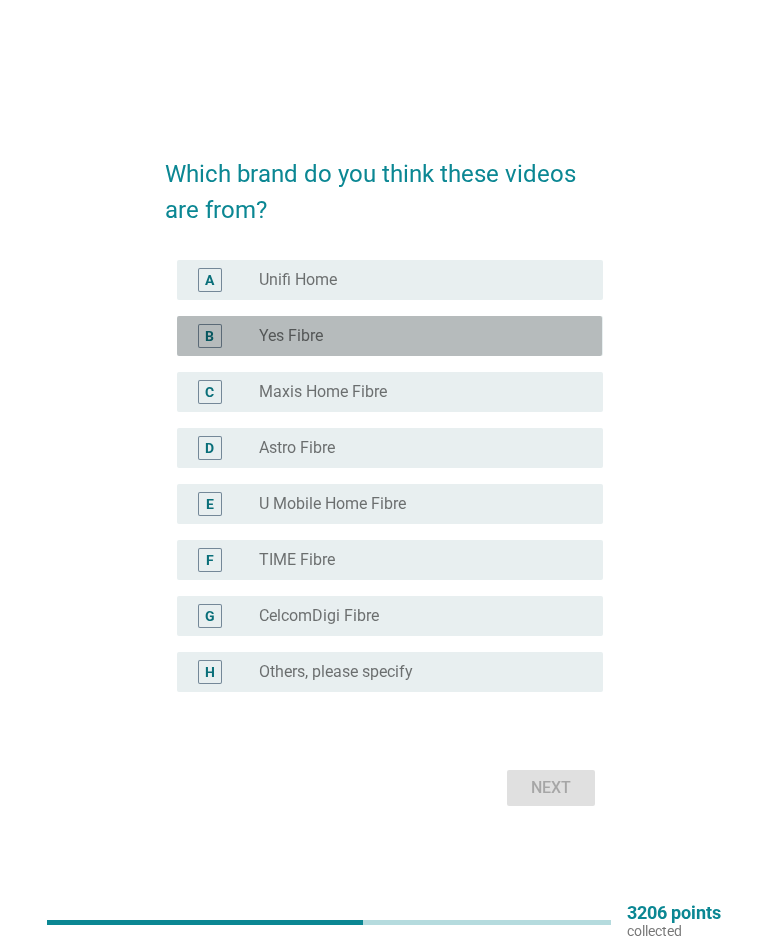 click on "B" at bounding box center (210, 336) 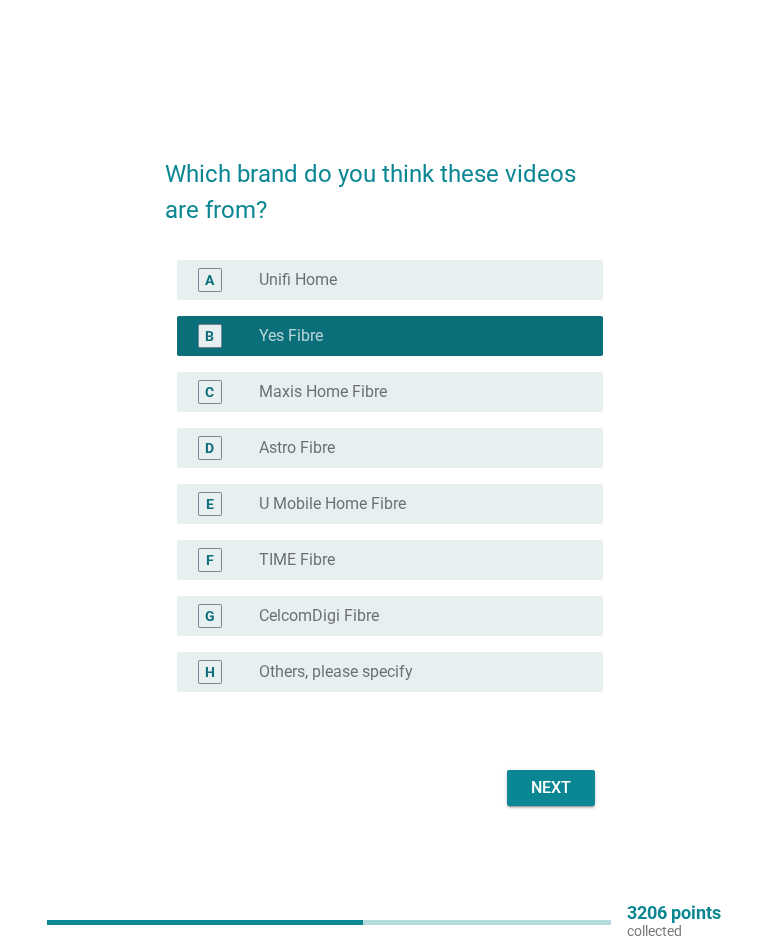 click on "A" at bounding box center (210, 280) 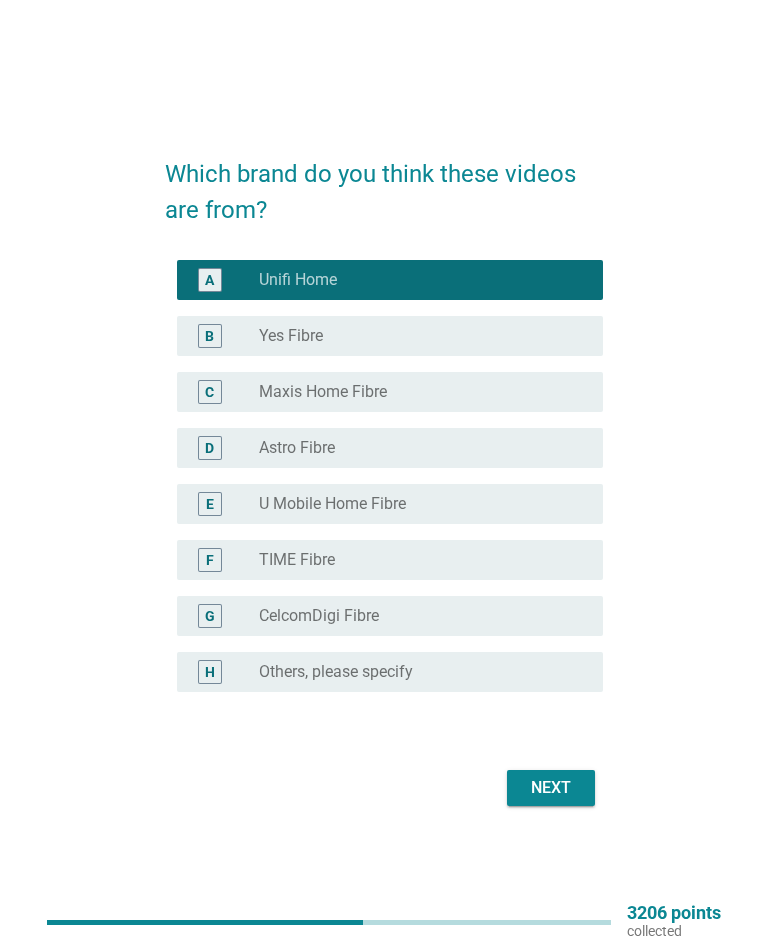 click on "Next" at bounding box center [551, 788] 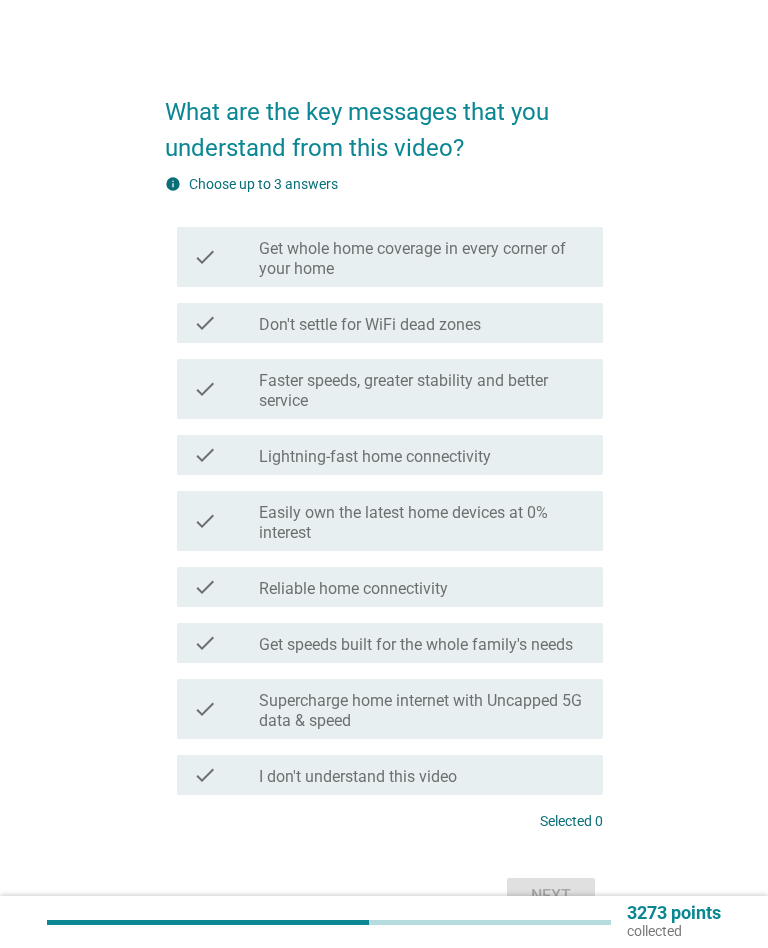click on "check" at bounding box center [205, 455] 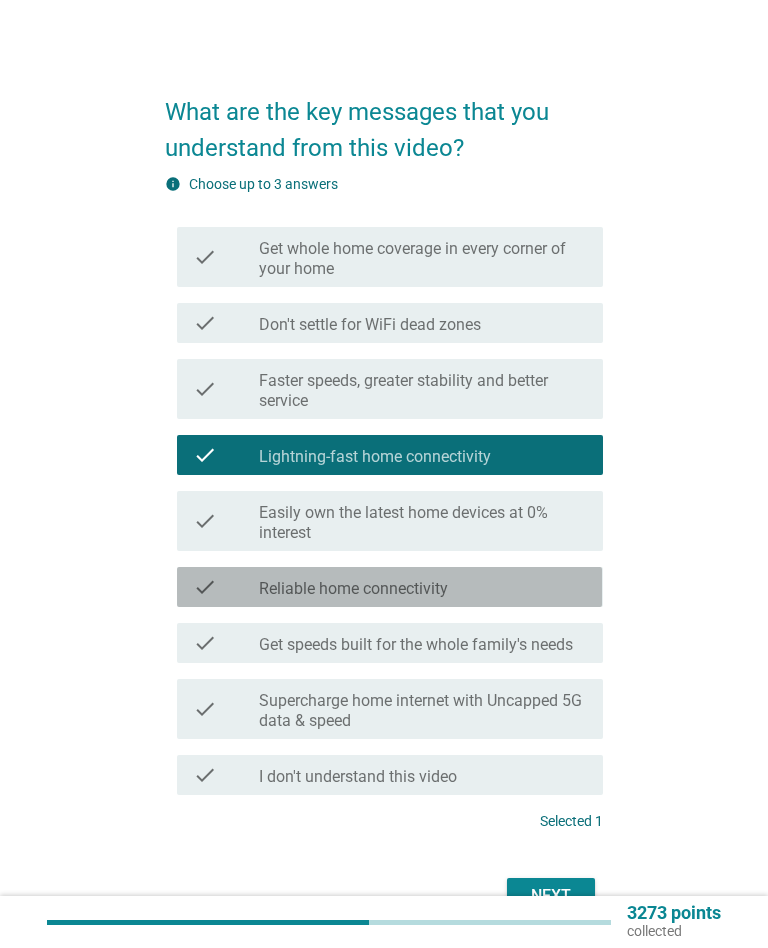 click on "check     check_box_outline_blank Reliable home connectivity" at bounding box center [389, 587] 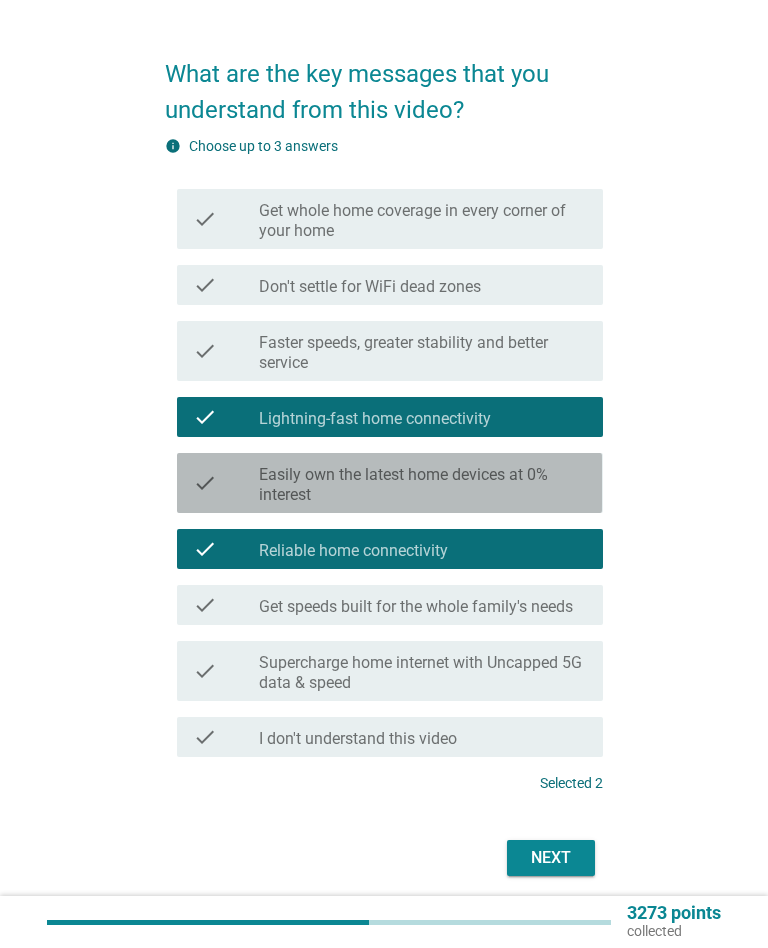 scroll, scrollTop: 98, scrollLeft: 0, axis: vertical 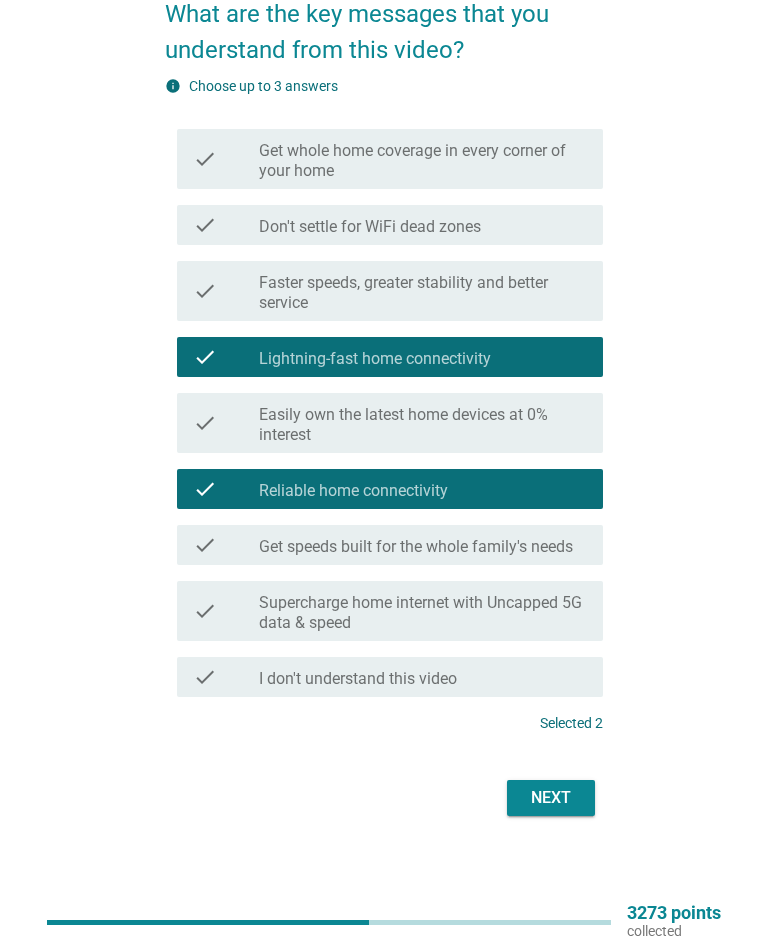 click on "Next" at bounding box center [551, 798] 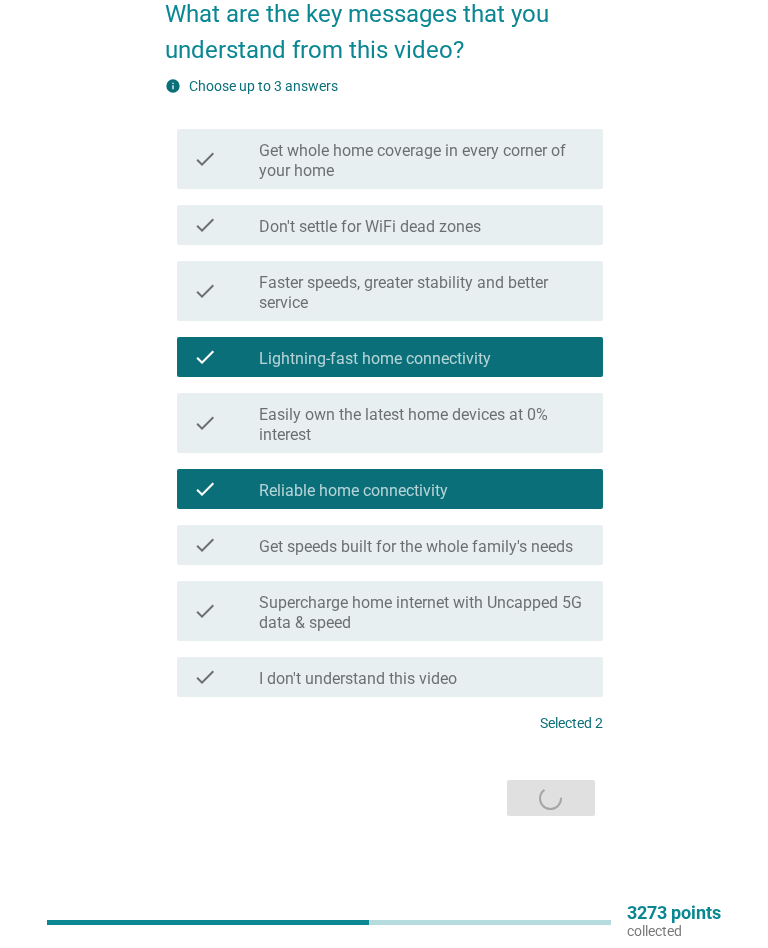 scroll, scrollTop: 0, scrollLeft: 0, axis: both 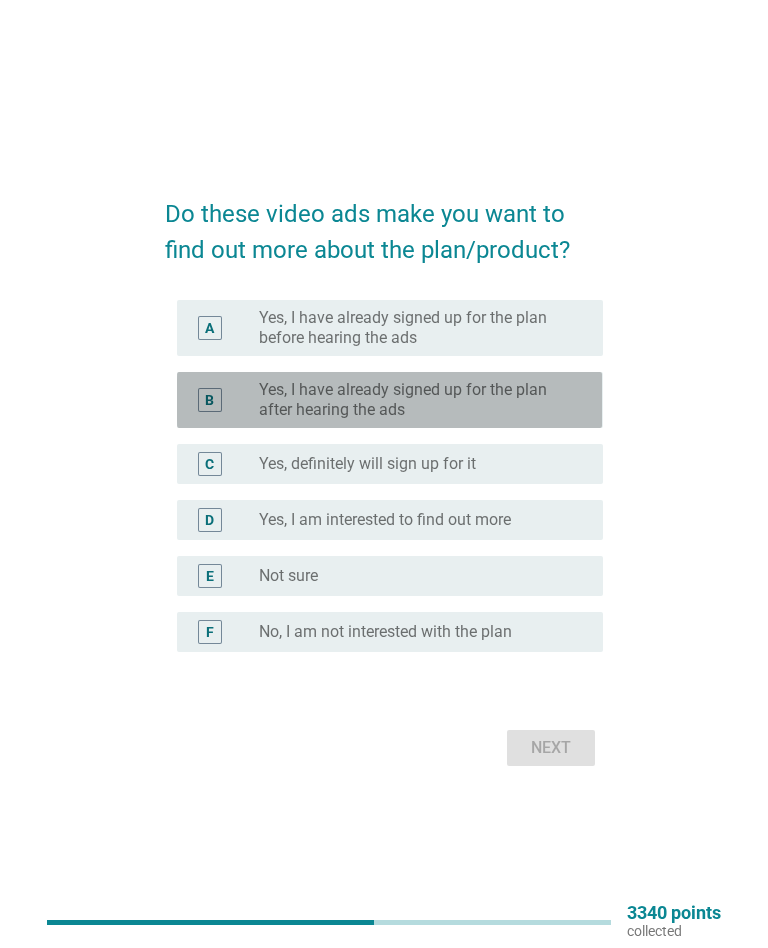 click on "B" at bounding box center (209, 400) 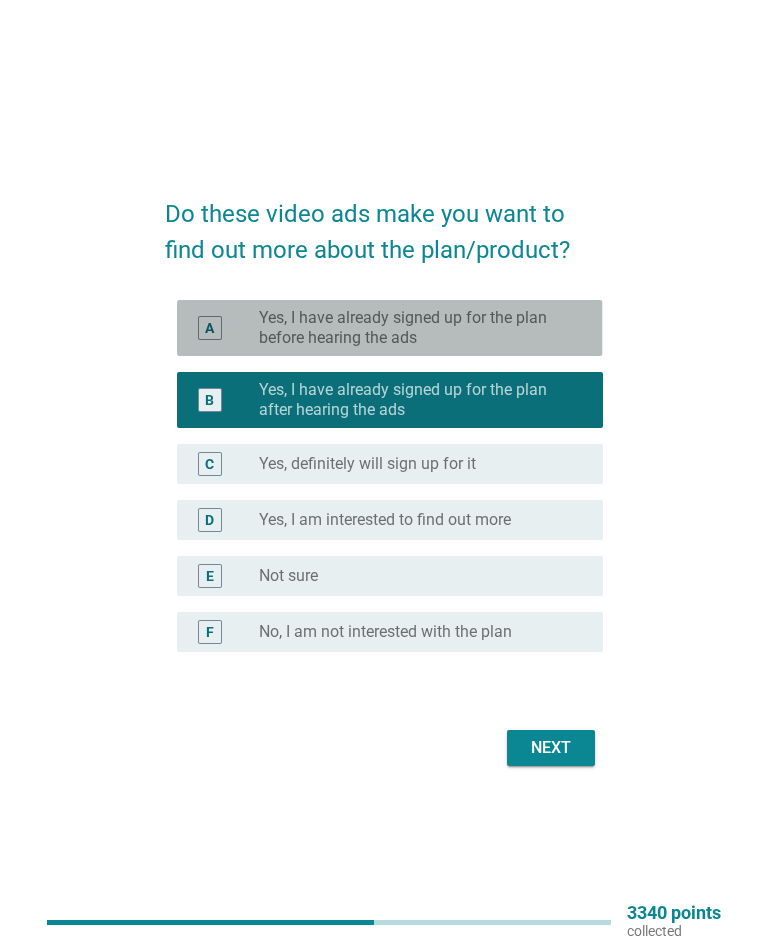 click on "A" at bounding box center (210, 328) 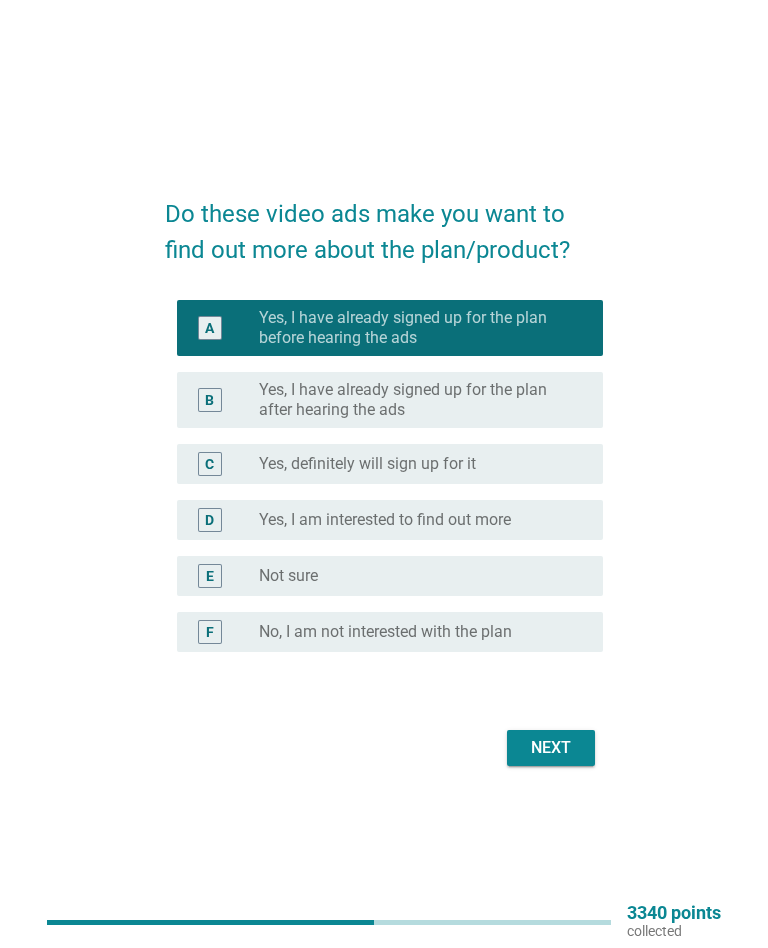 click on "Next" at bounding box center (551, 748) 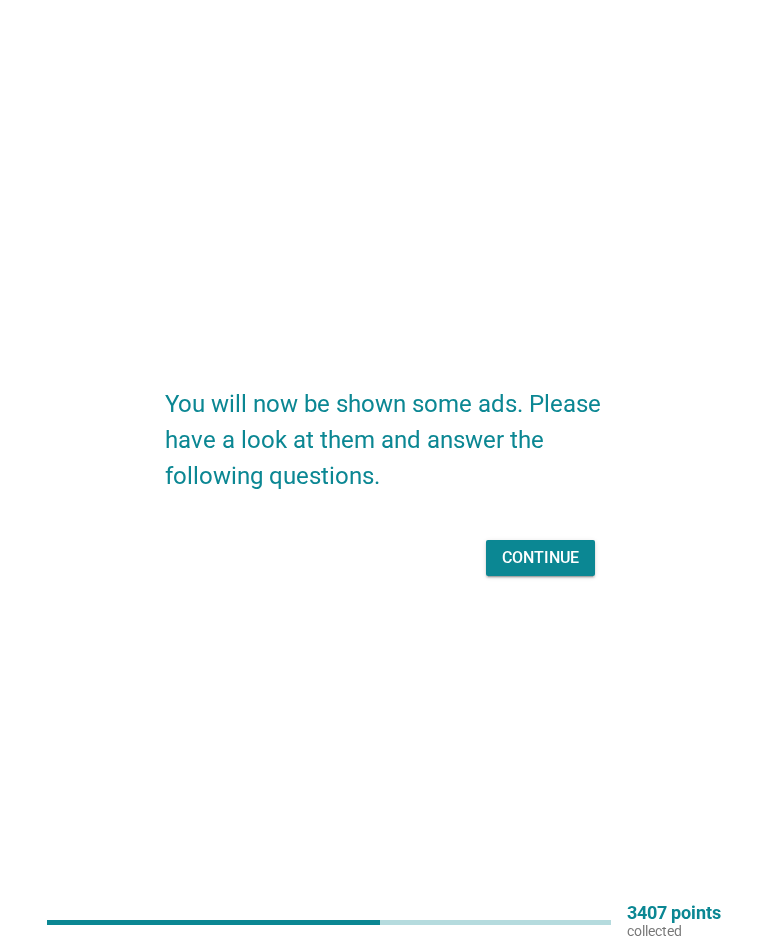 click on "Continue" at bounding box center [540, 558] 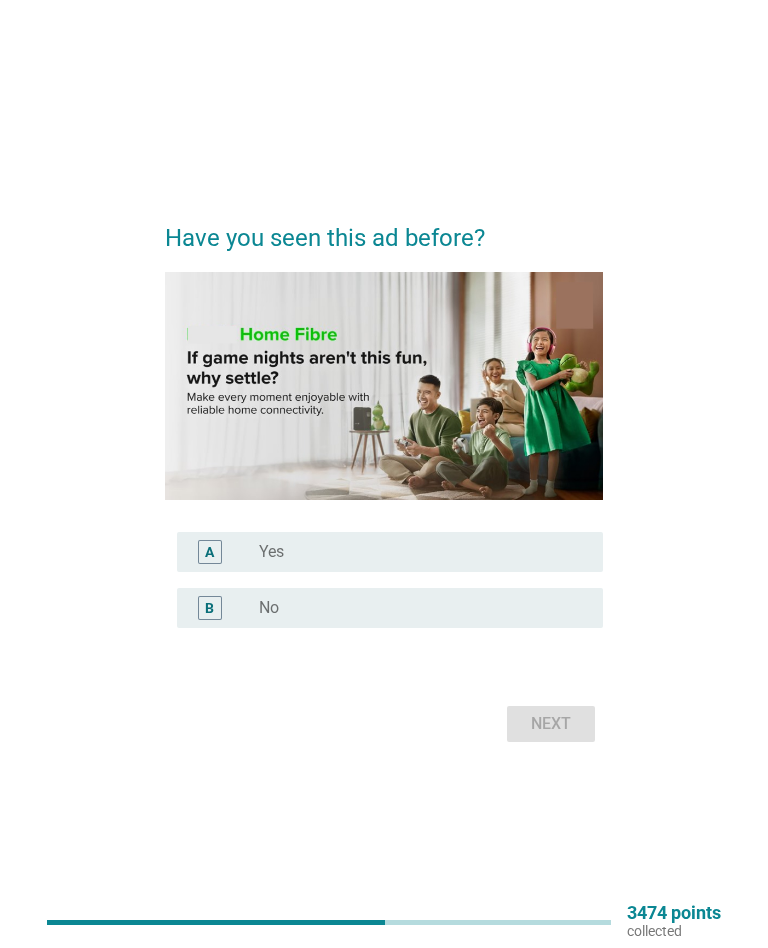 click at bounding box center (383, 386) 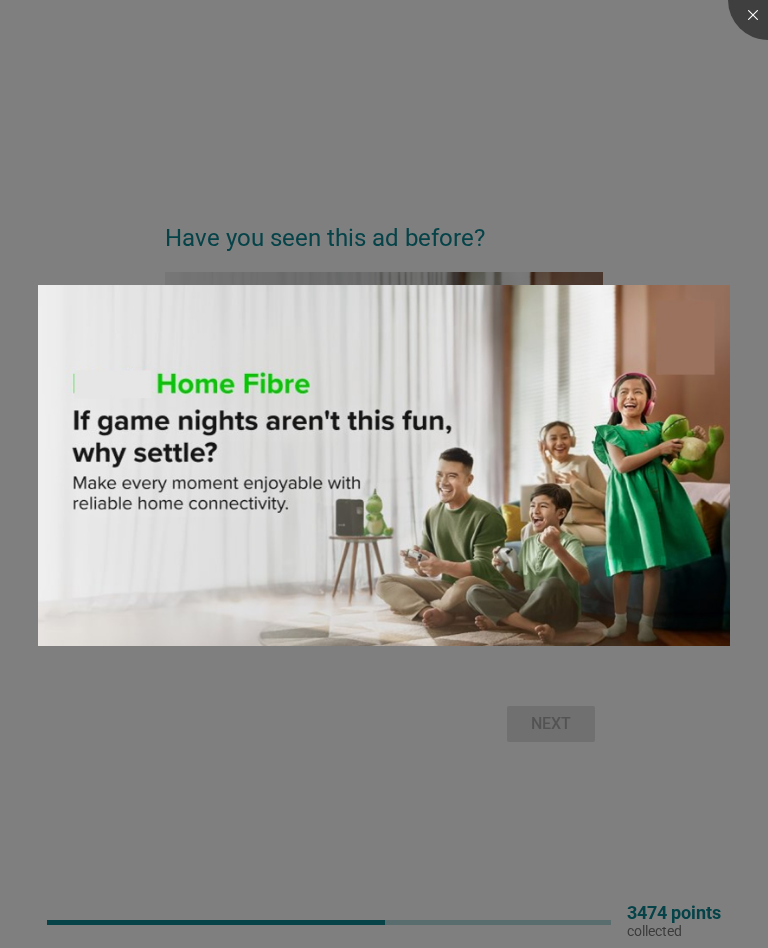 click at bounding box center (384, 474) 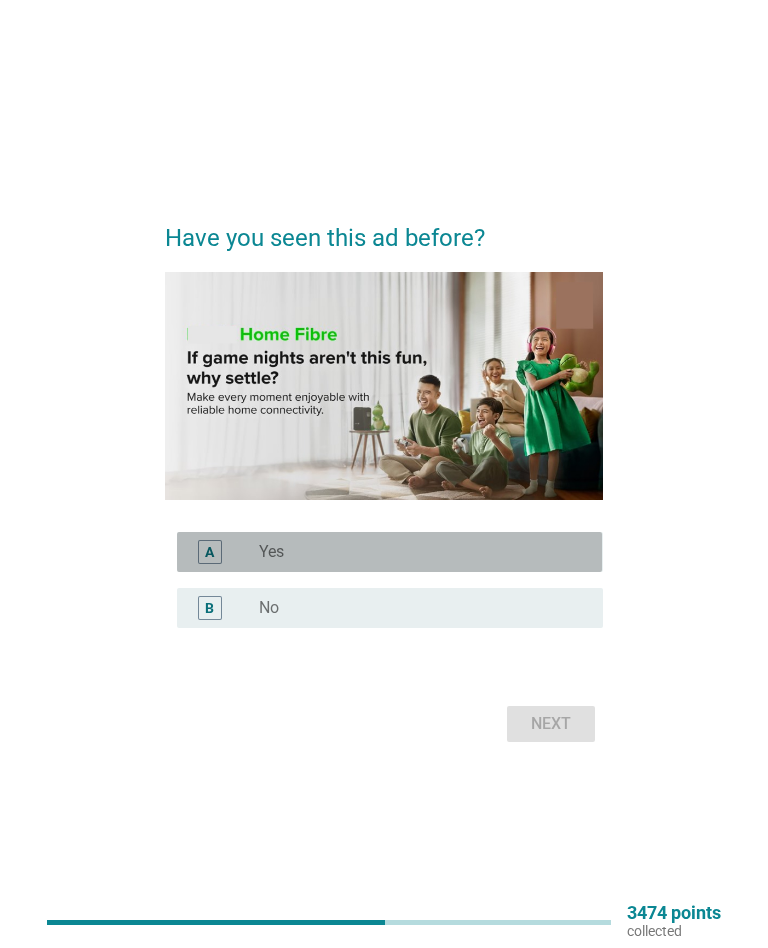 click on "radio_button_unchecked Yes" at bounding box center (415, 552) 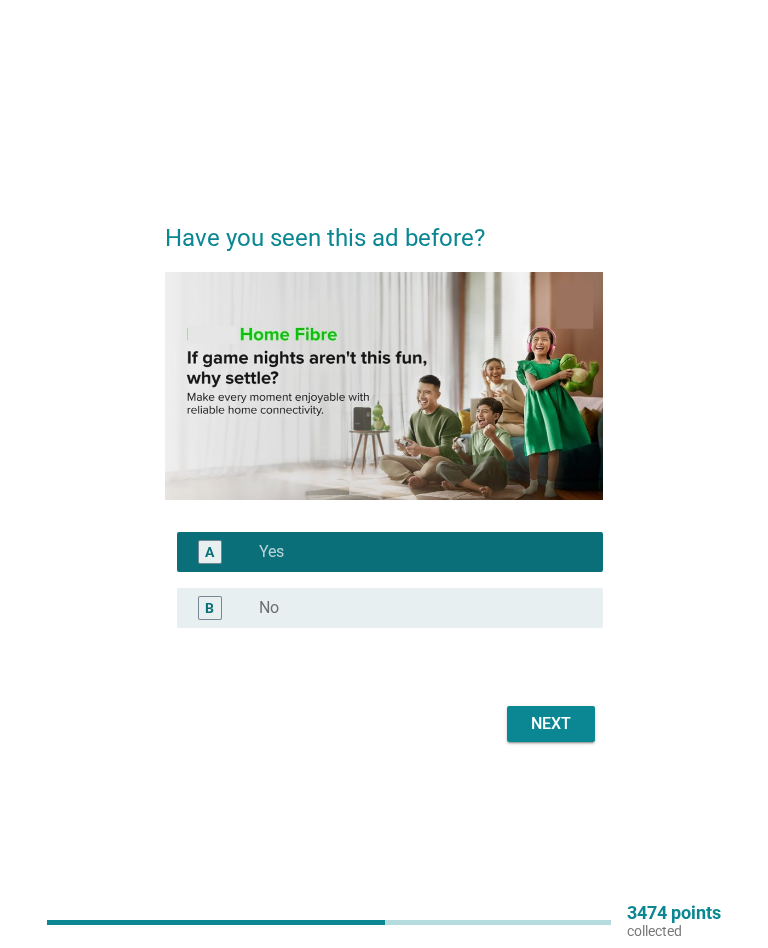 click on "Next" at bounding box center (551, 724) 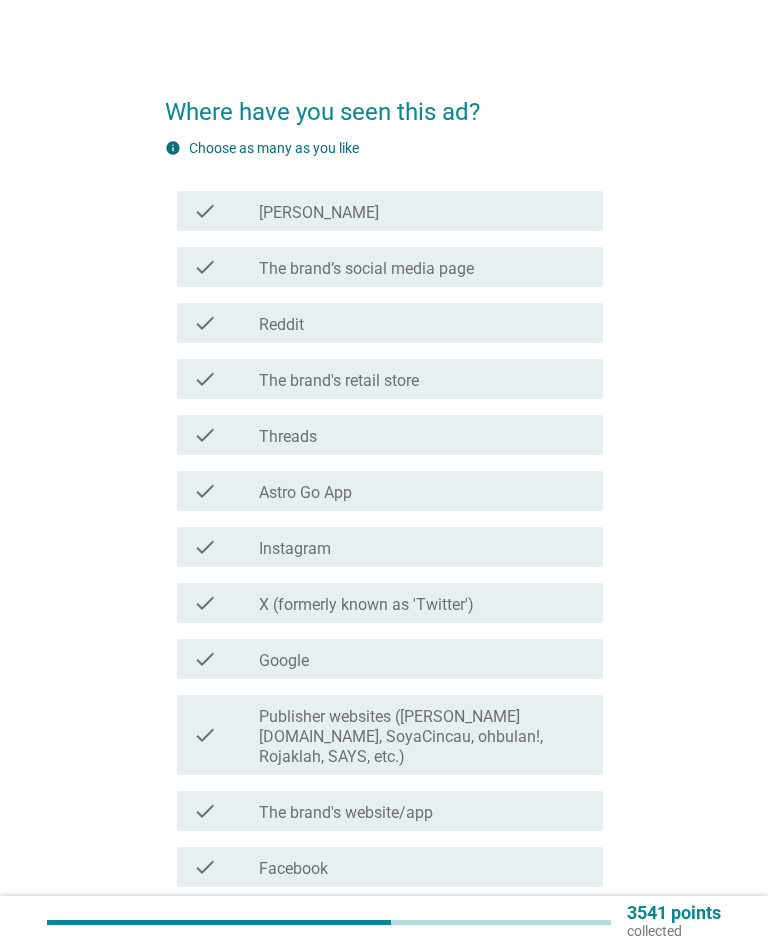 click on "check     check_box_outline_blank Threads" at bounding box center [389, 435] 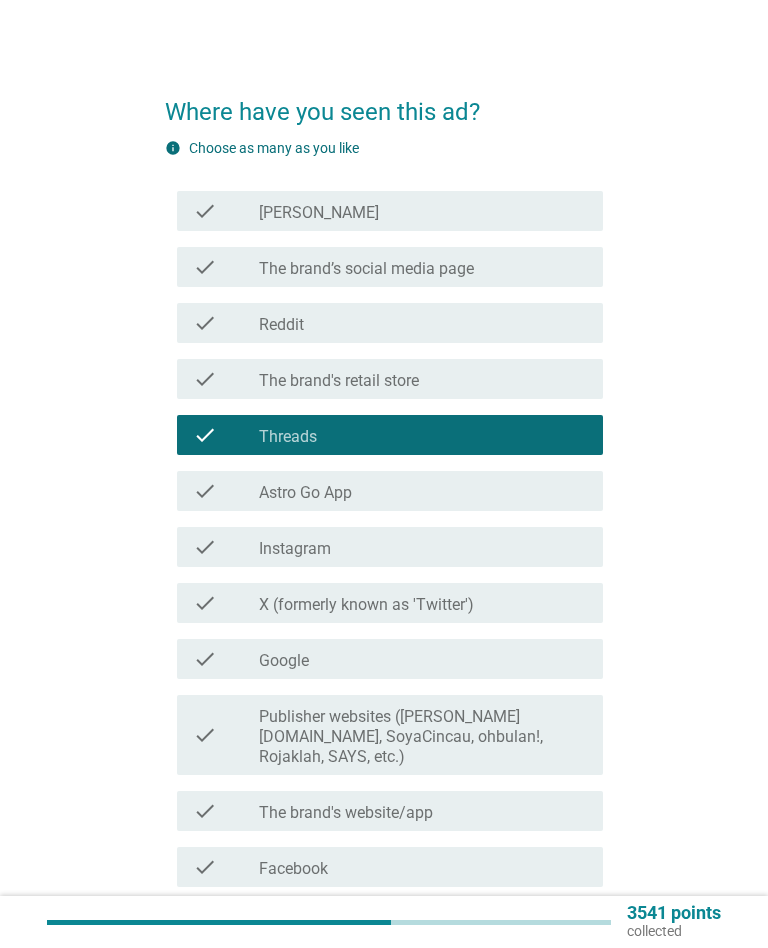 click on "check     check_box_outline_blank Reddit" at bounding box center [389, 323] 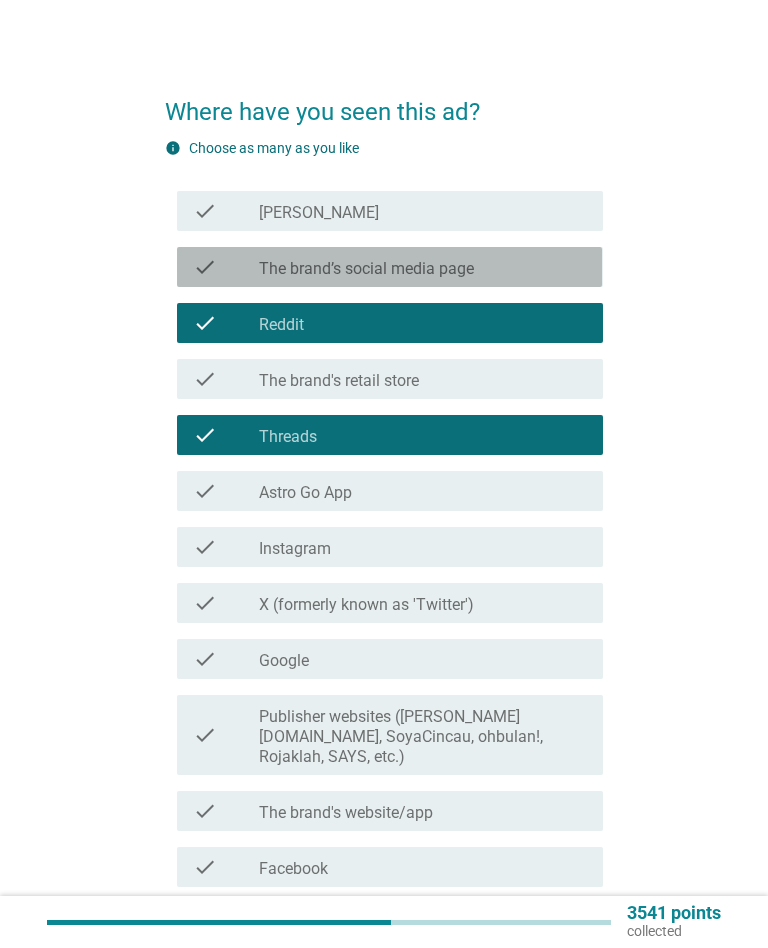 click on "check     check_box_outline_blank The brand’s social media page" at bounding box center [389, 267] 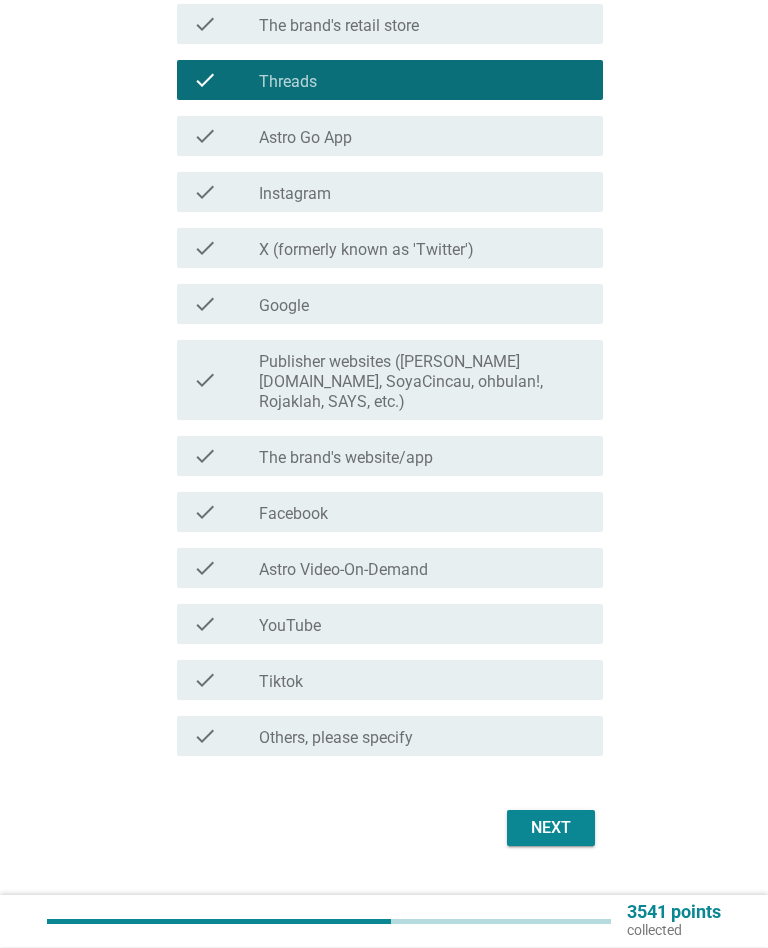 scroll, scrollTop: 355, scrollLeft: 0, axis: vertical 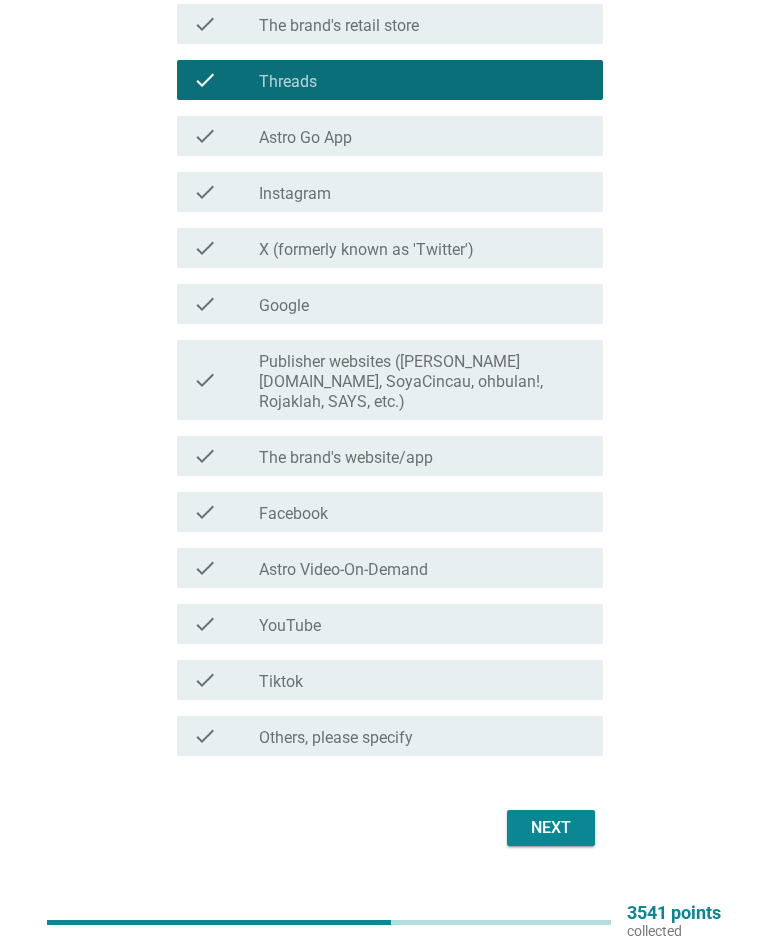 click on "check     check_box_outline_blank The brand's website/app" at bounding box center [389, 456] 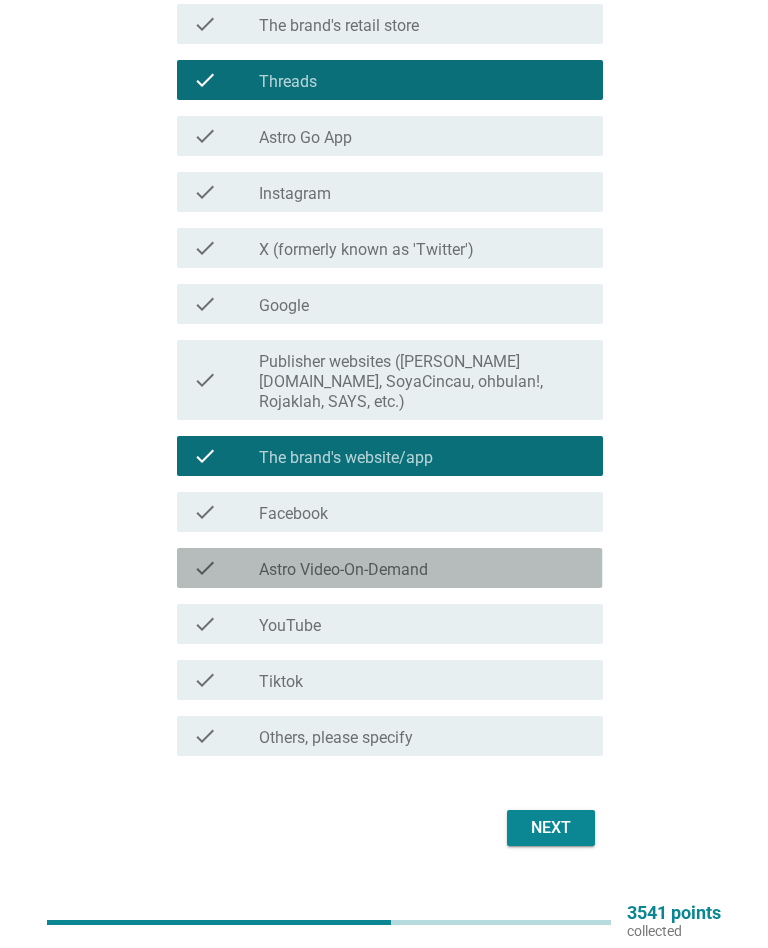 click on "check     check_box_outline_blank Astro Video-On-Demand" at bounding box center (389, 568) 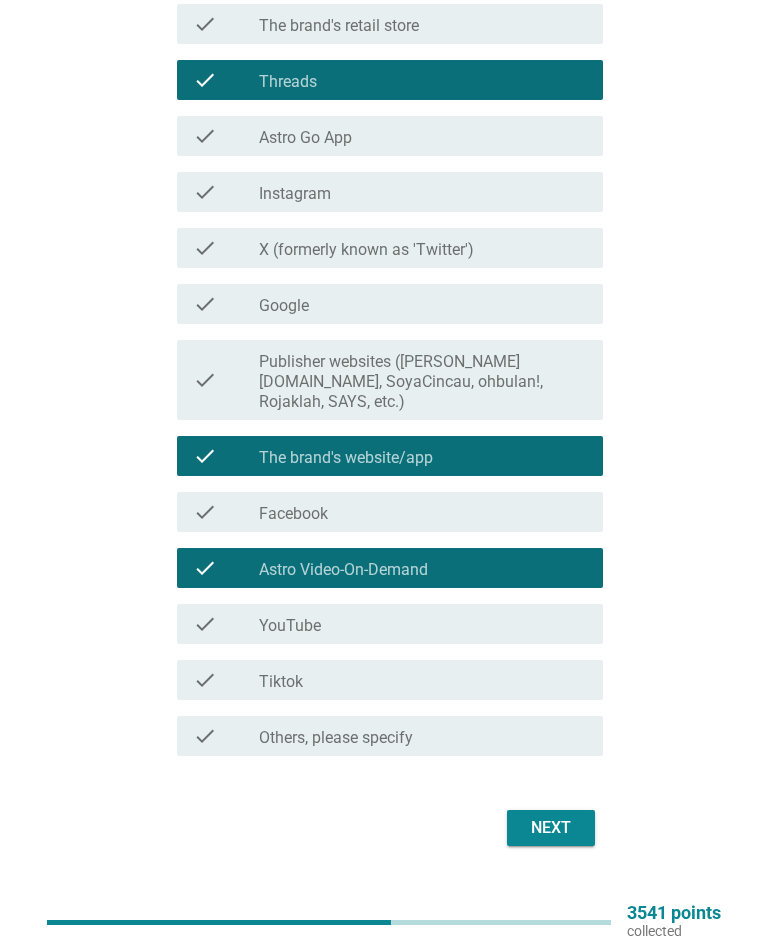 click on "Next" at bounding box center (551, 828) 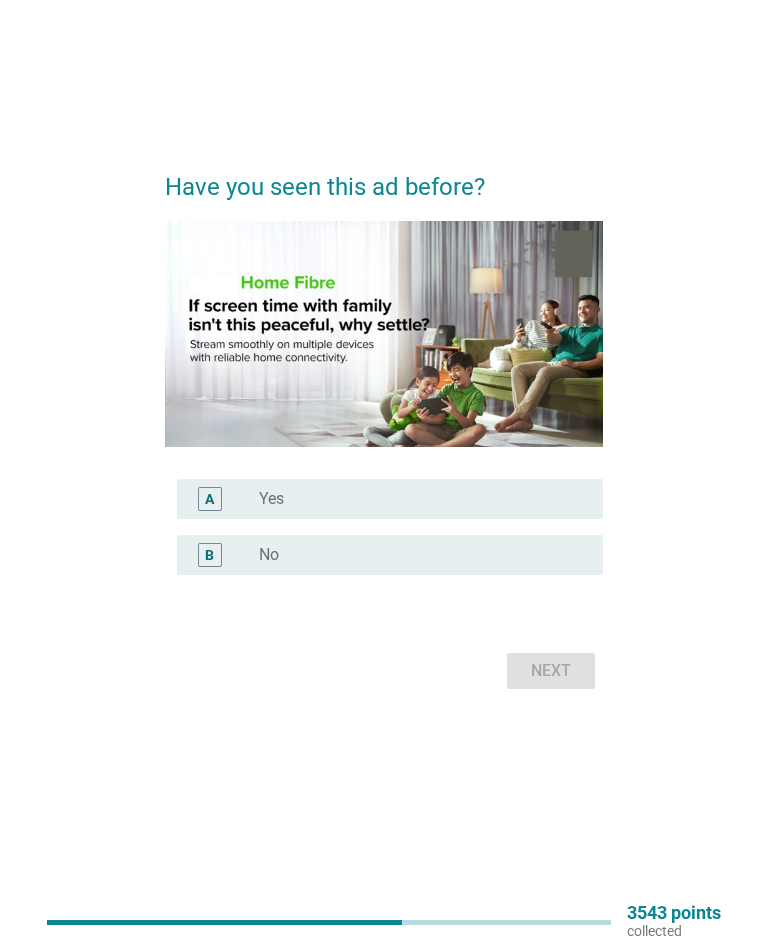 scroll, scrollTop: 0, scrollLeft: 0, axis: both 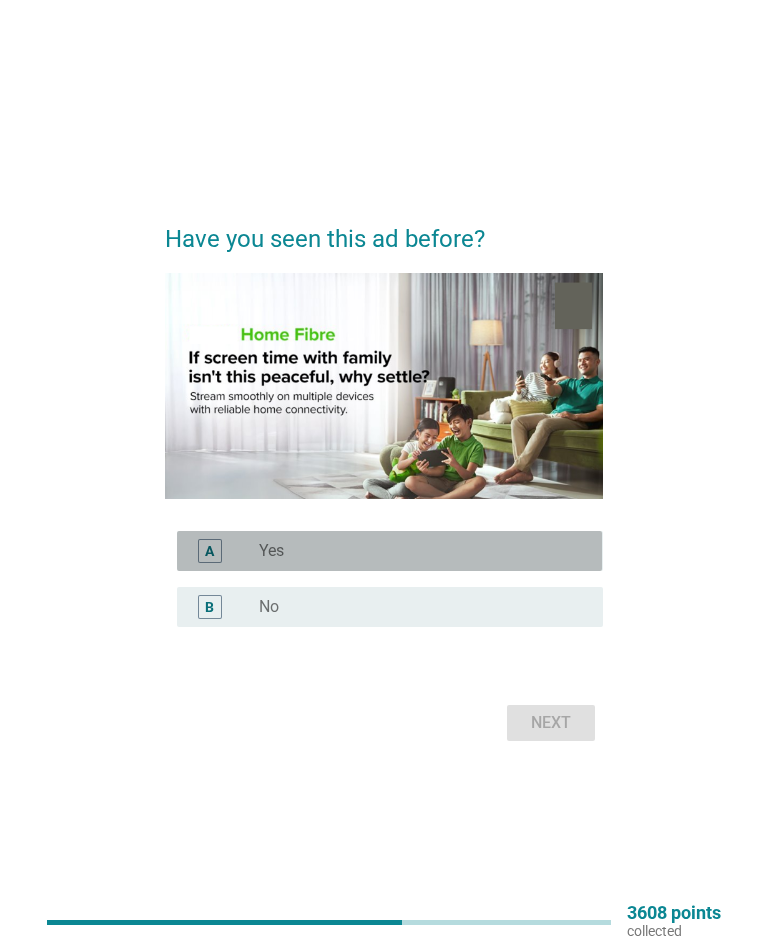 click on "A" at bounding box center (226, 551) 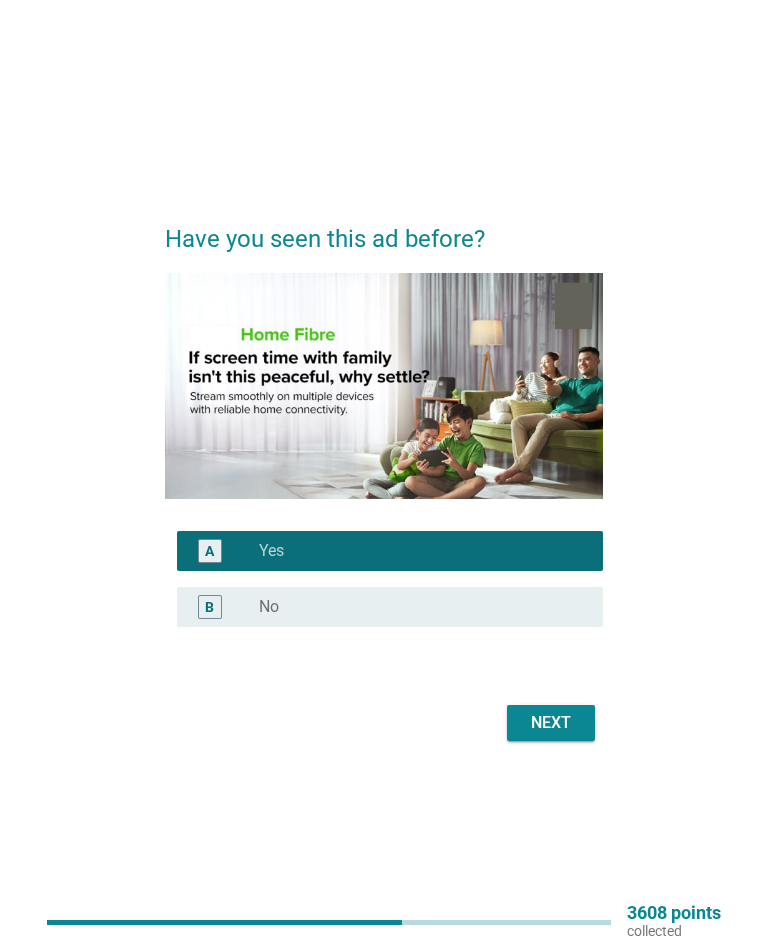 click on "Next" at bounding box center [551, 723] 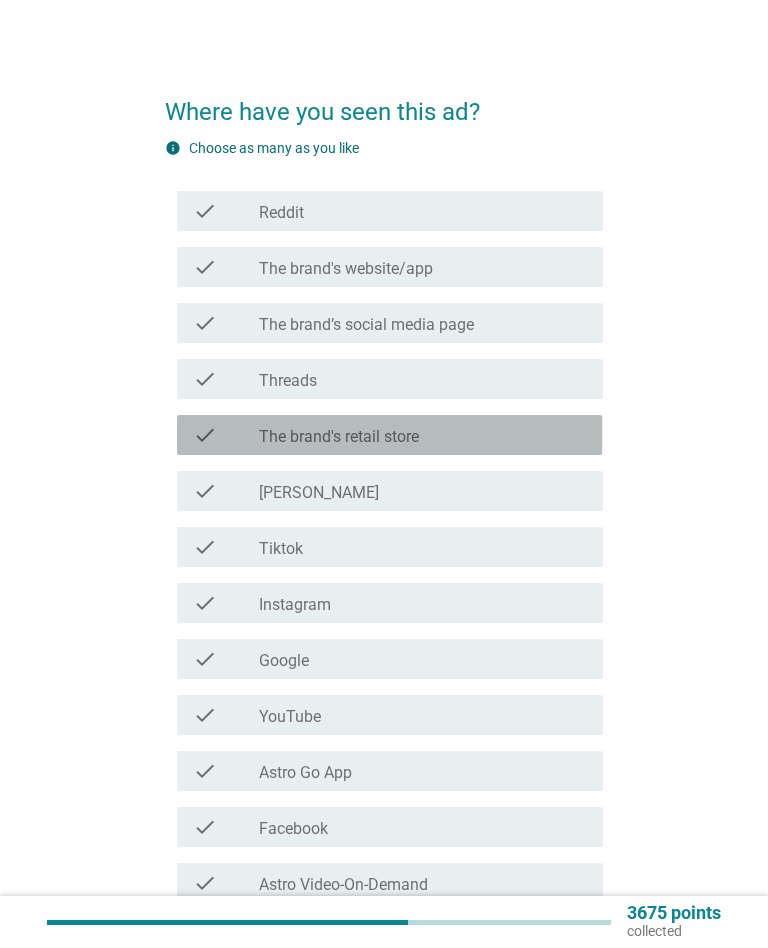 click on "check" at bounding box center [205, 435] 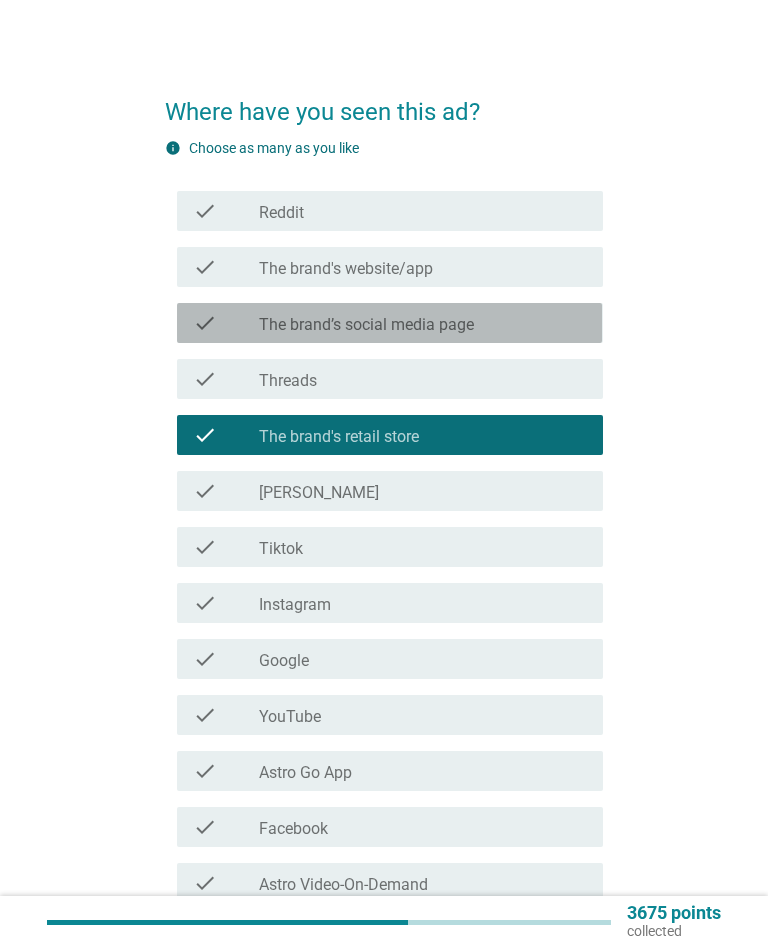 click on "check" at bounding box center (226, 323) 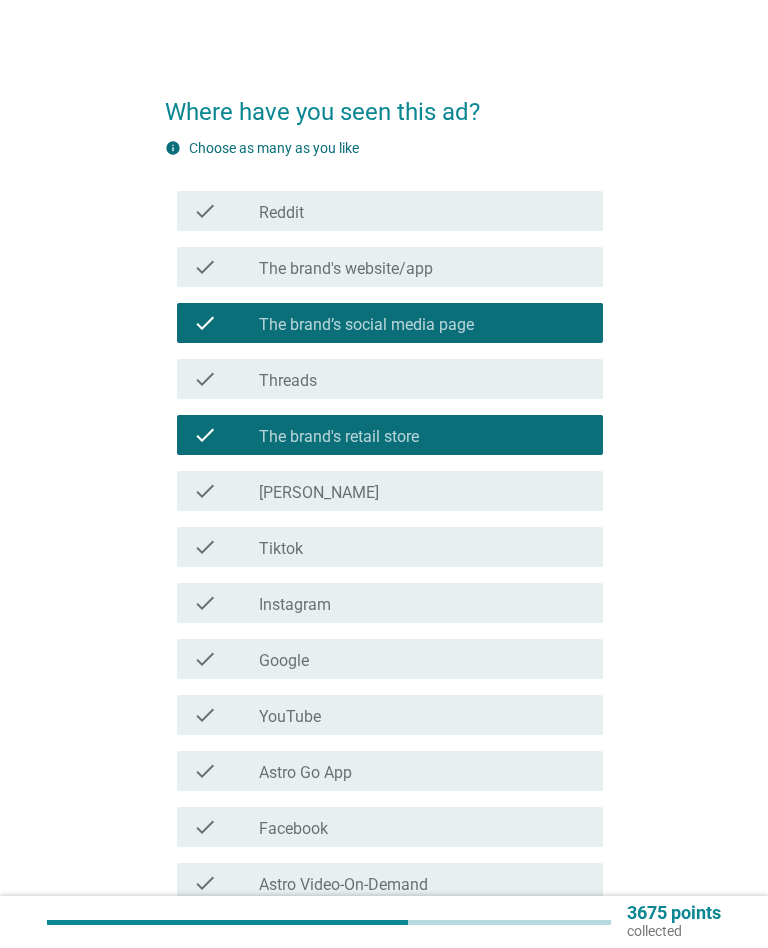 click on "check" at bounding box center (205, 211) 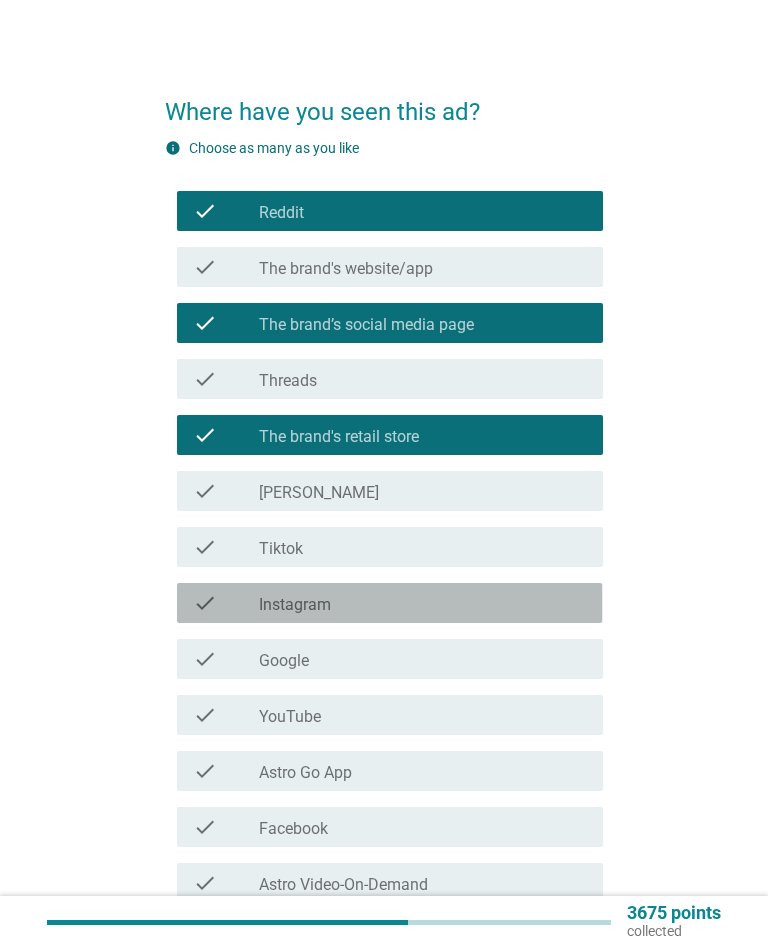 click on "Instagram" at bounding box center (295, 605) 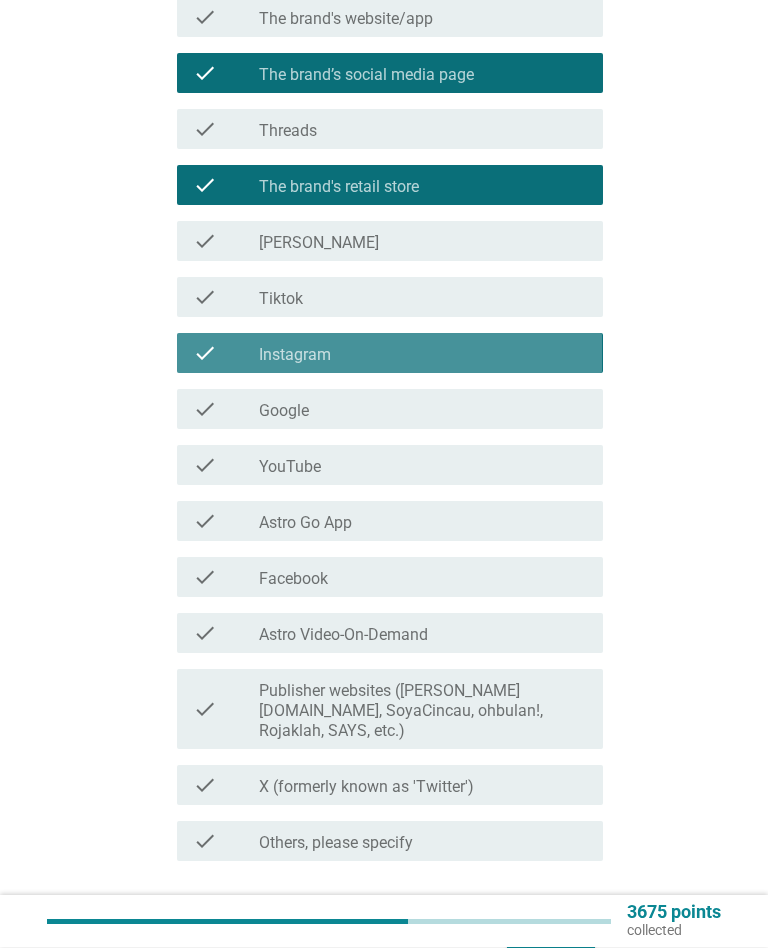scroll, scrollTop: 365, scrollLeft: 0, axis: vertical 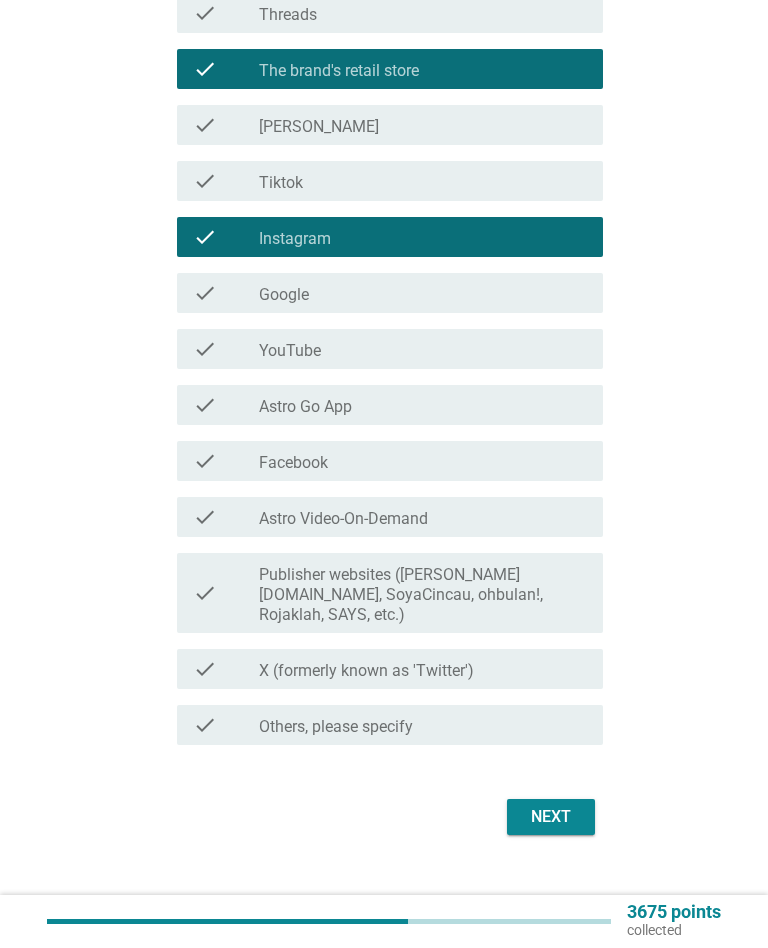 click on "Next" at bounding box center [551, 818] 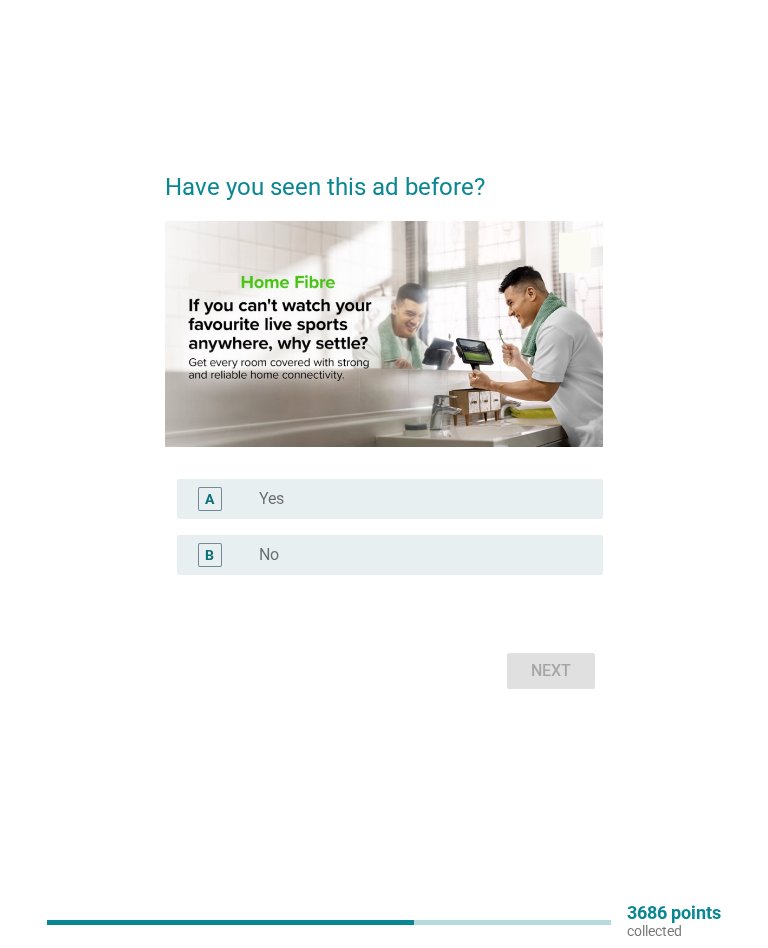 scroll, scrollTop: 0, scrollLeft: 0, axis: both 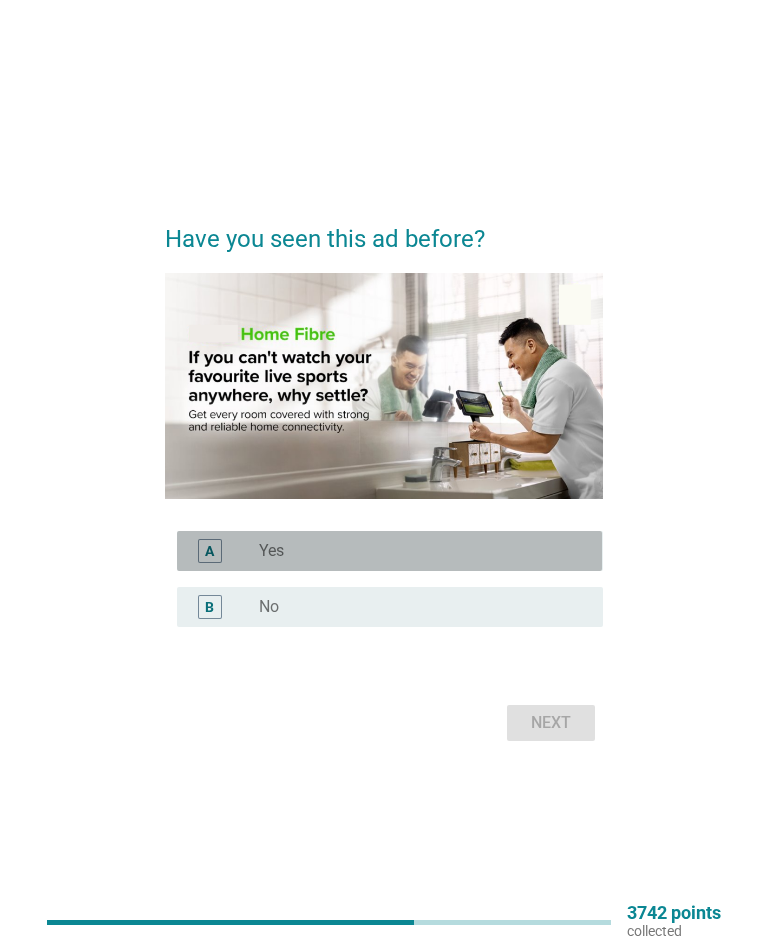 click on "A" at bounding box center (209, 551) 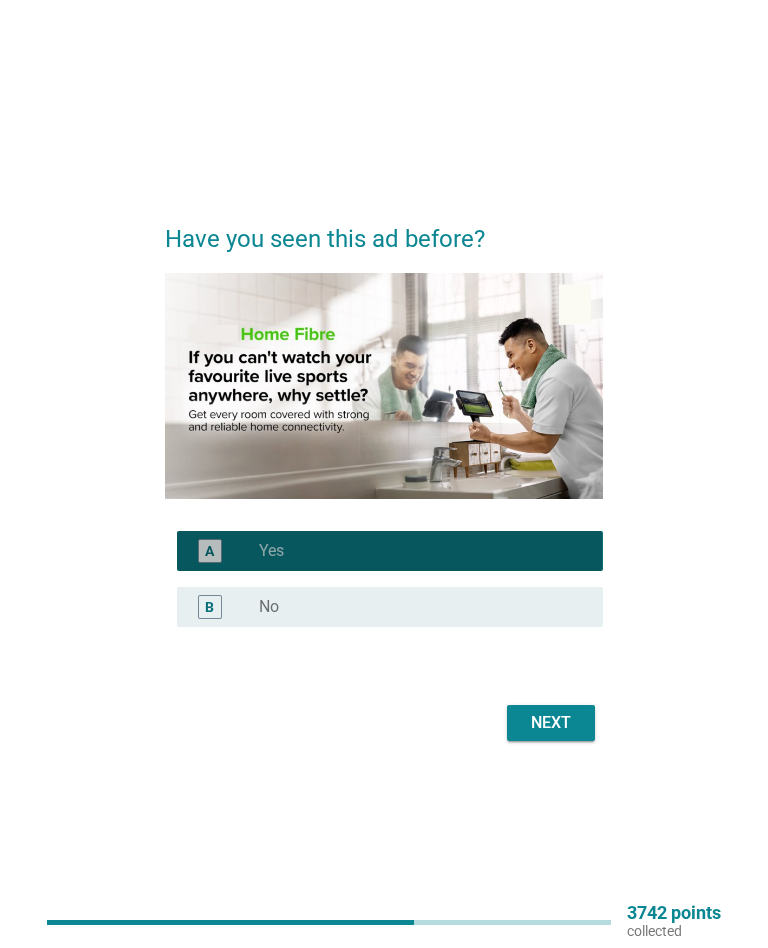 click on "Next" at bounding box center (551, 723) 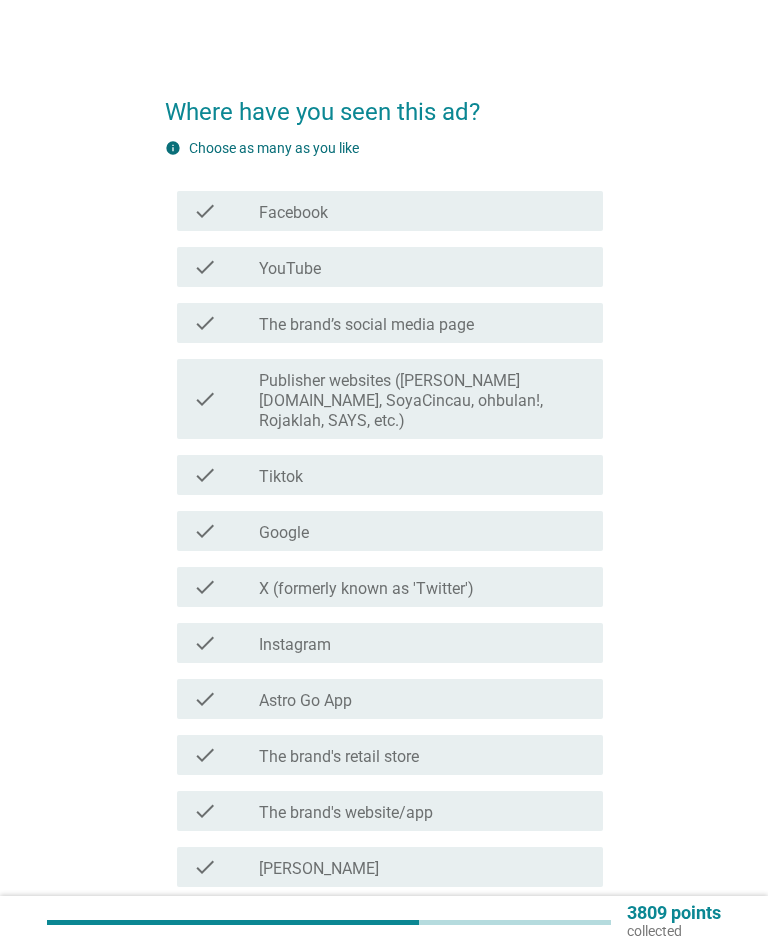 click on "check     check_box_outline_blank Tiktok" at bounding box center [383, 475] 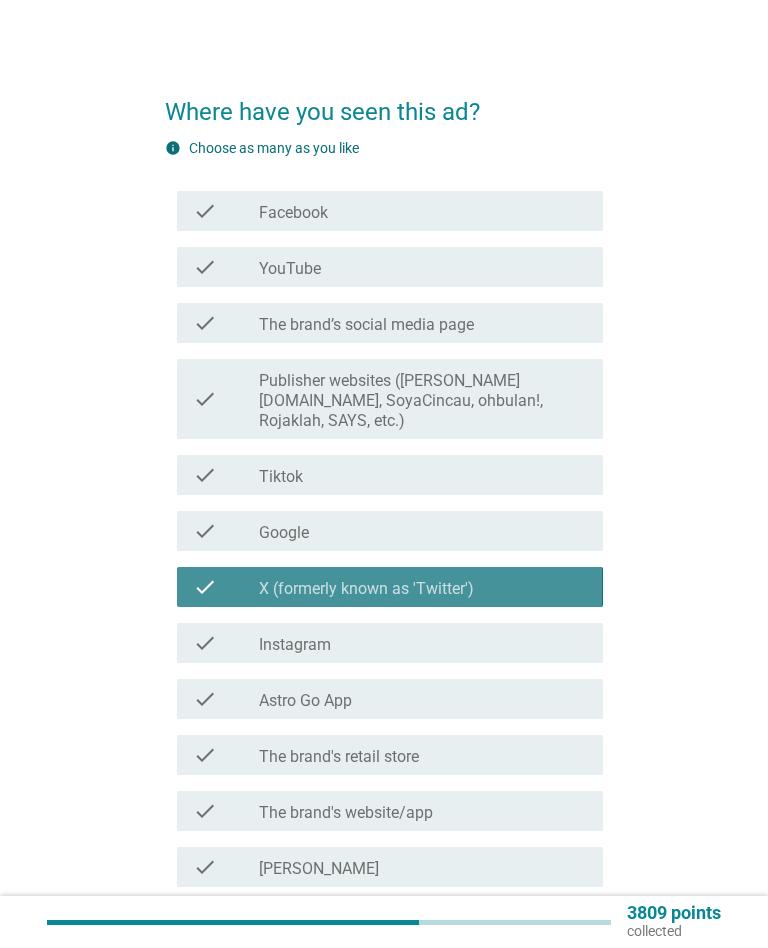 click on "Astro Go App" at bounding box center [305, 701] 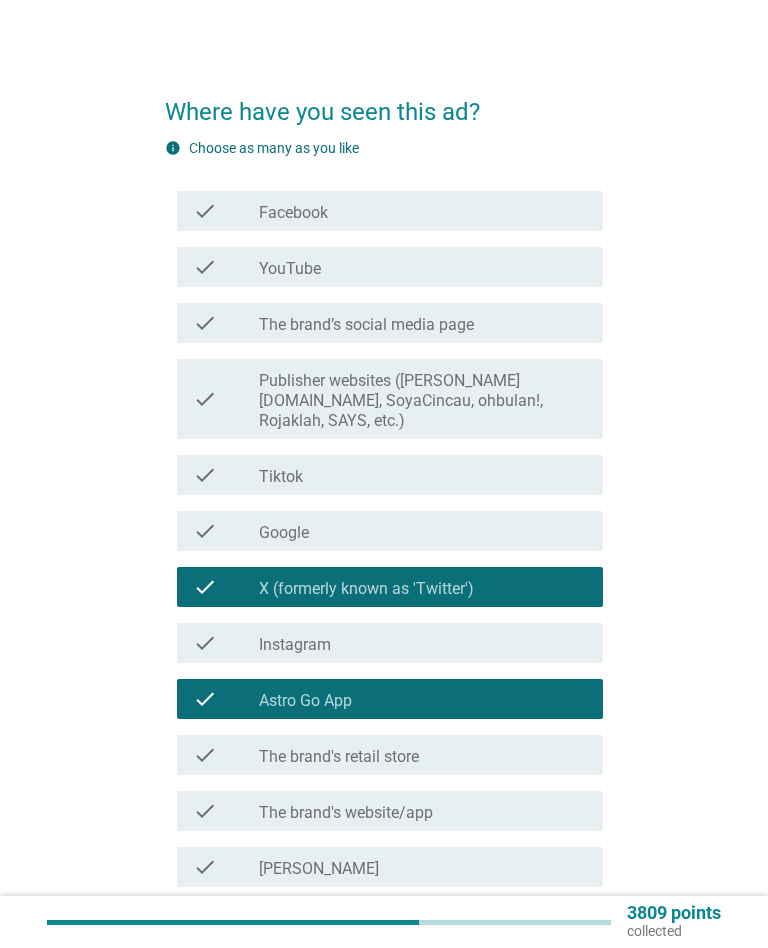 click on "check     check_box_outline_blank Tiktok" at bounding box center [389, 475] 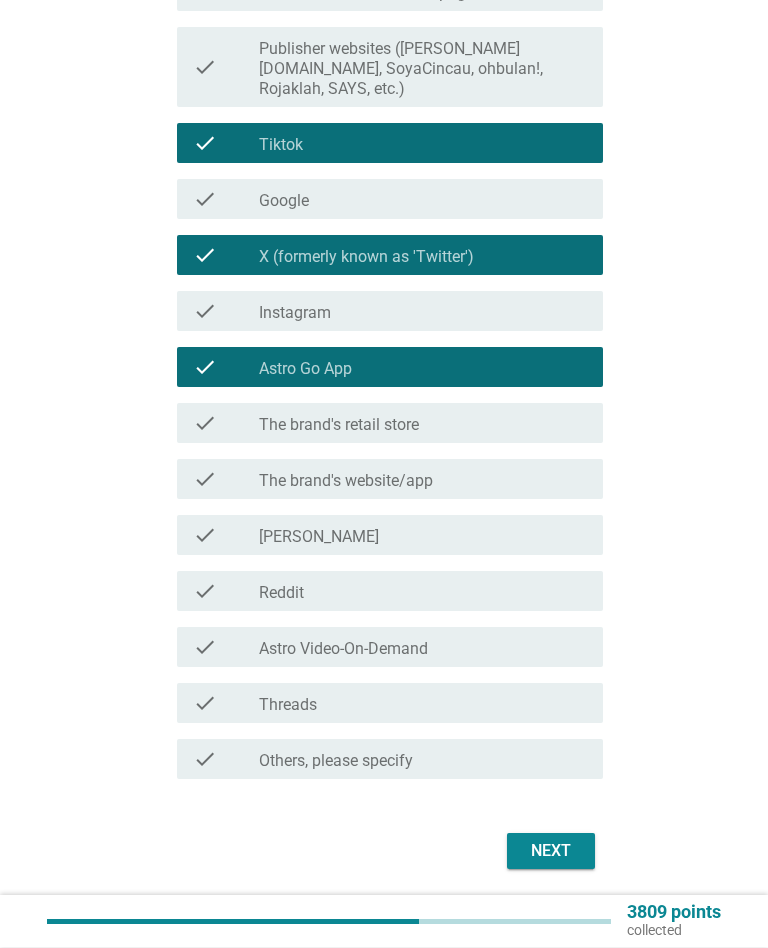scroll, scrollTop: 365, scrollLeft: 0, axis: vertical 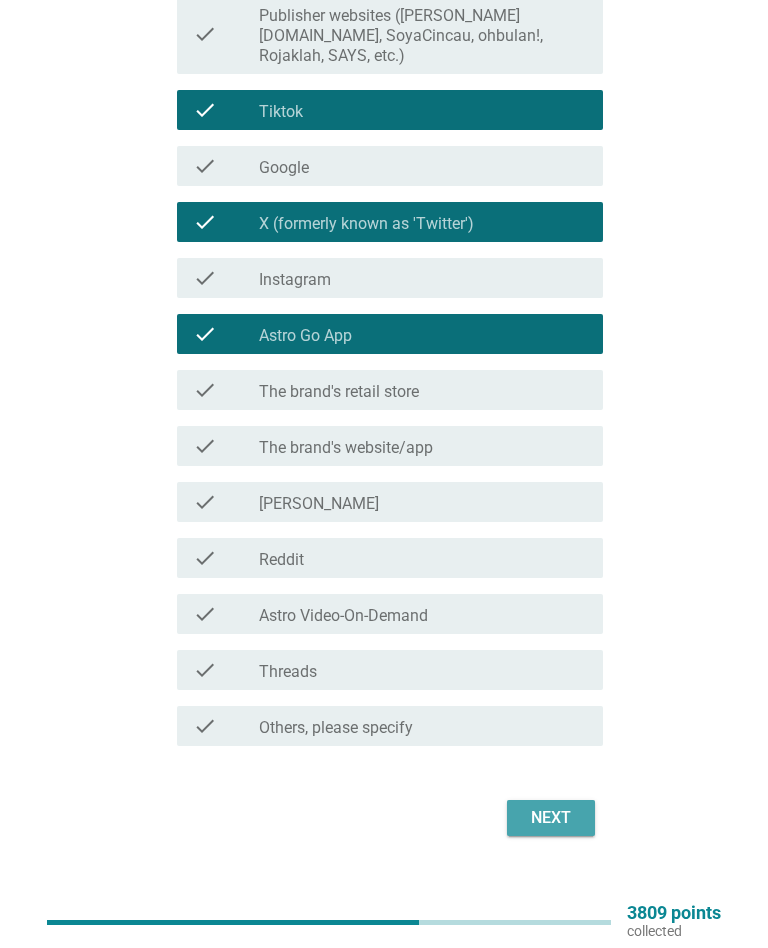 click on "Next" at bounding box center [551, 818] 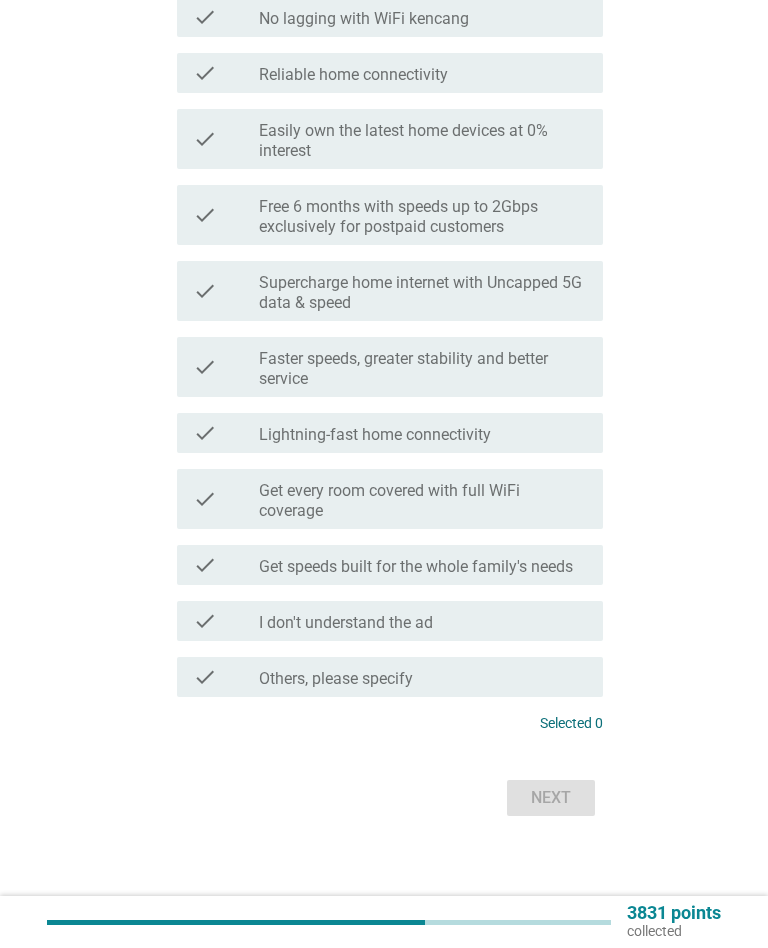 scroll, scrollTop: 0, scrollLeft: 0, axis: both 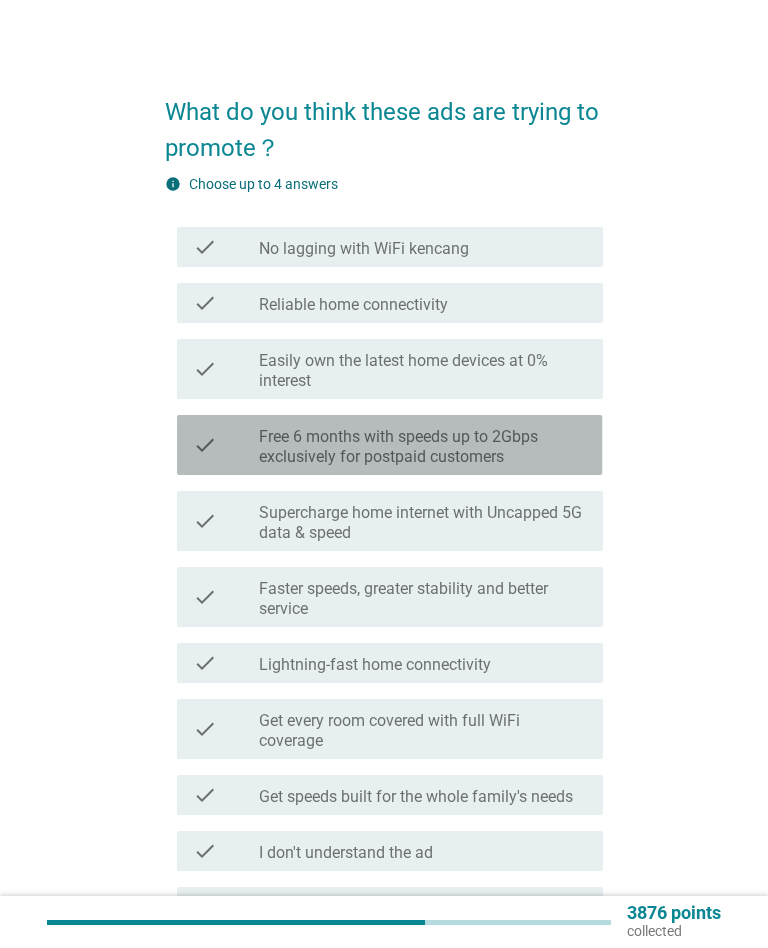 click on "check" at bounding box center (205, 445) 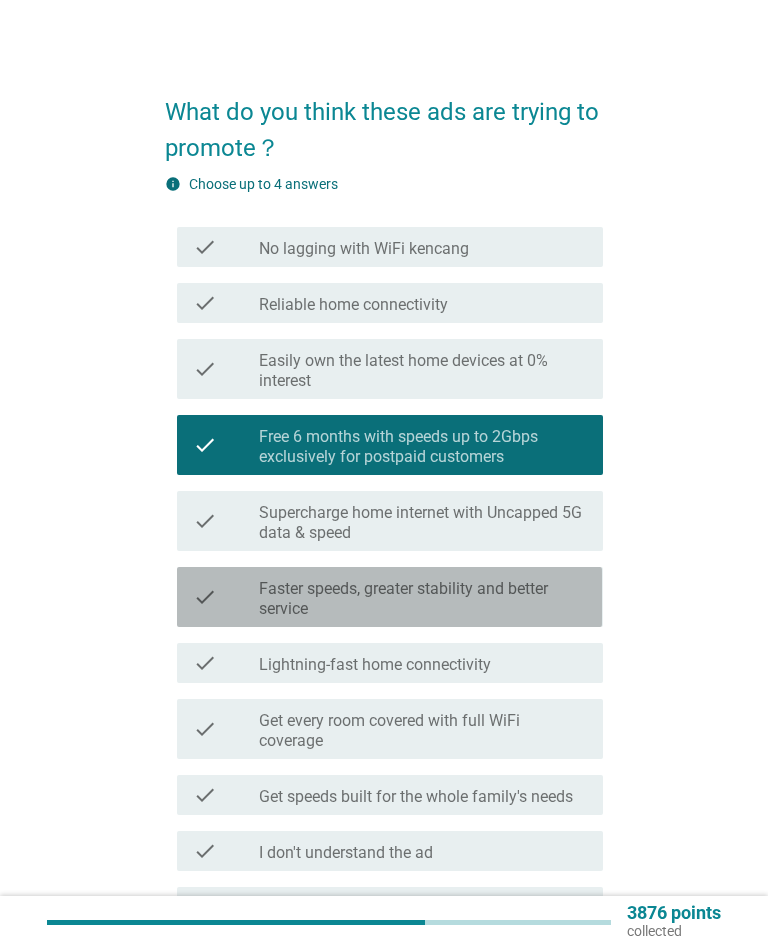 click on "check     check_box_outline_blank Faster speeds, greater stability and better service" at bounding box center (389, 597) 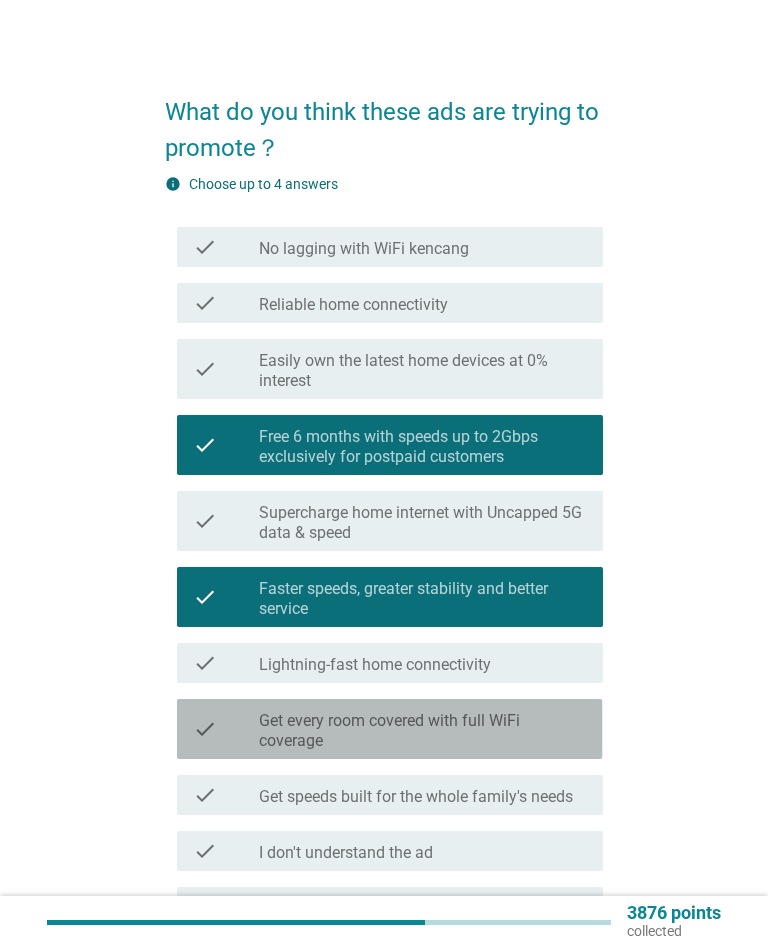 click on "check" at bounding box center [226, 729] 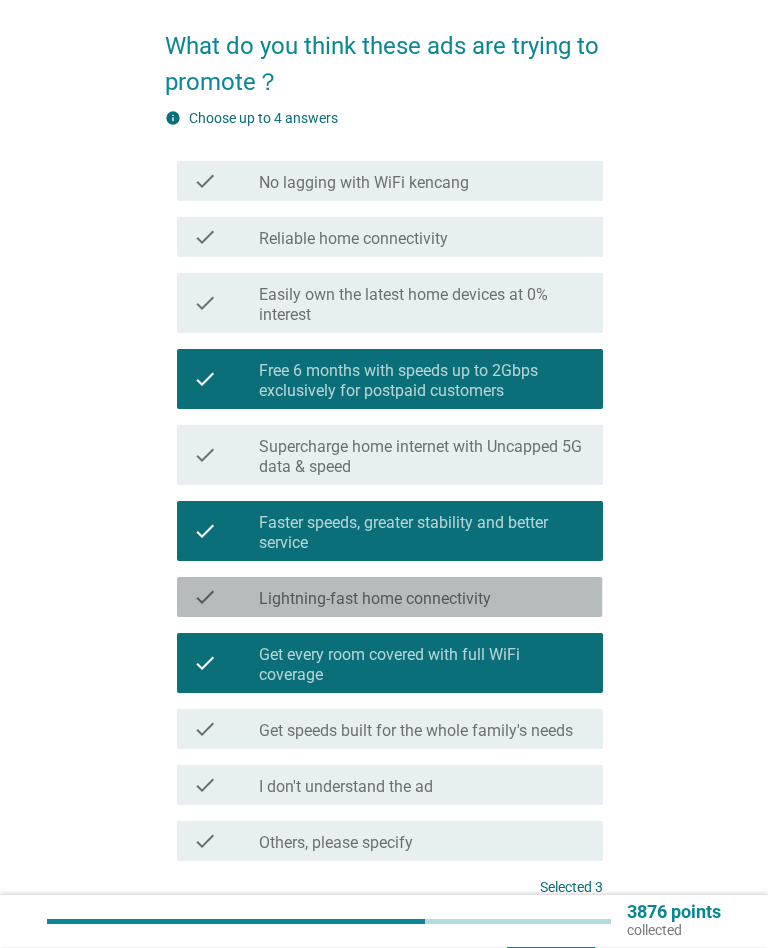 scroll, scrollTop: 230, scrollLeft: 0, axis: vertical 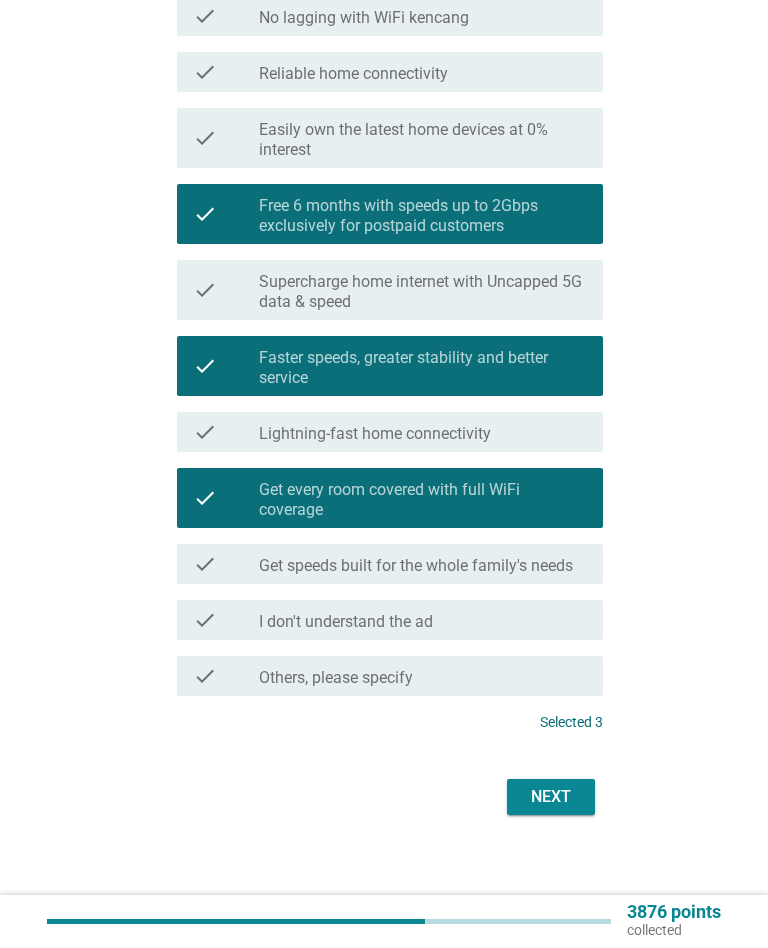 click on "Next" at bounding box center [551, 798] 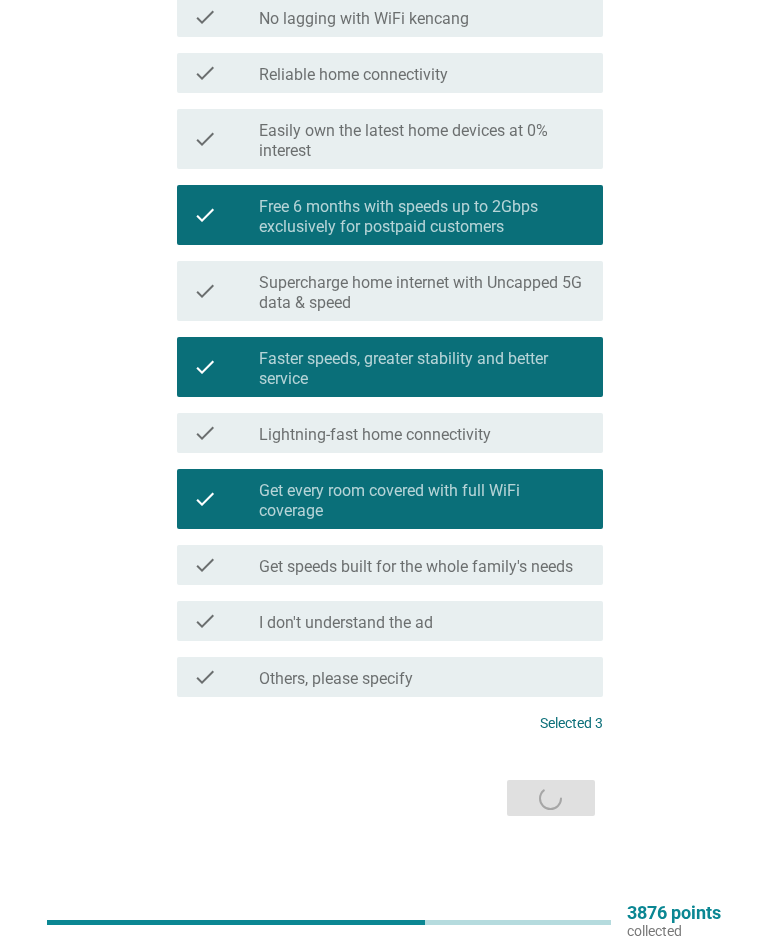 scroll, scrollTop: 0, scrollLeft: 0, axis: both 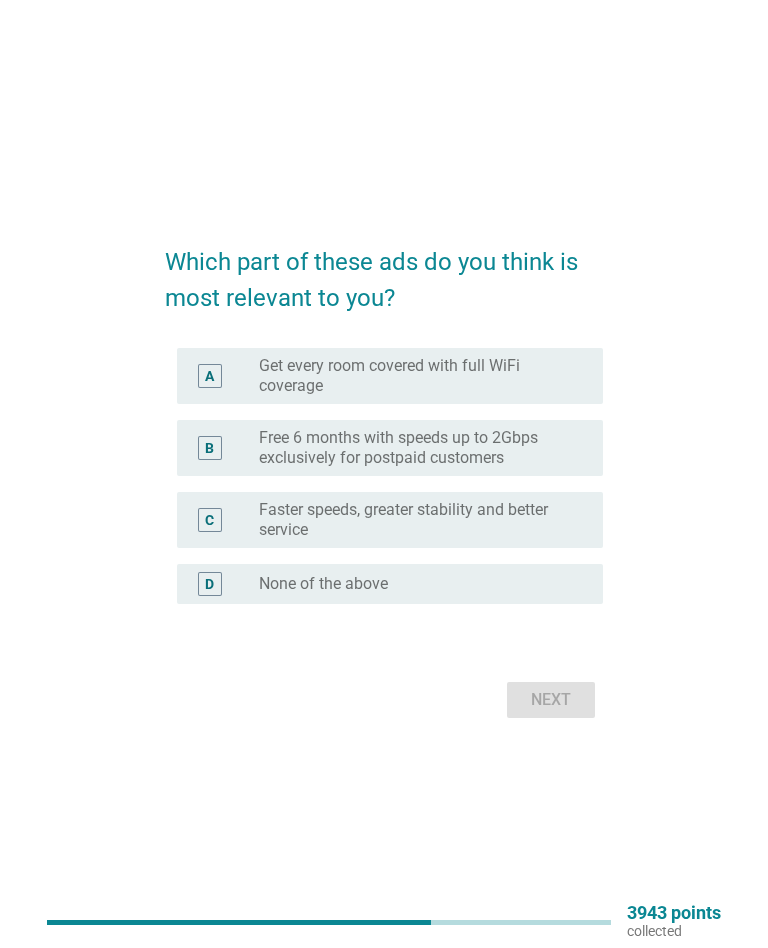 click on "A     radio_button_unchecked Get every room covered with full WiFi coverage" at bounding box center [383, 376] 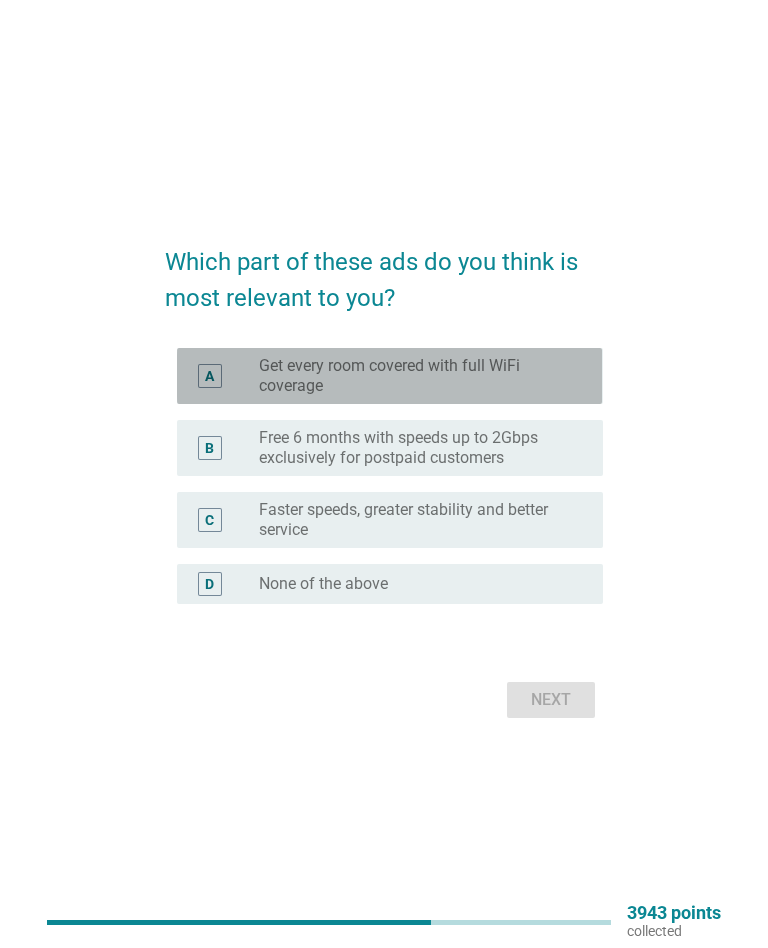 click on "A     radio_button_unchecked Get every room covered with full WiFi coverage" at bounding box center (389, 376) 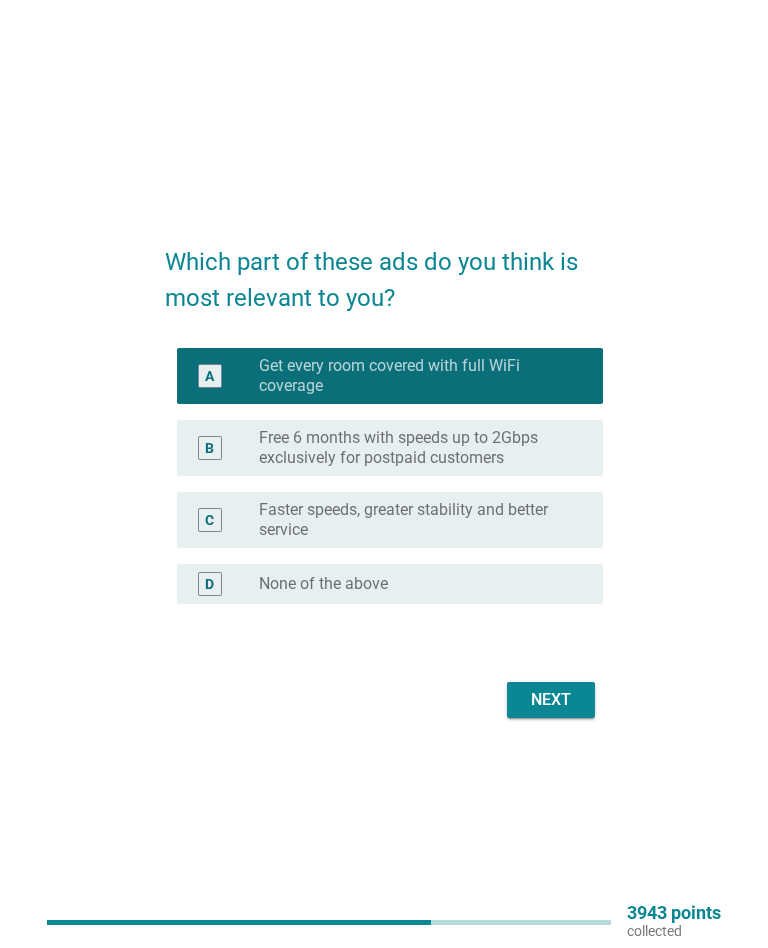 click on "Which part of these ads do you think is most relevant to you?     A     radio_button_checked Get every room covered with full WiFi coverage   B     radio_button_unchecked Free 6 months with speeds up to 2Gbps exclusively for postpaid customers   C     radio_button_unchecked Faster speeds, greater stability and better service   D     radio_button_unchecked None of the above     Next" at bounding box center [384, 474] 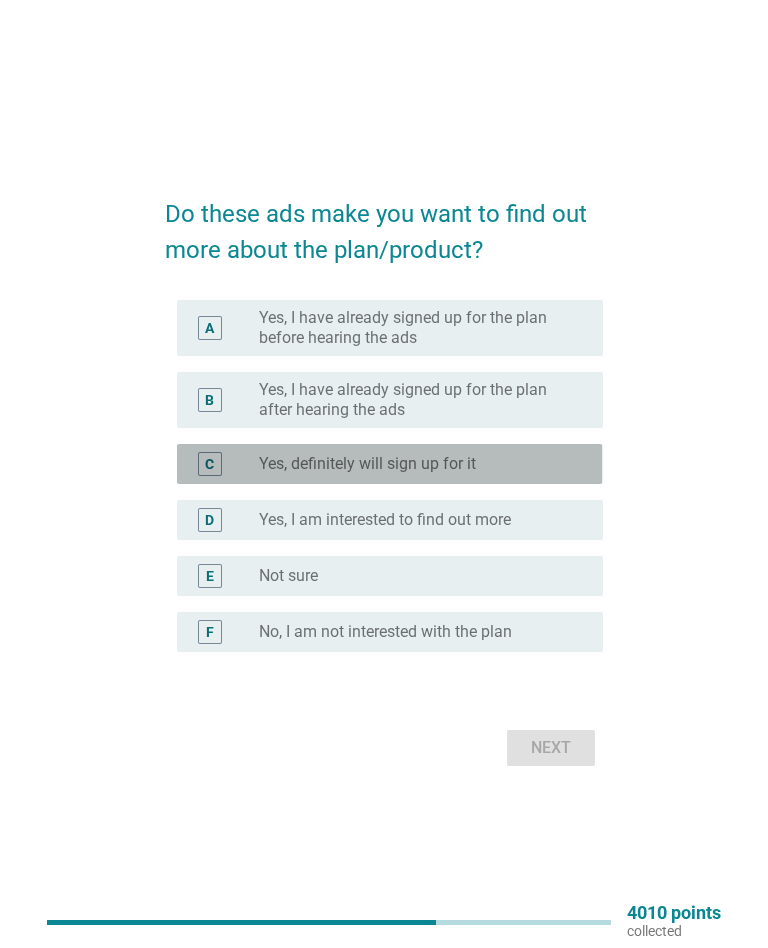 click on "C" at bounding box center (210, 464) 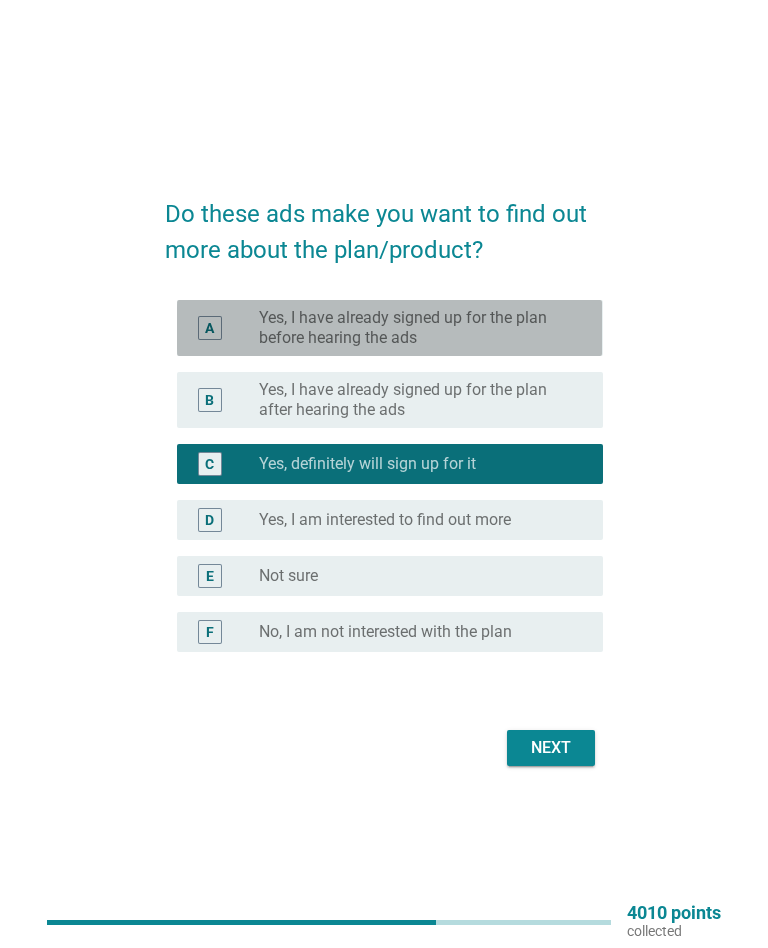 click on "A     radio_button_unchecked Yes, I have already signed up for the plan before hearing the ads" at bounding box center [389, 328] 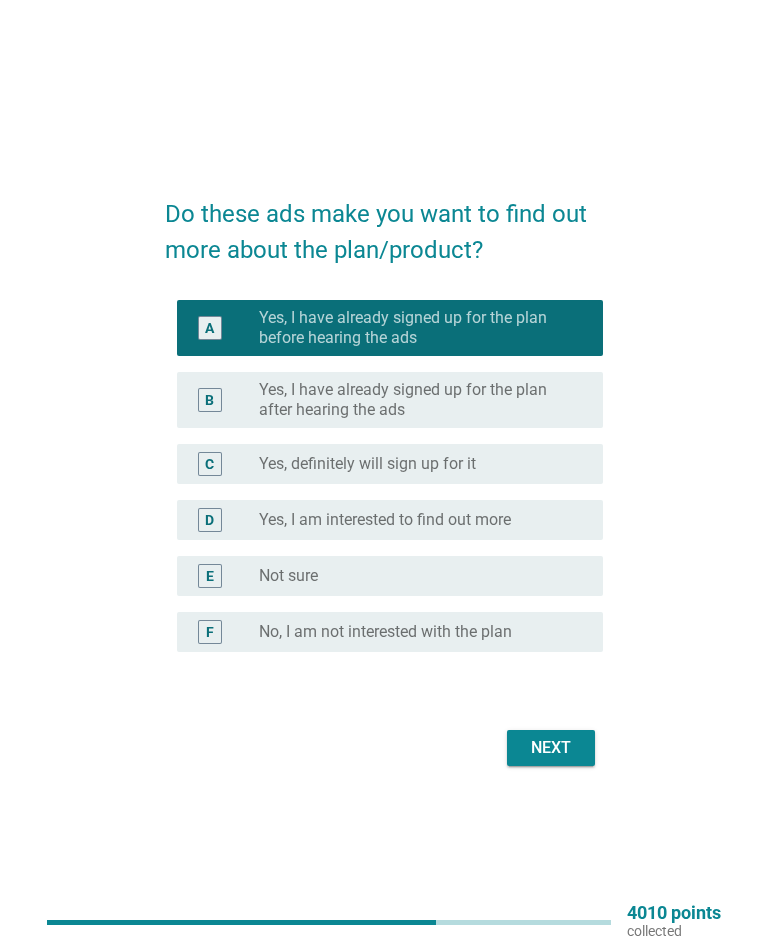 click on "Next" at bounding box center (551, 748) 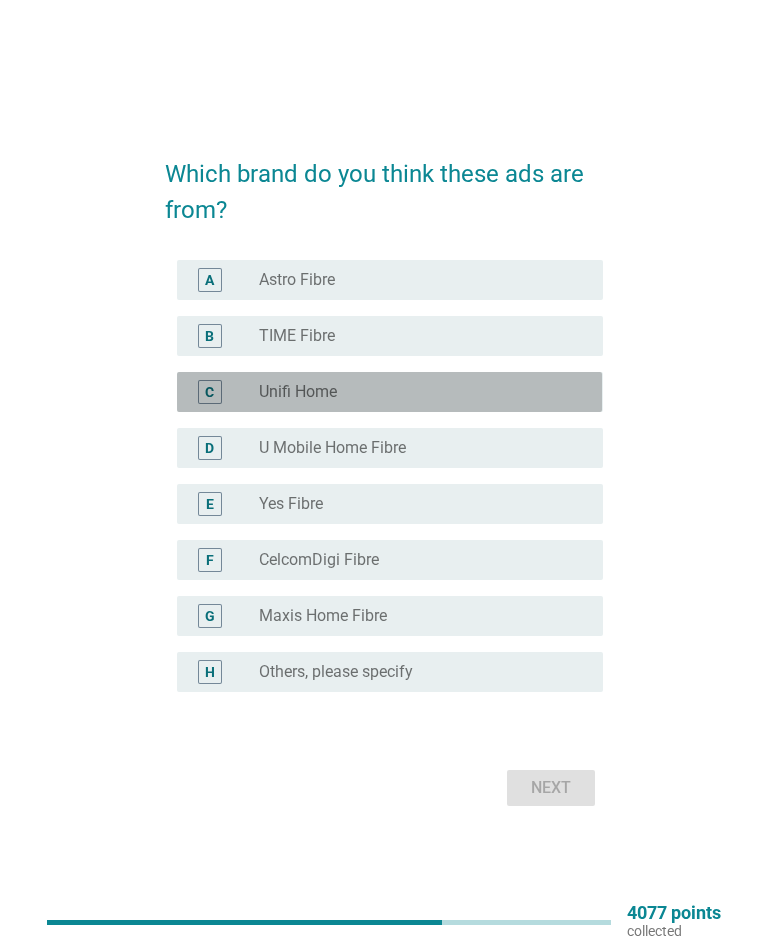 click on "C" at bounding box center [209, 392] 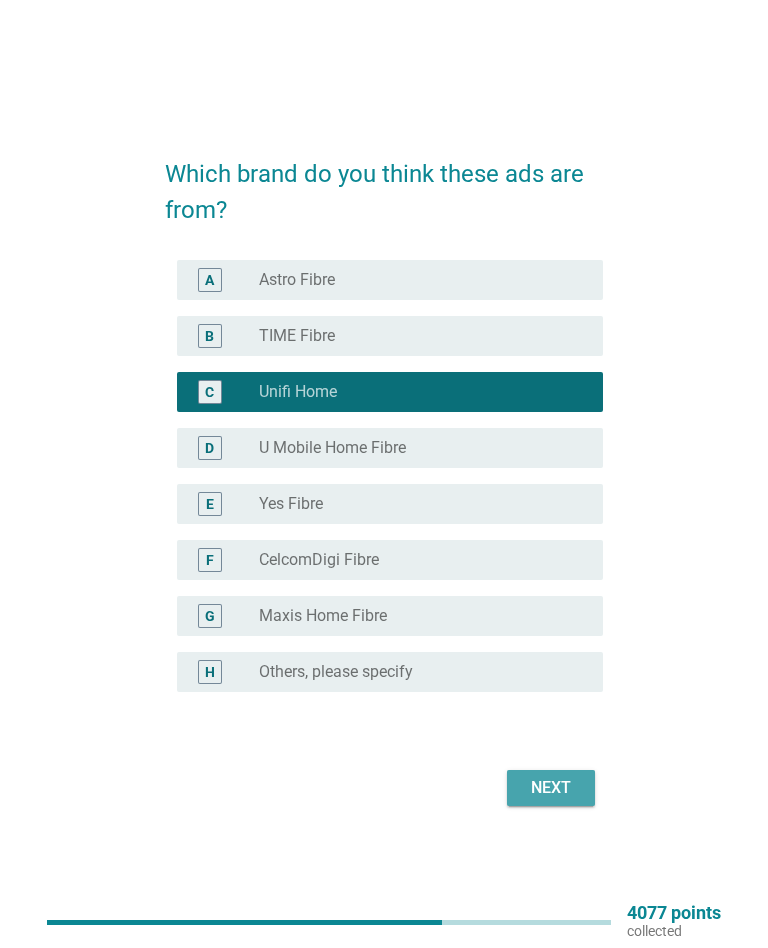 click on "Next" at bounding box center [551, 788] 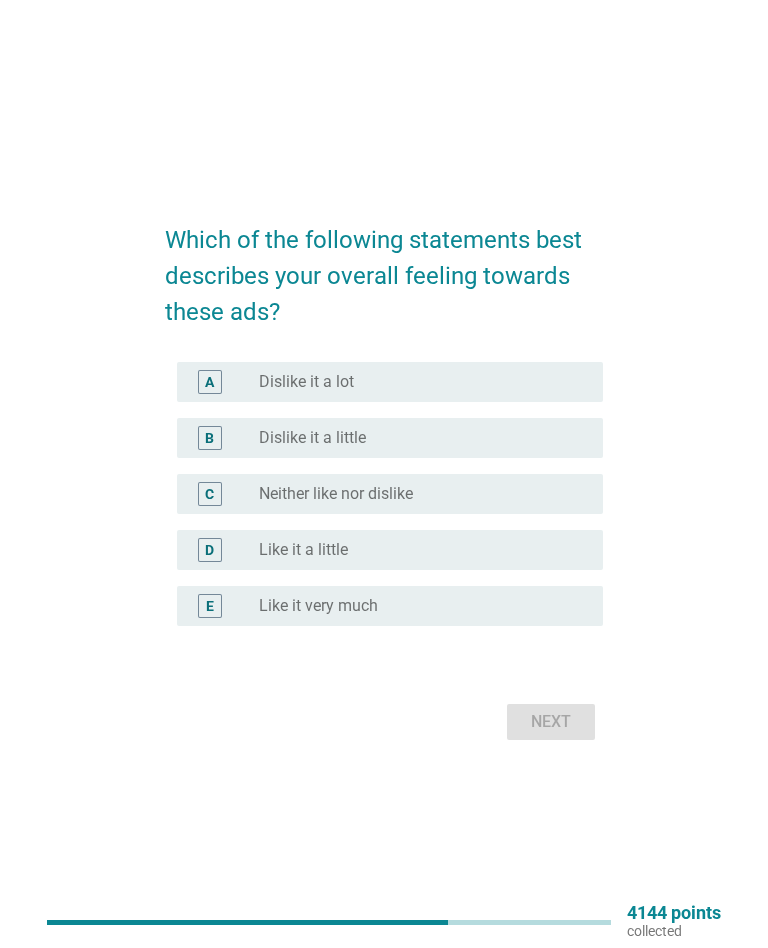 click on "B" at bounding box center (209, 438) 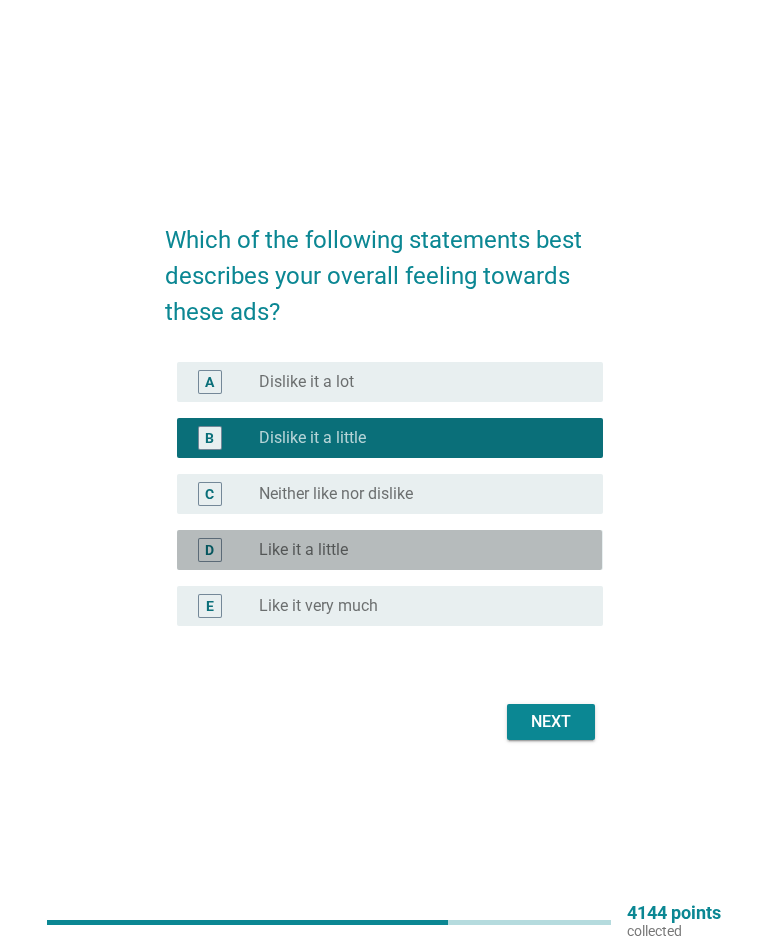 click on "Like it a little" at bounding box center (303, 550) 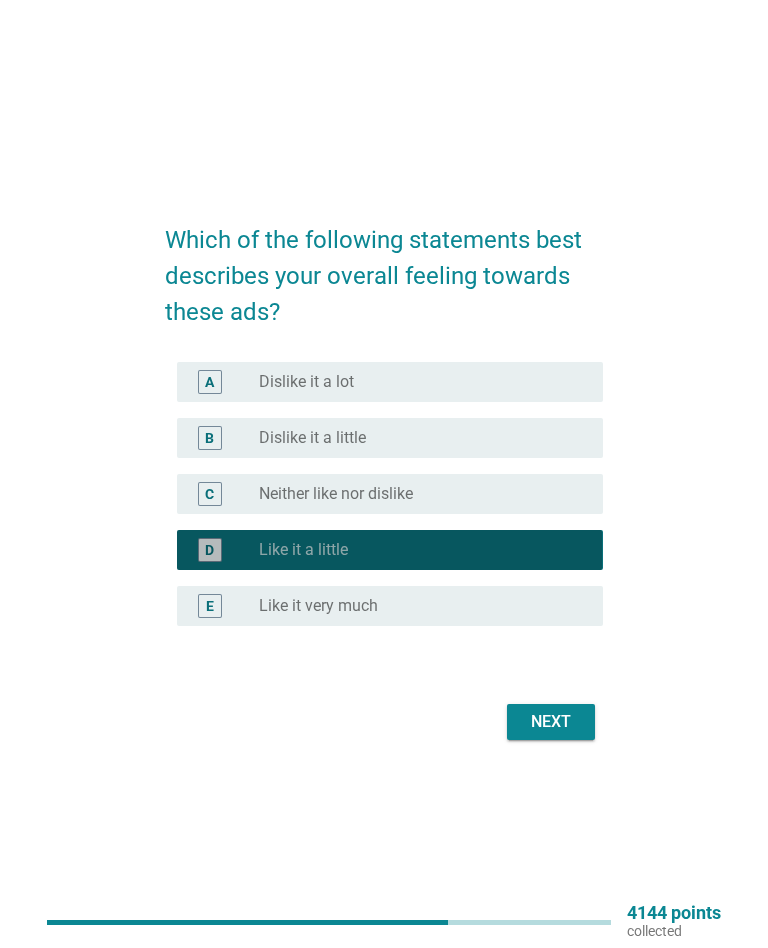 click on "Next" at bounding box center [551, 722] 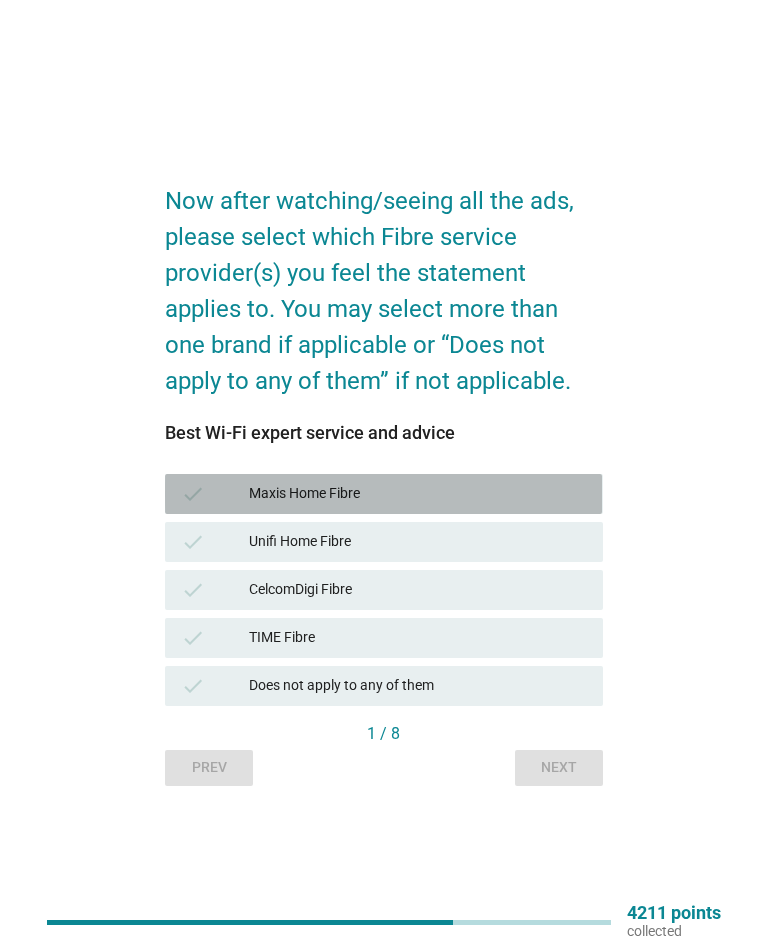 click on "check   Maxis Home Fibre" at bounding box center [383, 494] 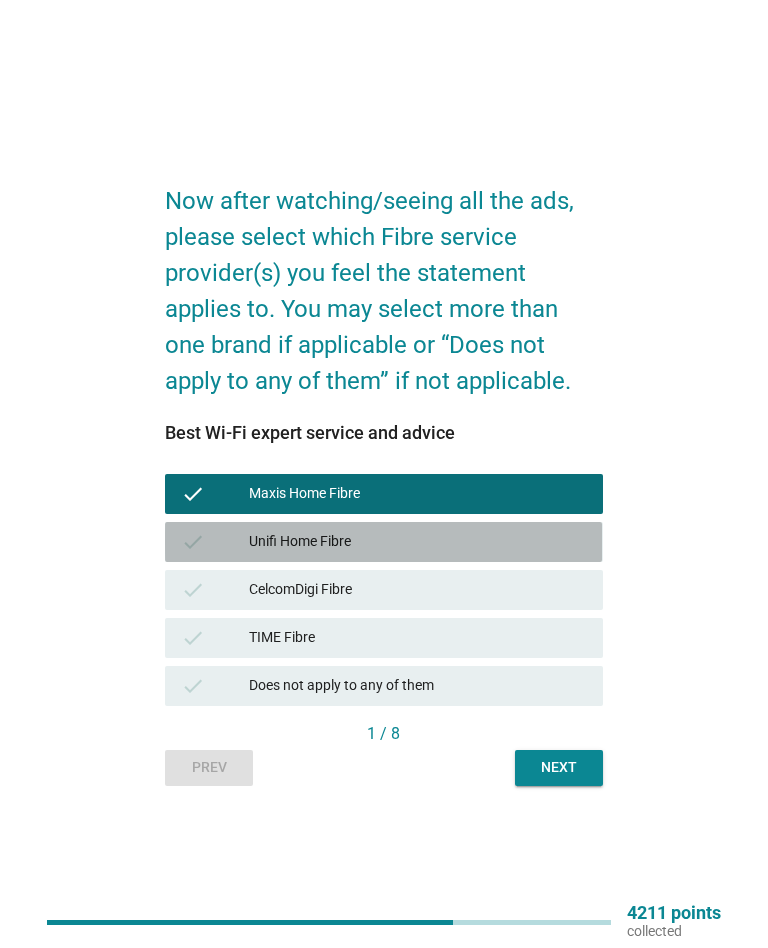 click on "check   Unifi Home Fibre" at bounding box center [383, 542] 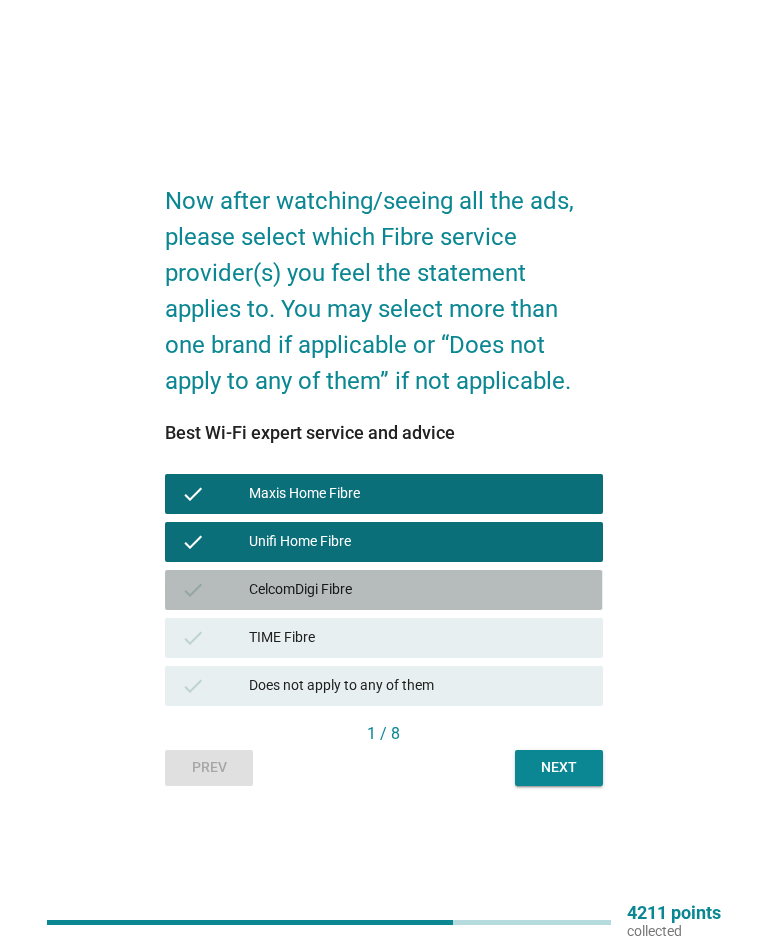 click on "check" at bounding box center (215, 590) 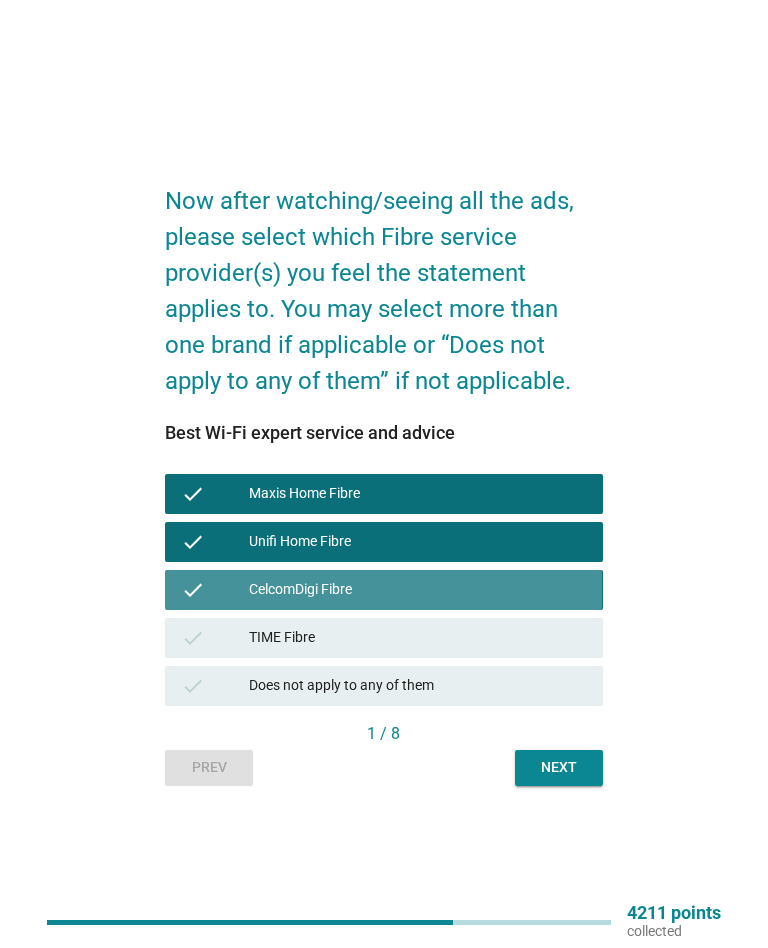 click on "check   CelcomDigi Fibre" at bounding box center [383, 590] 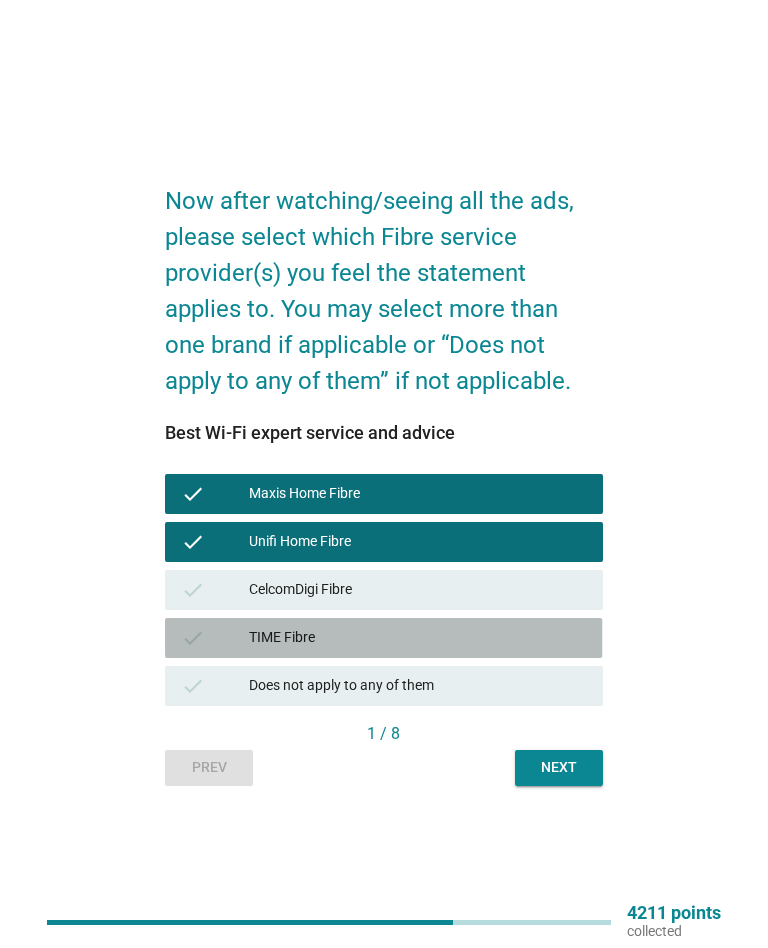 click on "TIME Fibre" at bounding box center (418, 638) 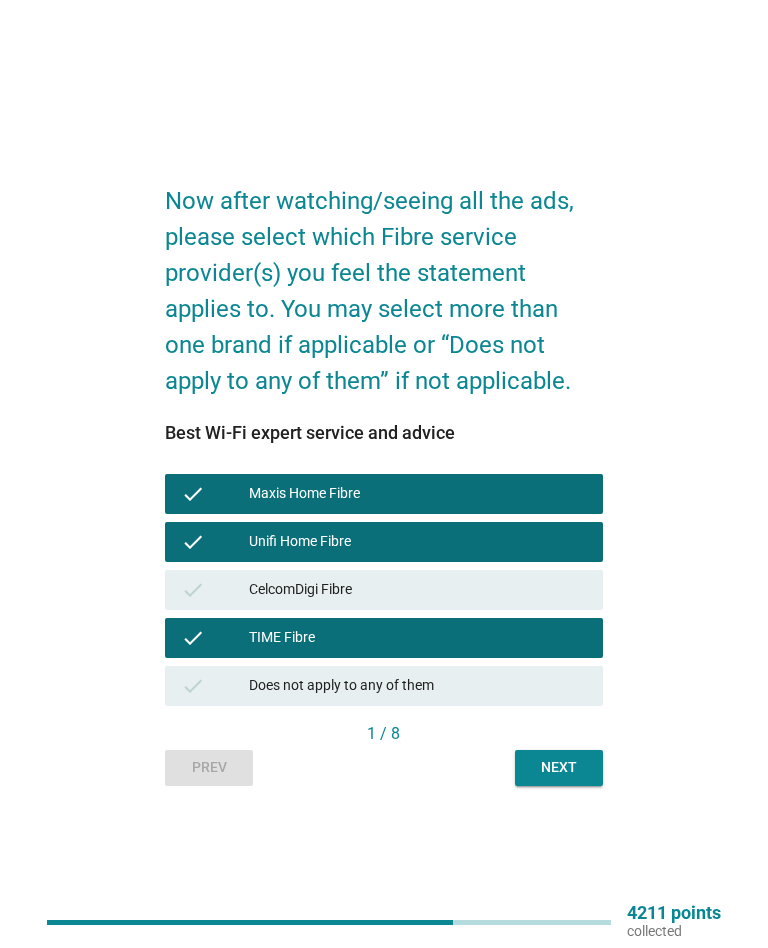 click on "check" at bounding box center (215, 590) 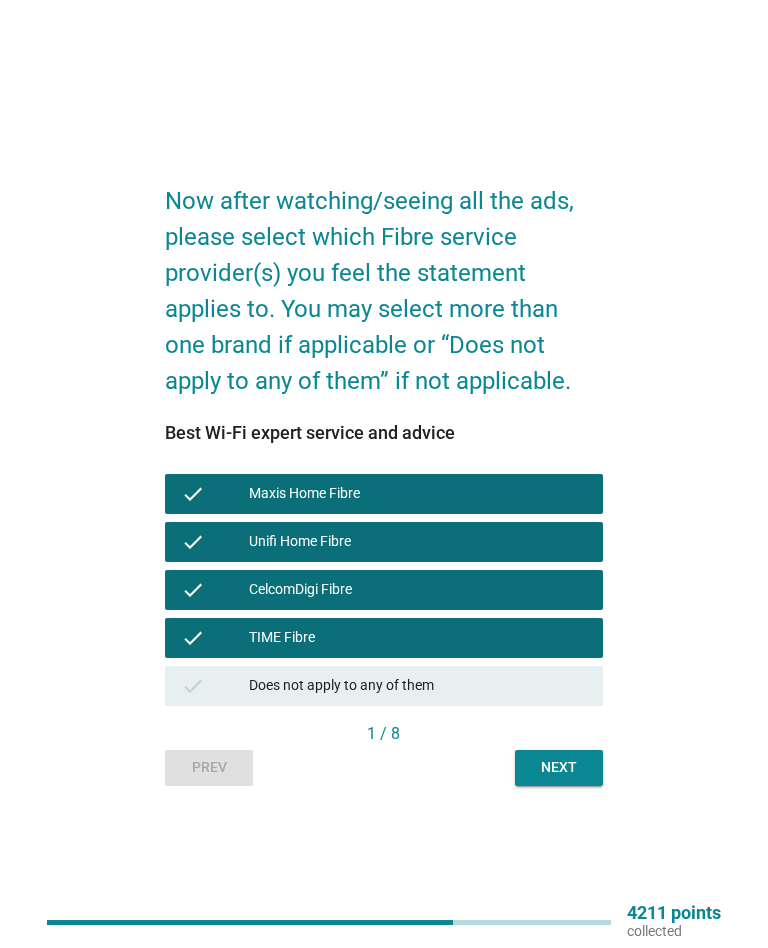 click on "Next" at bounding box center [559, 767] 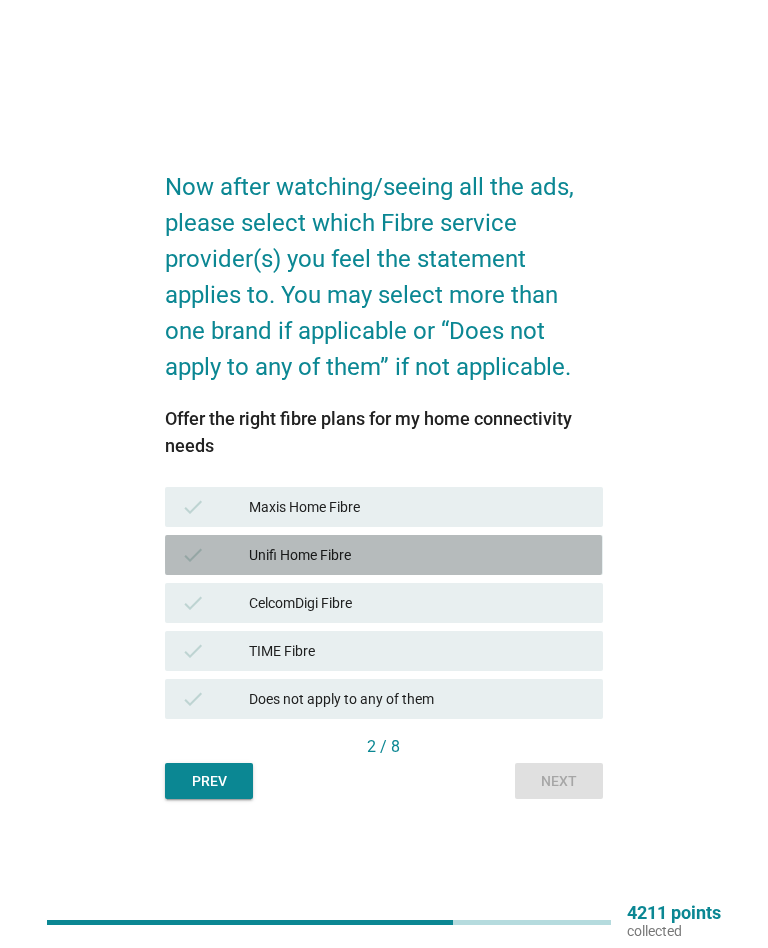 click on "Unifi Home Fibre" at bounding box center (418, 555) 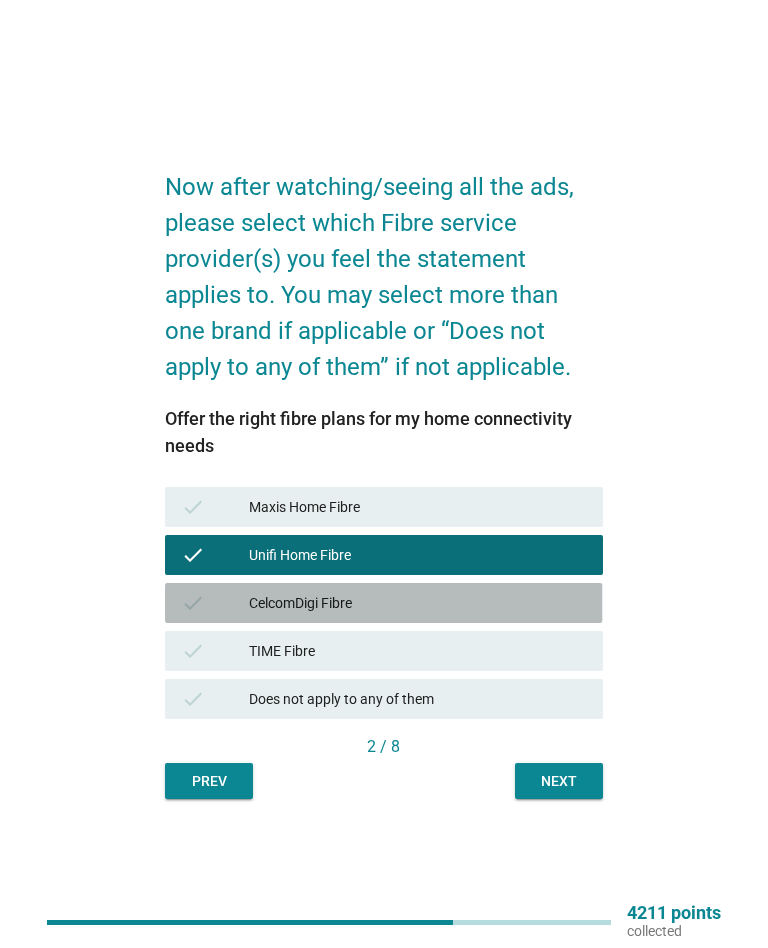 click on "CelcomDigi Fibre" at bounding box center (418, 603) 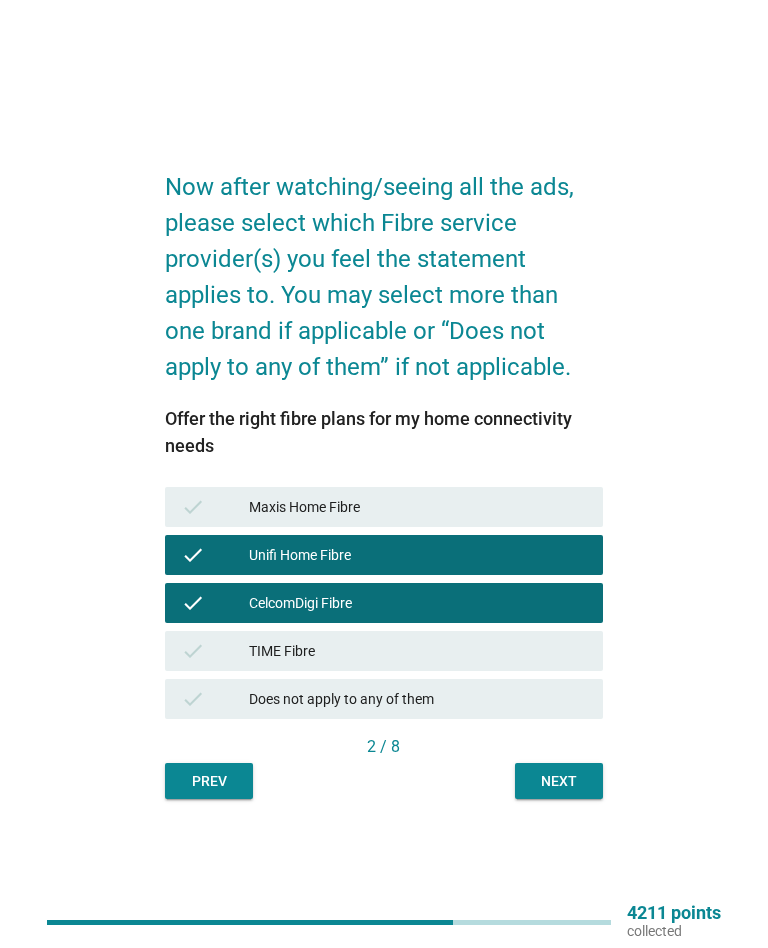 click on "Next" at bounding box center (559, 781) 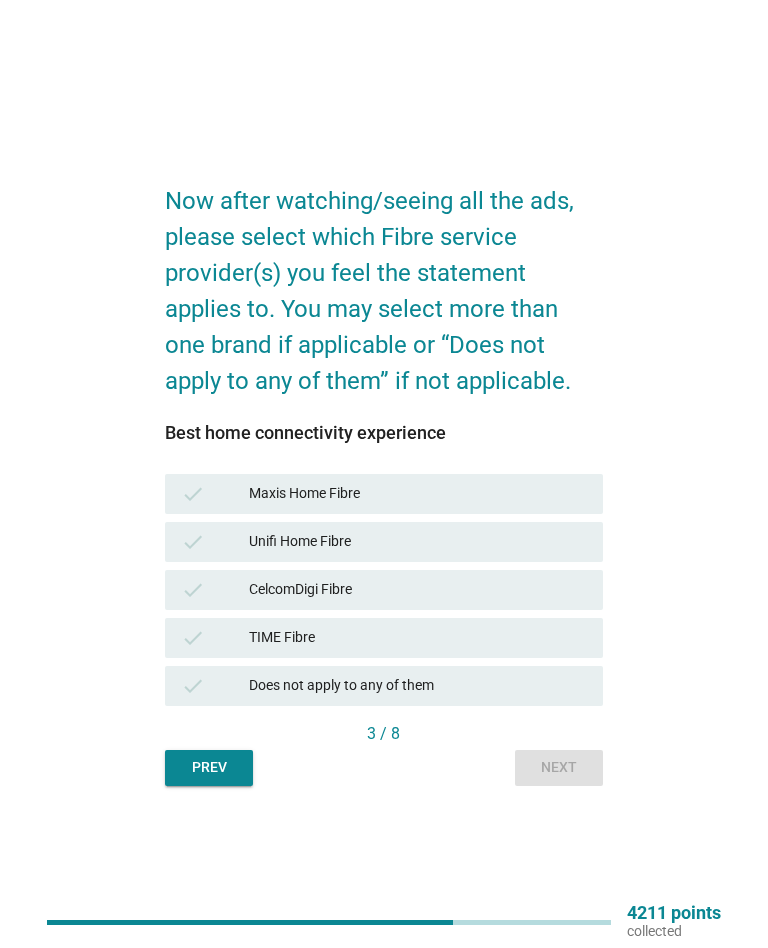 click on "check" at bounding box center [215, 542] 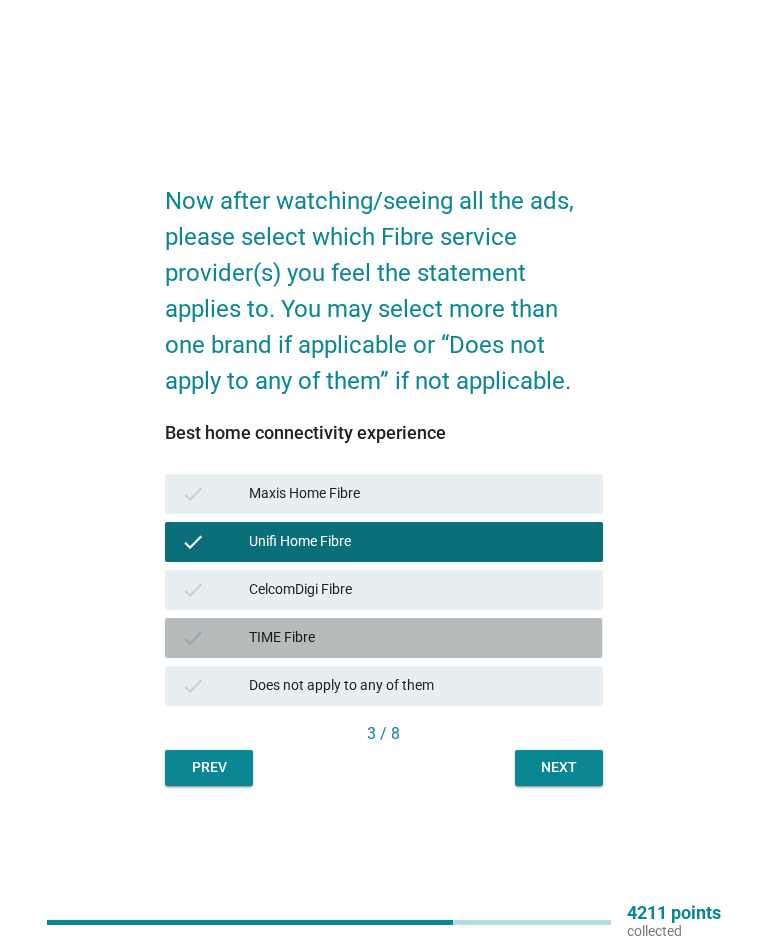 click on "TIME Fibre" at bounding box center [418, 638] 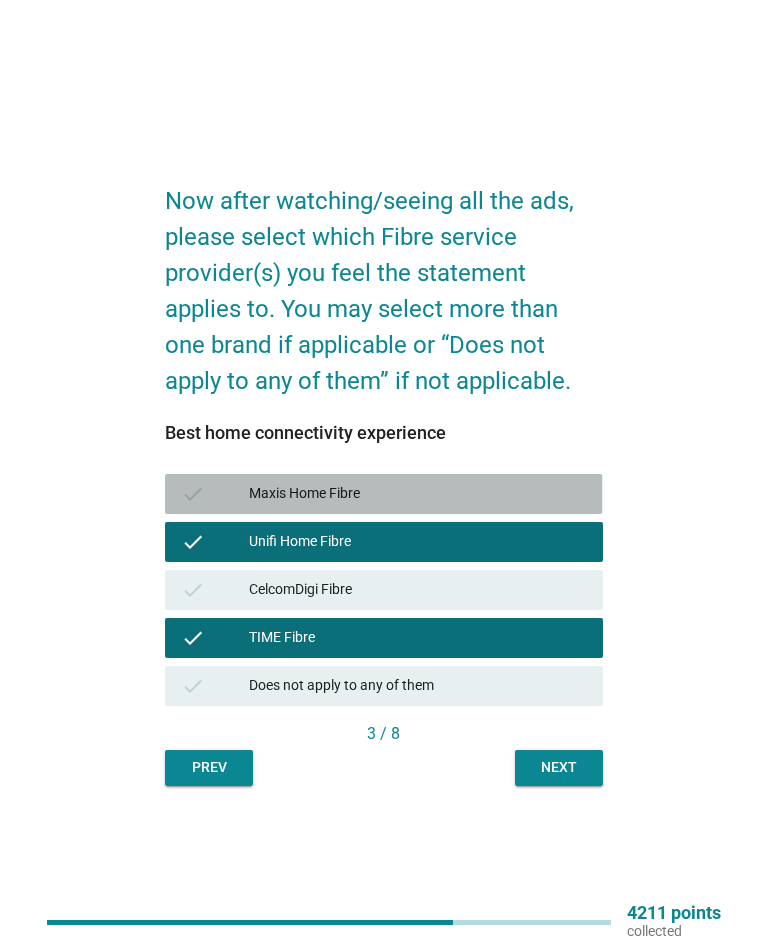 click on "check" at bounding box center [193, 494] 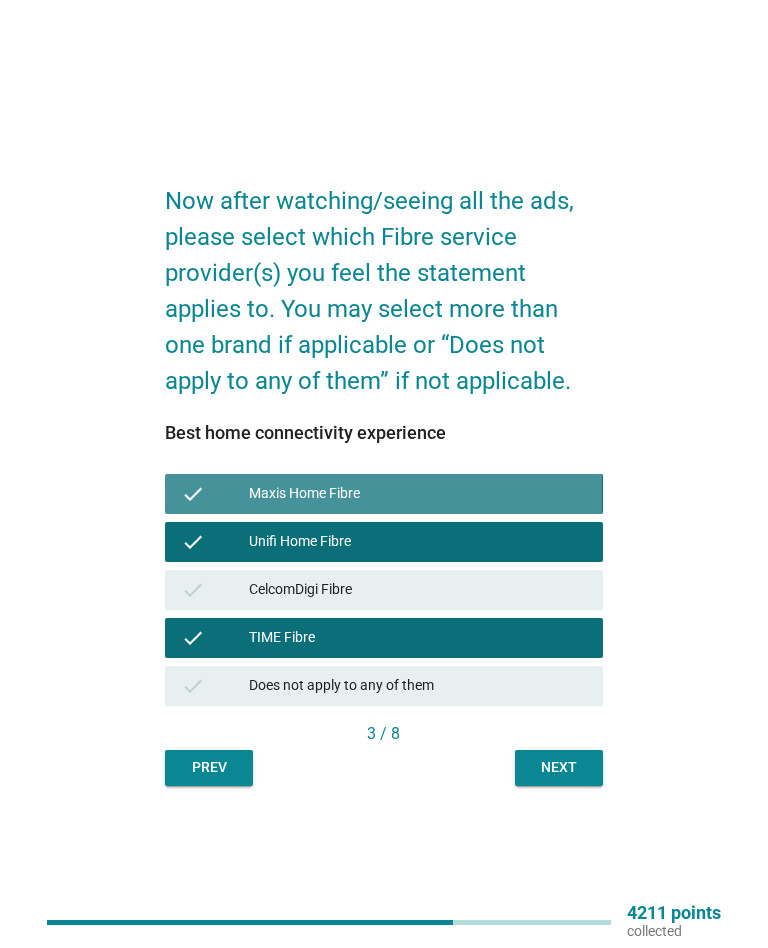 click on "Next" at bounding box center [559, 767] 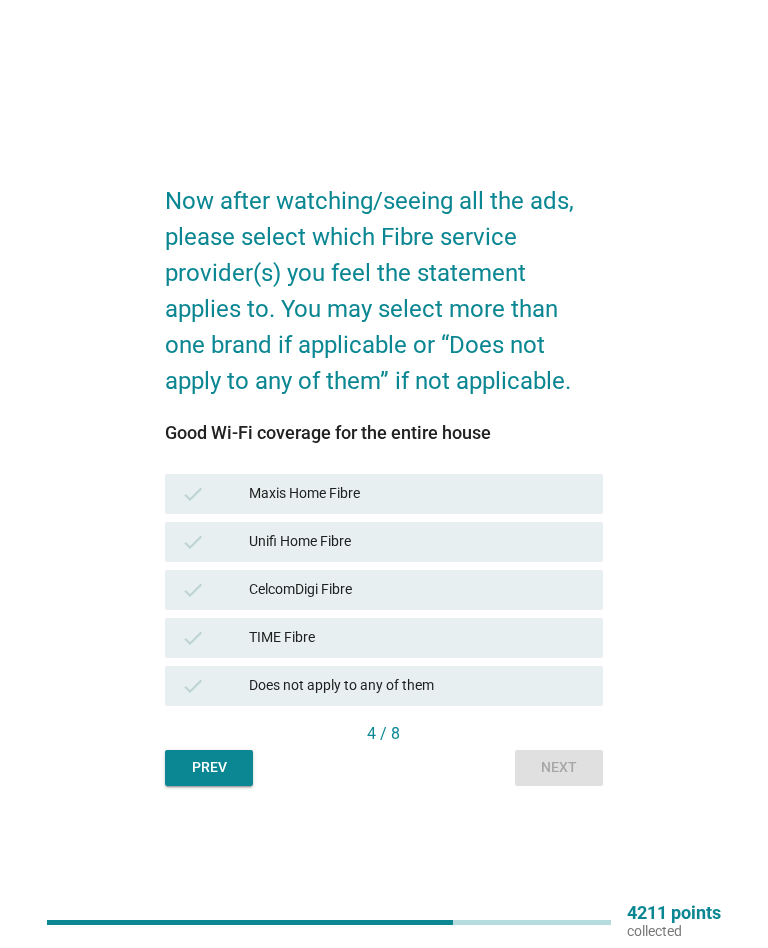 click on "check   Unifi Home Fibre" at bounding box center [383, 542] 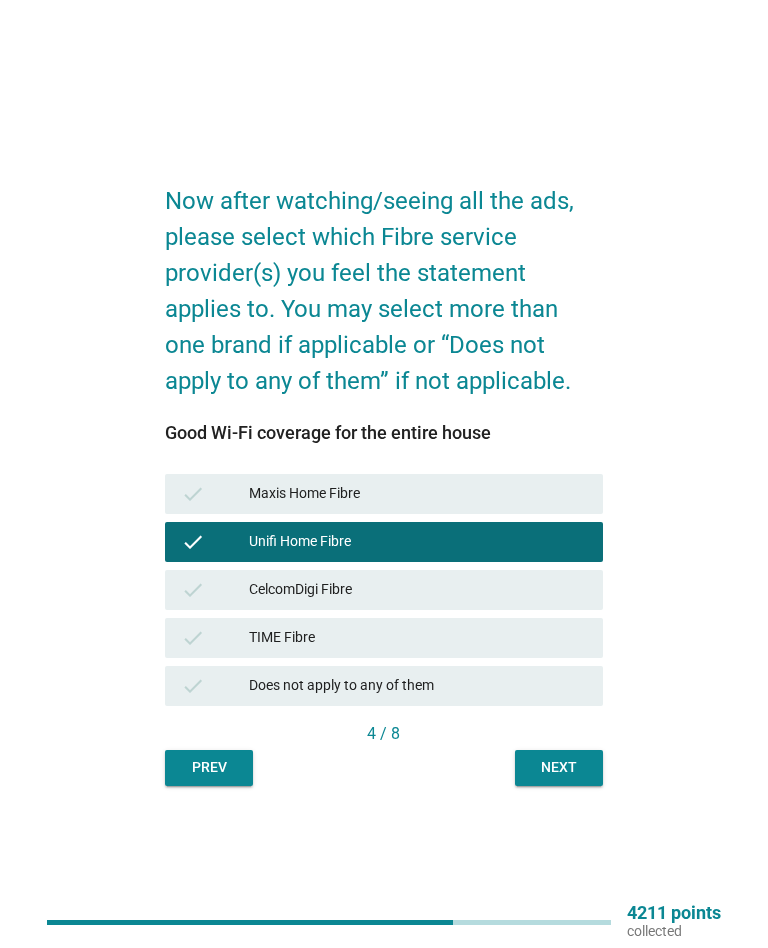 click on "Now after watching/seeing all the ads, please select which Fibre service provider(s) you feel the statement applies to. You may select more than one brand if applicable or “Does not apply to any of them” if not applicable.
Good Wi-Fi coverage for the entire house
check   Maxis Home Fibre check   Unifi Home Fibre check   CelcomDigi Fibre check   TIME Fibre check   Does not apply to any of them
4 / 8
Prev   Next" at bounding box center (383, 474) 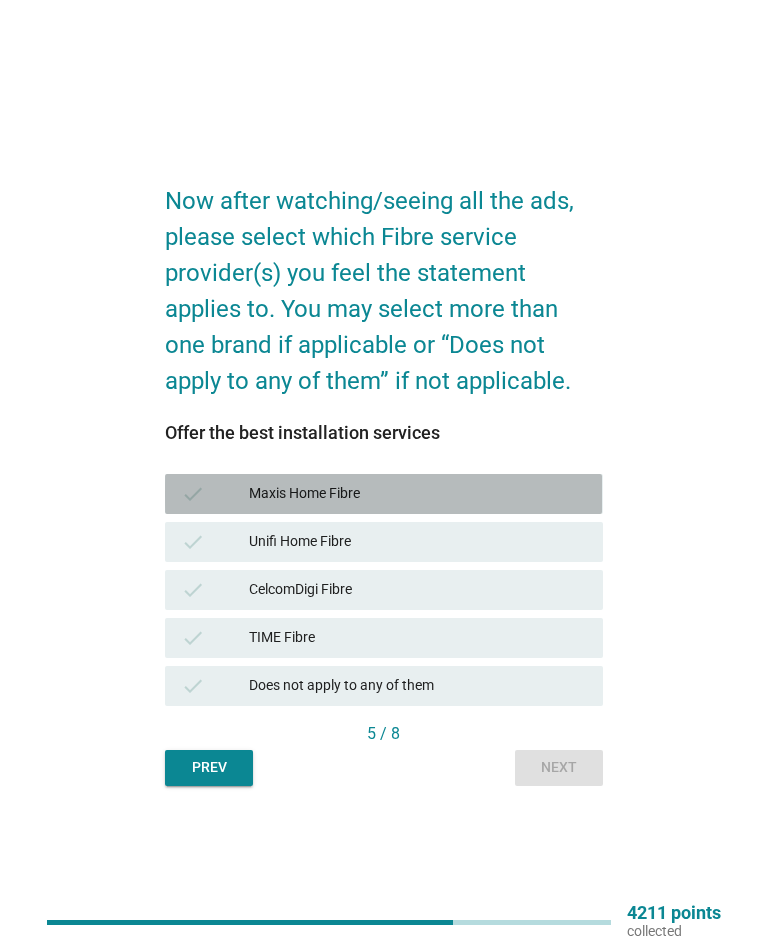 click on "check   Maxis Home Fibre" at bounding box center (383, 494) 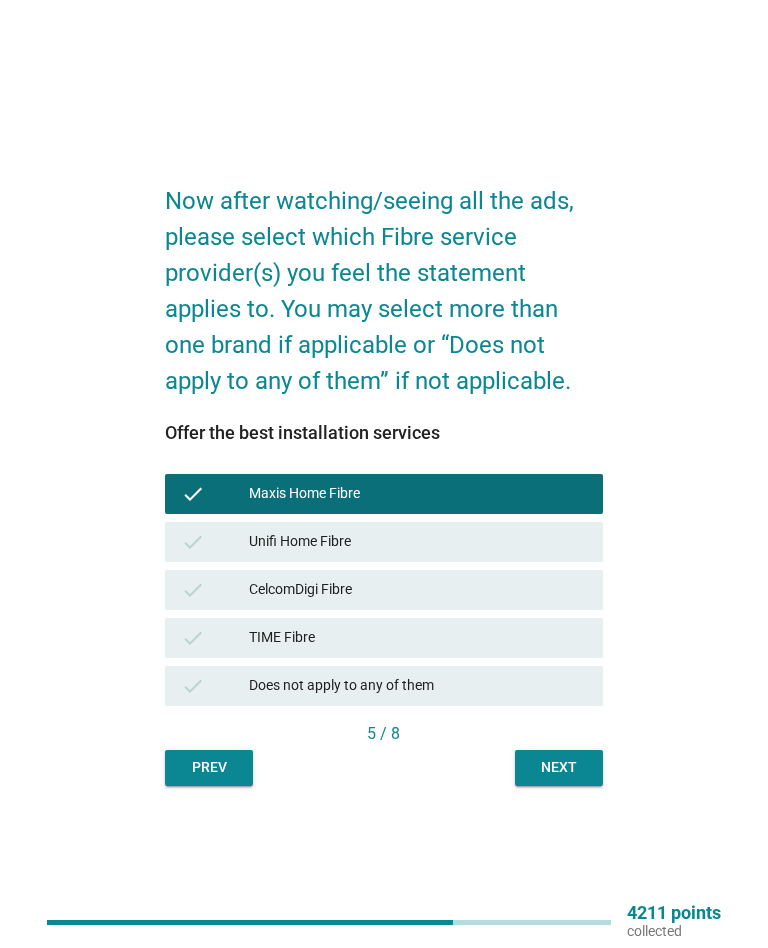click on "check   CelcomDigi Fibre" at bounding box center (383, 590) 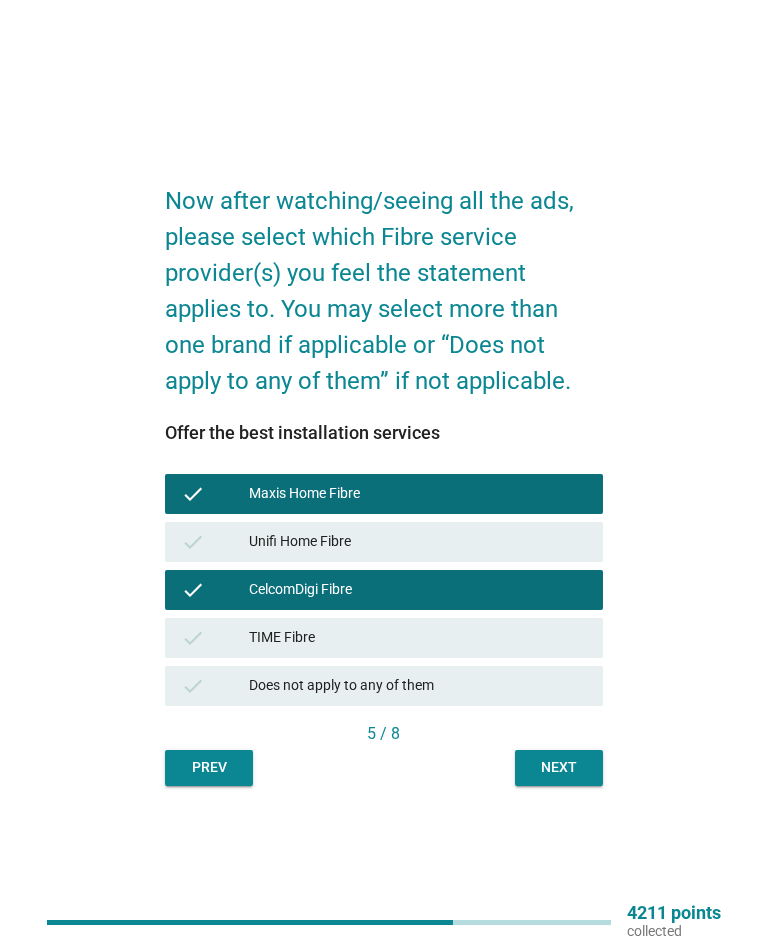 click on "Now after watching/seeing all the ads, please select which Fibre service provider(s) you feel the statement applies to. You may select more than one brand if applicable or “Does not apply to any of them” if not applicable.
Offer the best installation services
check   Maxis Home Fibre check   Unifi Home Fibre check   CelcomDigi Fibre check   TIME Fibre check   Does not apply to any of them
5 / 8
Prev   Next" at bounding box center (383, 474) 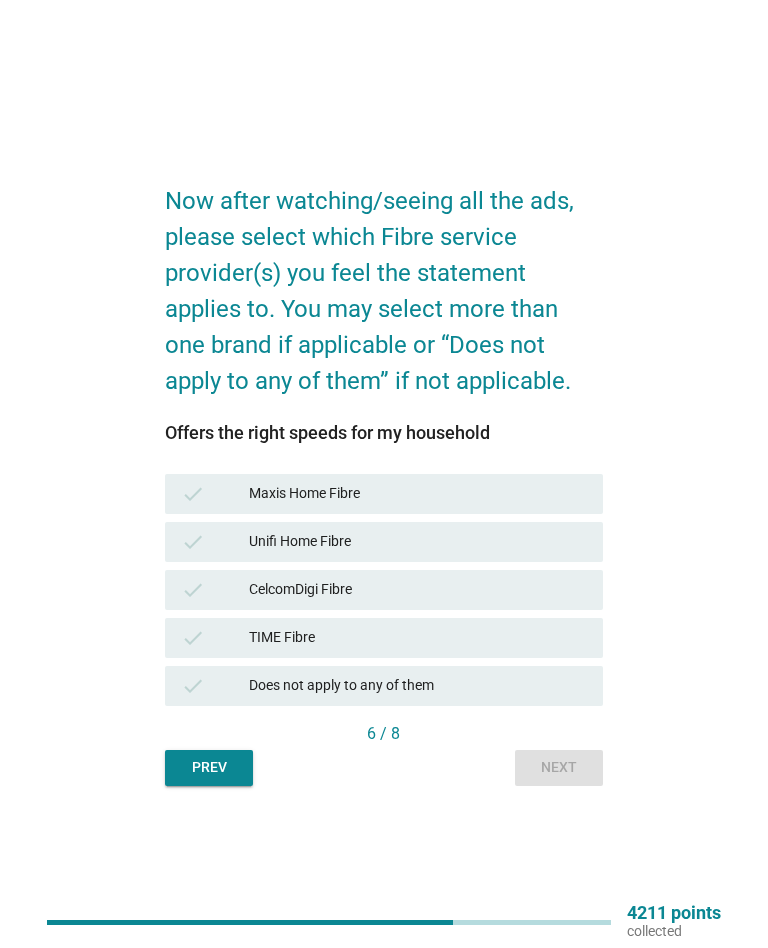 click on "CelcomDigi Fibre" at bounding box center [418, 590] 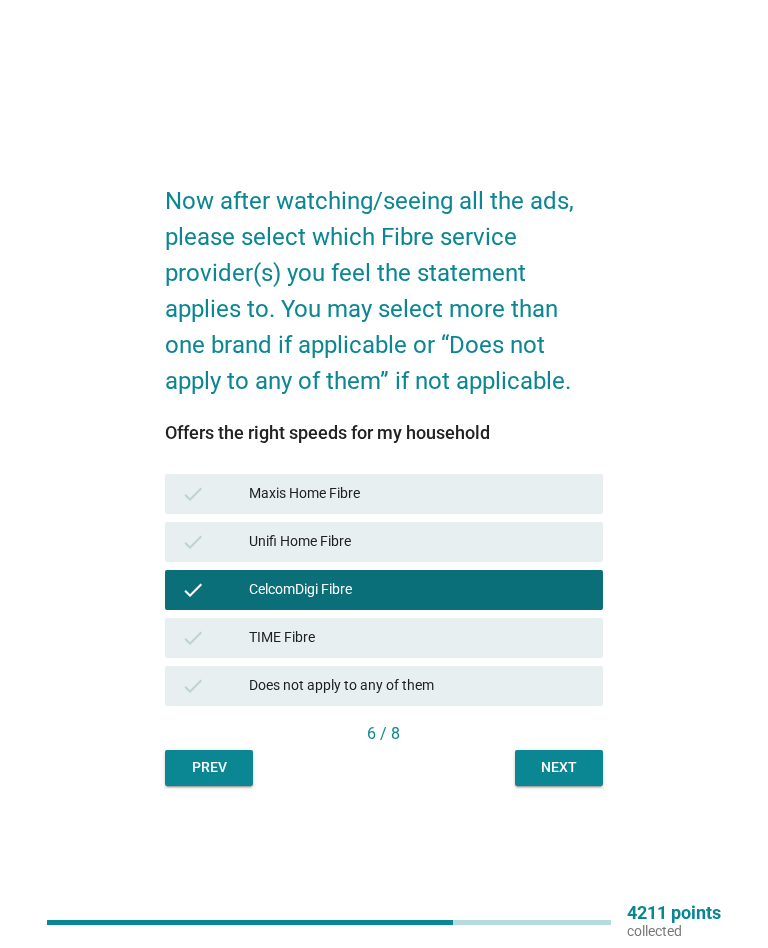 click on "check   CelcomDigi Fibre" at bounding box center (383, 590) 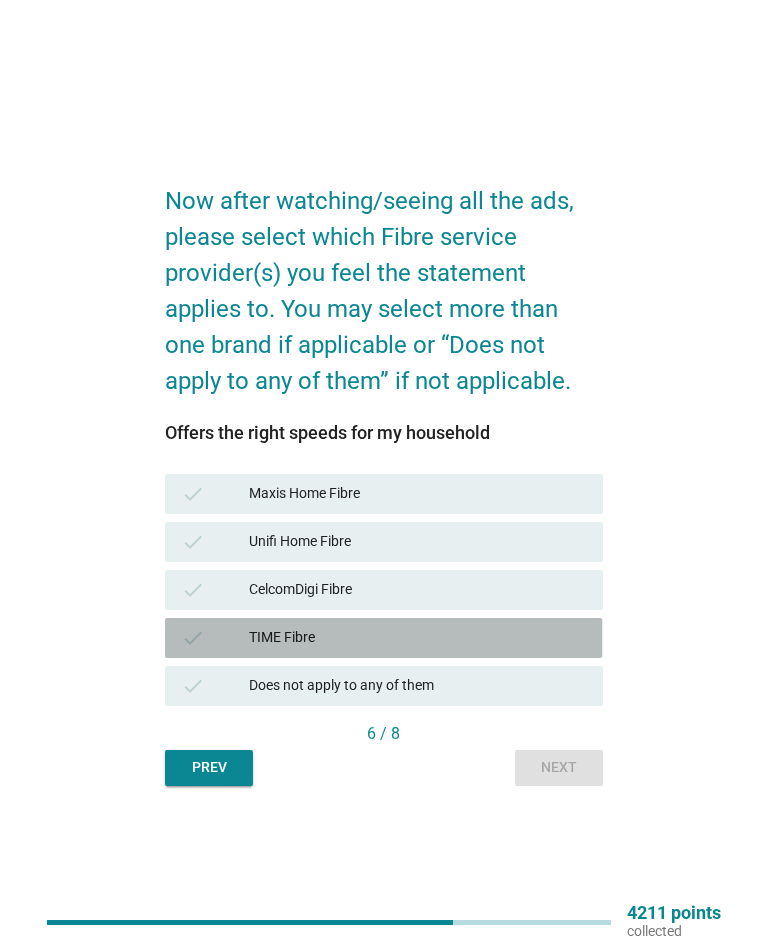 click on "TIME Fibre" at bounding box center [418, 638] 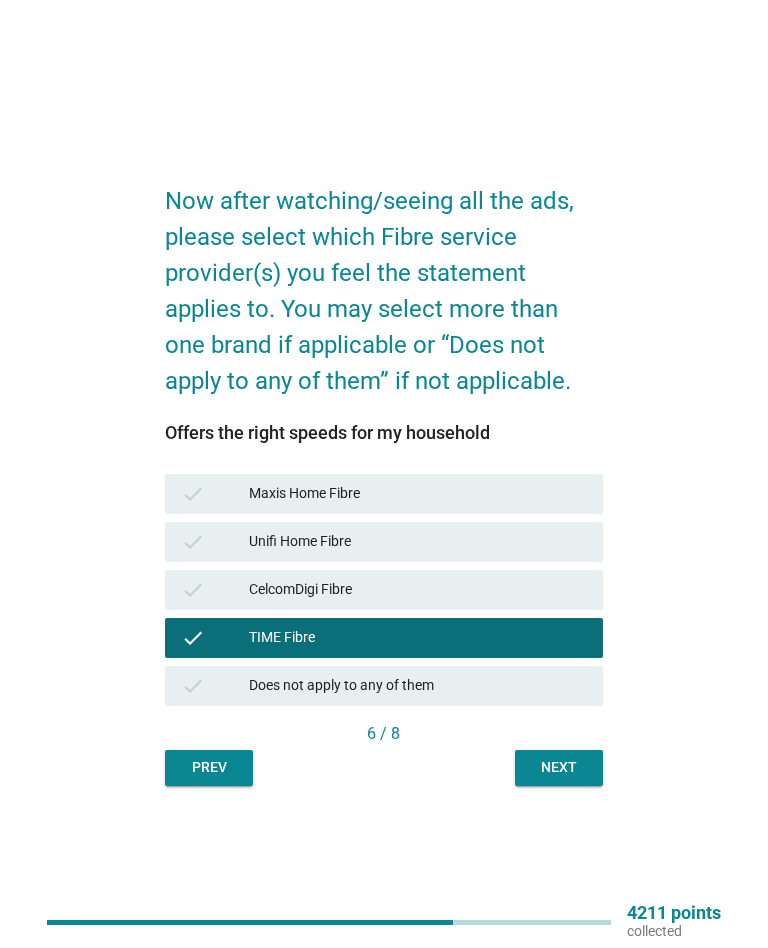 click on "Next" at bounding box center (559, 768) 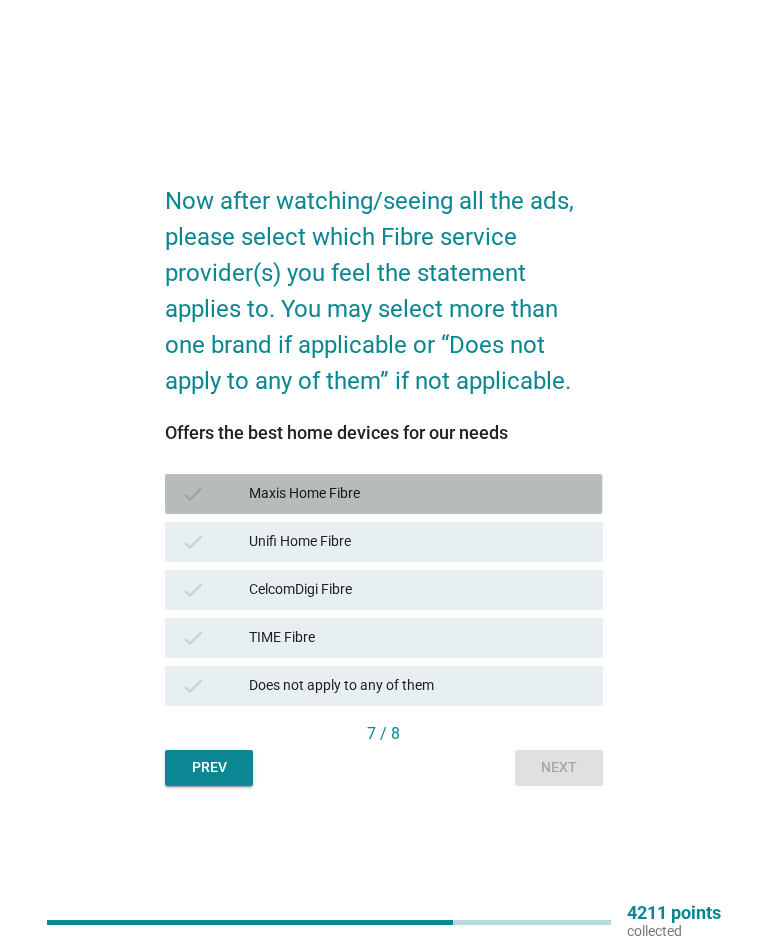 click on "check" at bounding box center [215, 494] 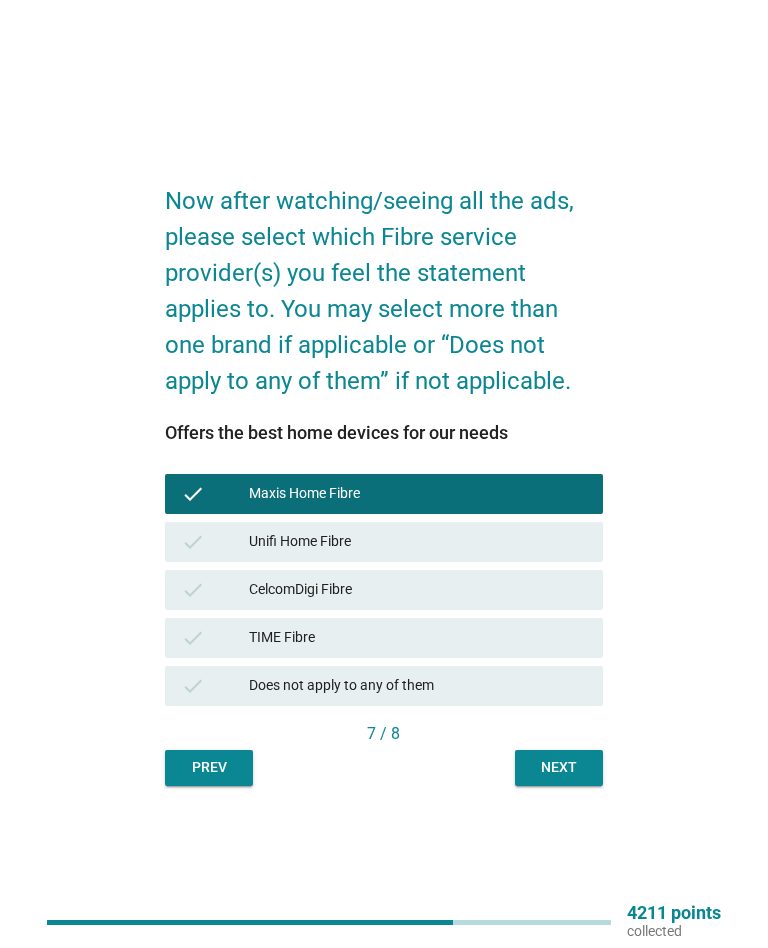 click on "check   Unifi Home Fibre" at bounding box center [383, 542] 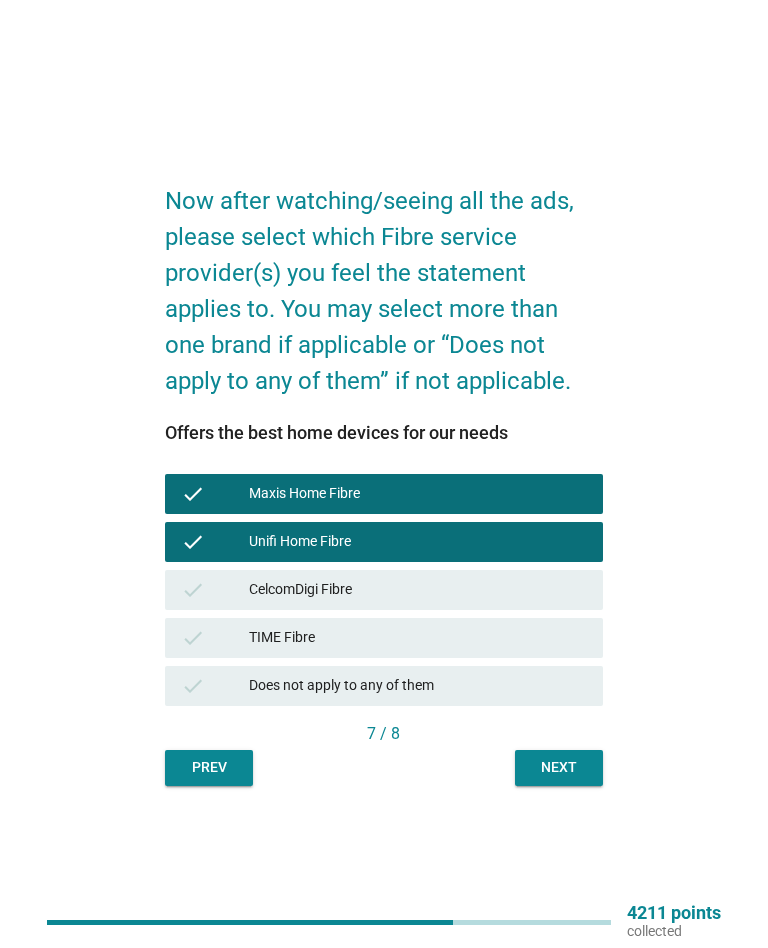 click on "Now after watching/seeing all the ads, please select which Fibre service provider(s) you feel the statement applies to. You may select more than one brand if applicable or “Does not apply to any of them” if not applicable.
Offers the best home devices for our needs
check   Maxis Home Fibre check   Unifi Home Fibre check   CelcomDigi Fibre check   TIME Fibre check   Does not apply to any of them
7 / 8
Prev   Next" at bounding box center [384, 474] 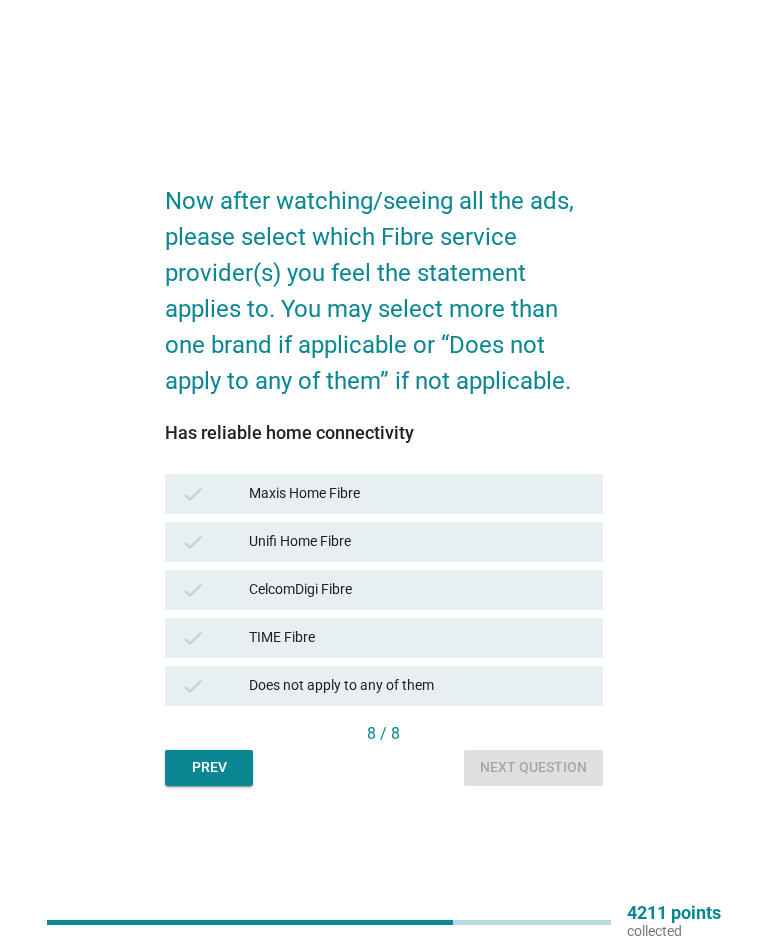 click on "check   Unifi Home Fibre" at bounding box center (383, 542) 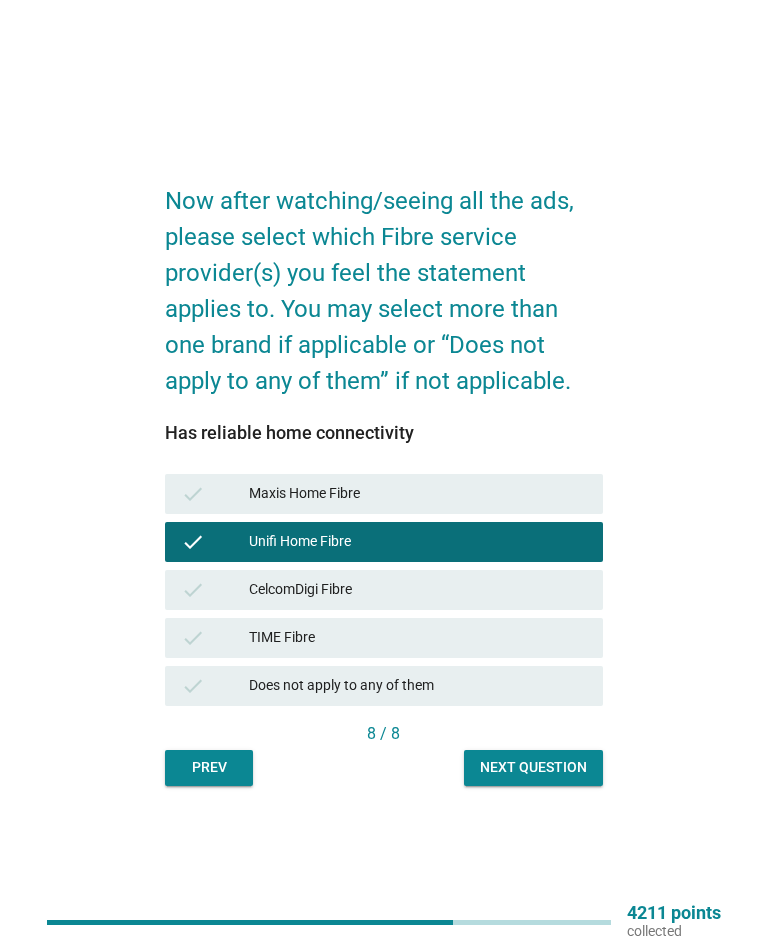 click on "CelcomDigi Fibre" at bounding box center (418, 590) 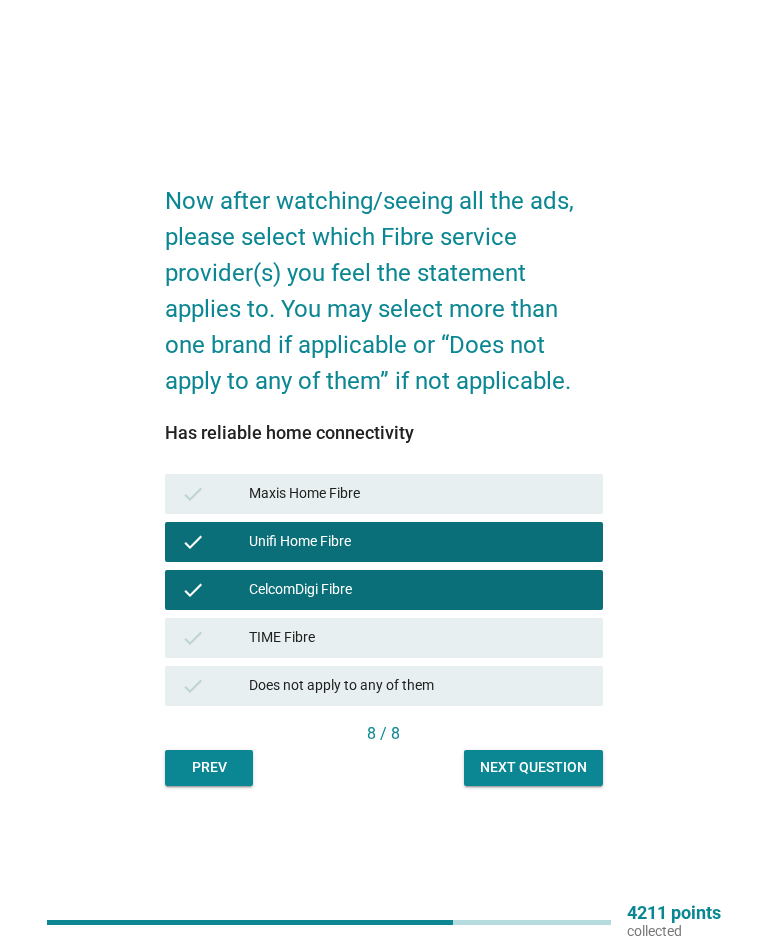 click on "Next question" at bounding box center [533, 767] 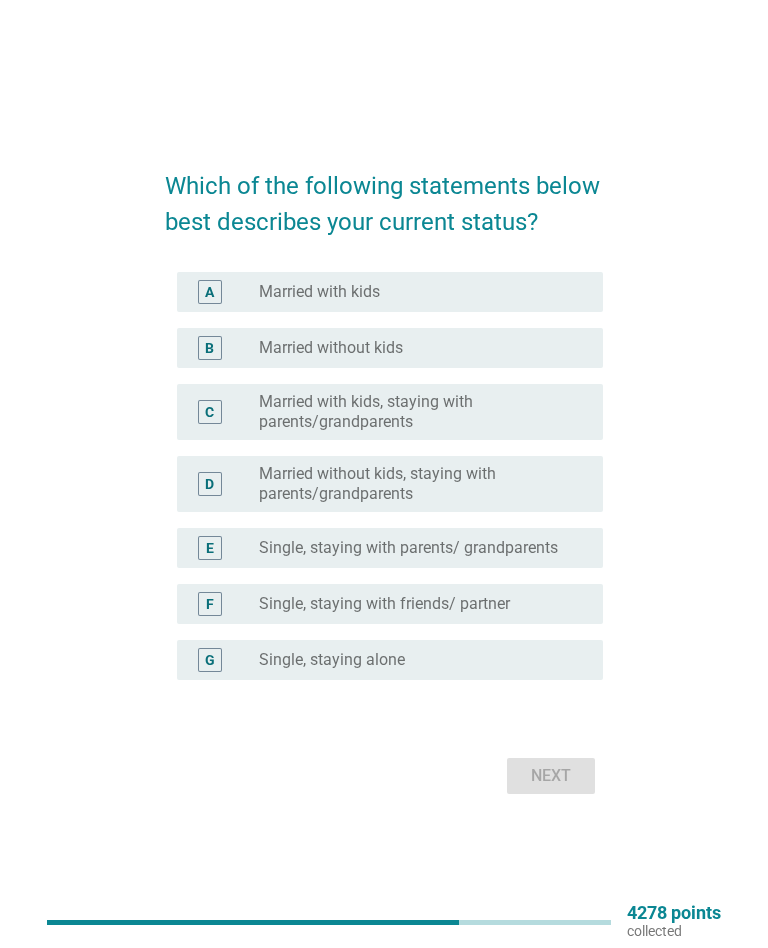 click on "E" at bounding box center (226, 548) 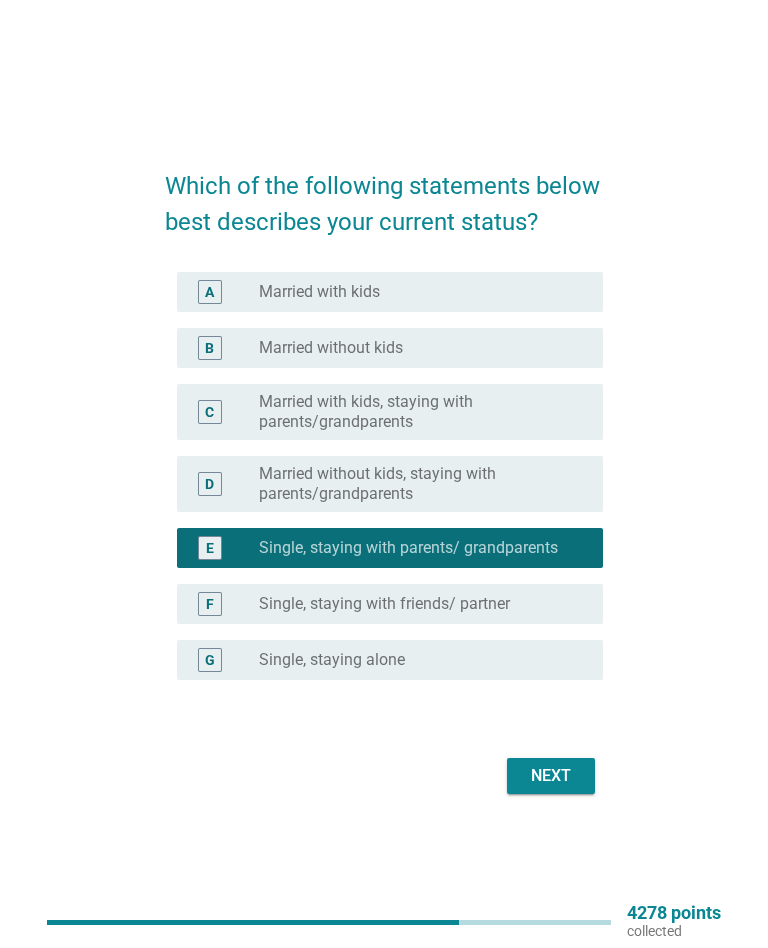 click on "Which of the following statements below best describes your current status?     A     radio_button_unchecked Married with kids   B     radio_button_unchecked Married without kids   C     radio_button_unchecked Married with kids, staying with parents/grandparents   D     radio_button_unchecked Married without kids, staying with parents/grandparents   E     radio_button_checked Single, staying with parents/ grandparents   F     radio_button_unchecked Single, staying with friends/ partner   G     radio_button_unchecked Single, staying alone     Next" at bounding box center [383, 474] 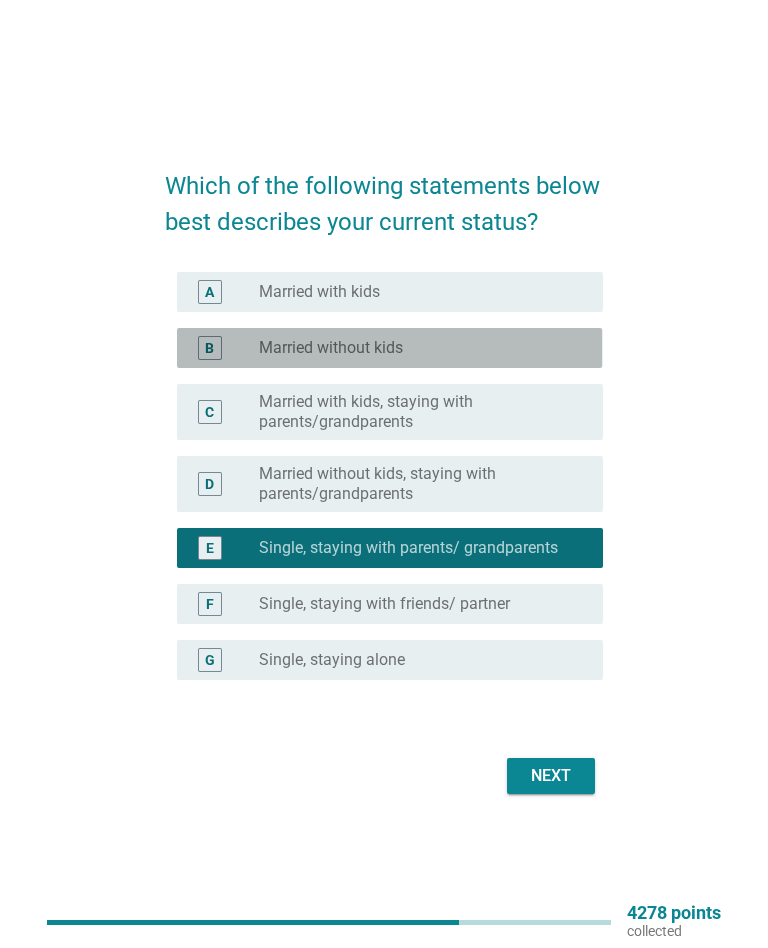click on "B" at bounding box center [210, 348] 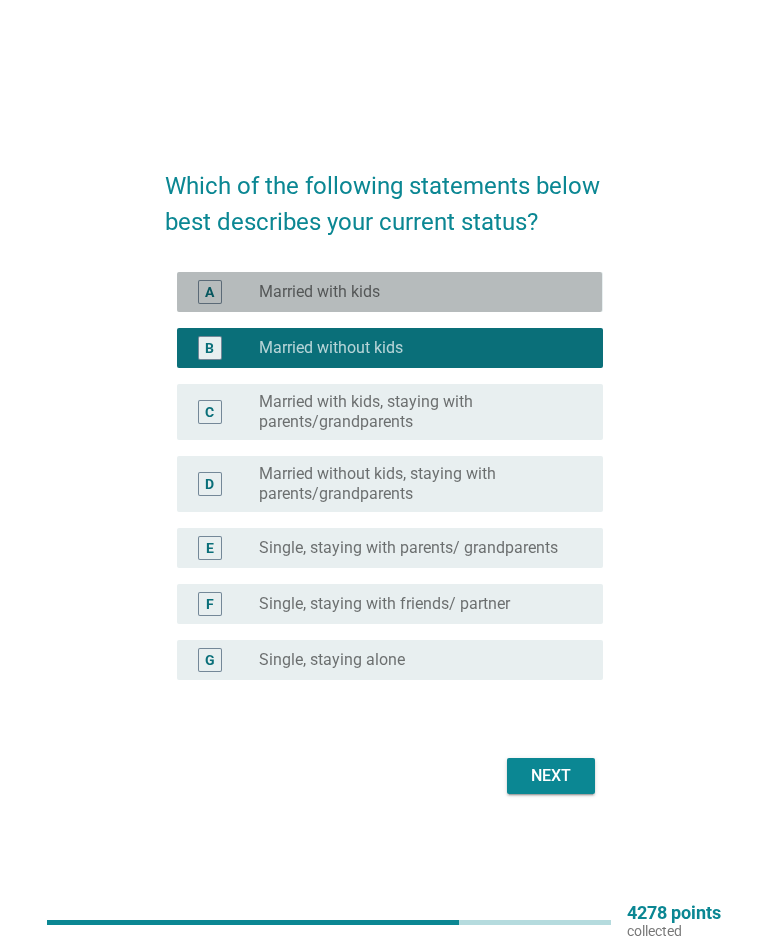 click on "A" at bounding box center [209, 292] 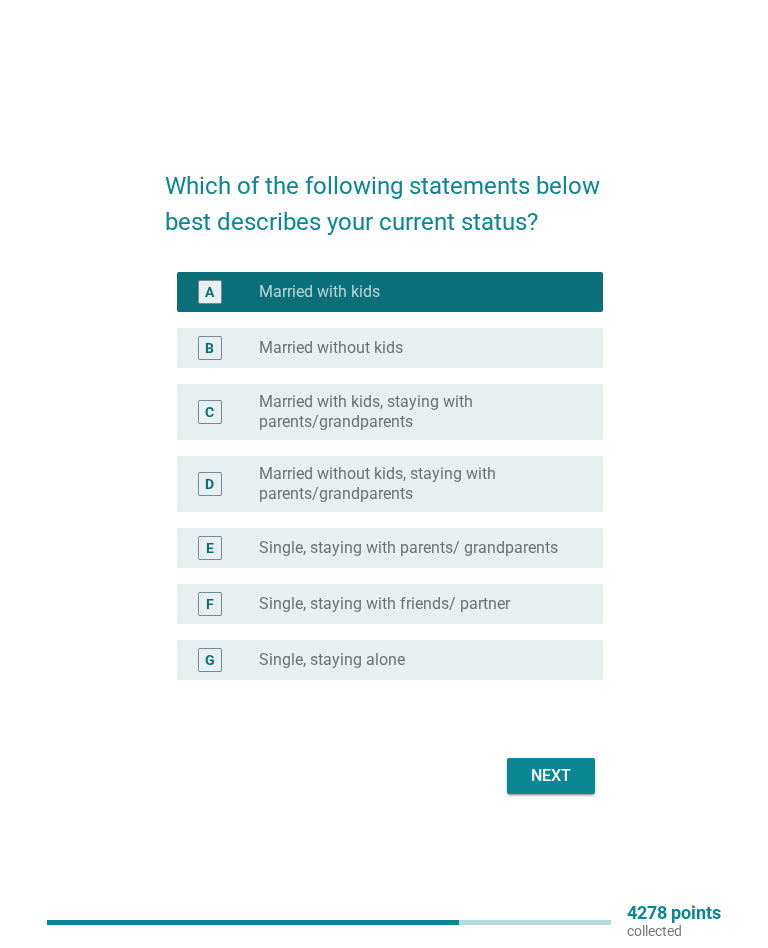 click on "Next" at bounding box center (551, 776) 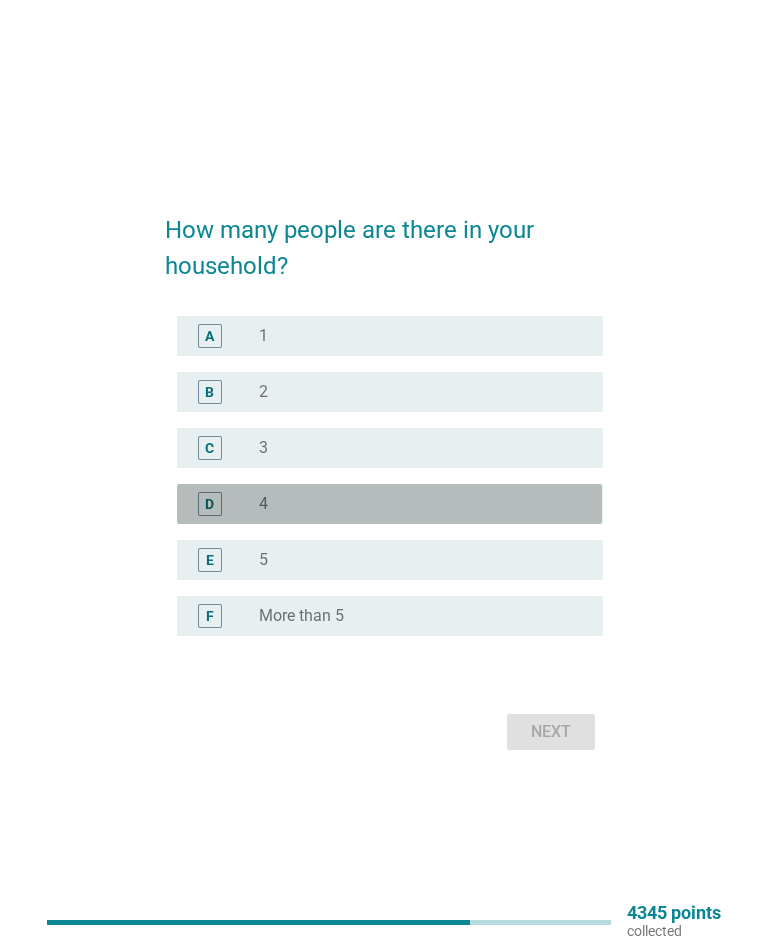 click on "D" at bounding box center [210, 504] 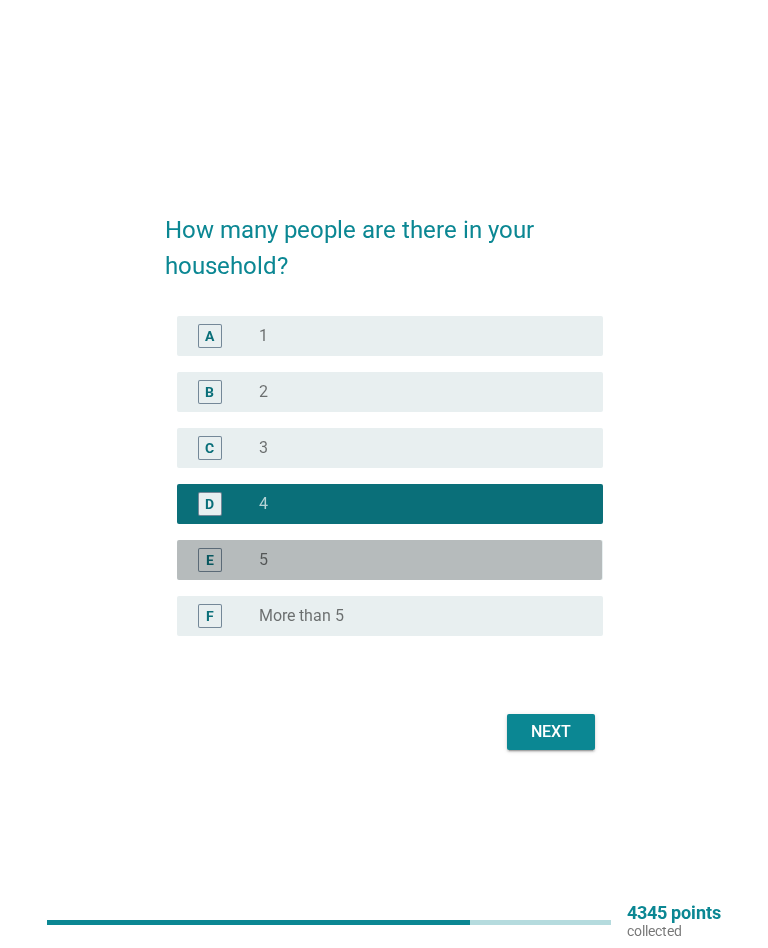 click on "E     radio_button_unchecked 5" at bounding box center [389, 560] 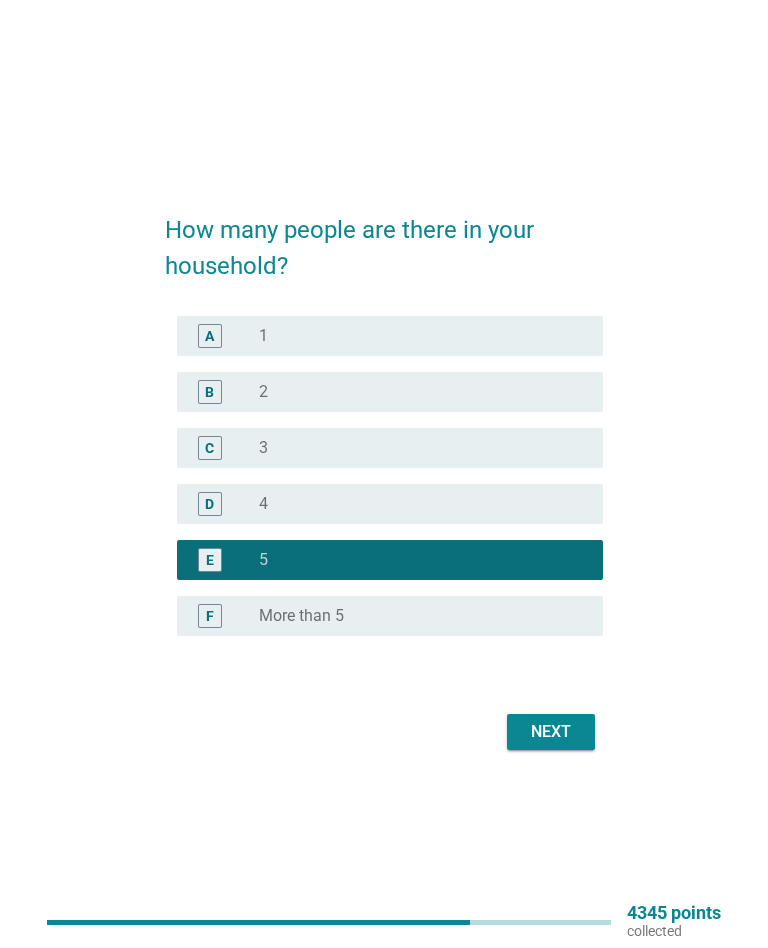 click on "Next" at bounding box center (551, 732) 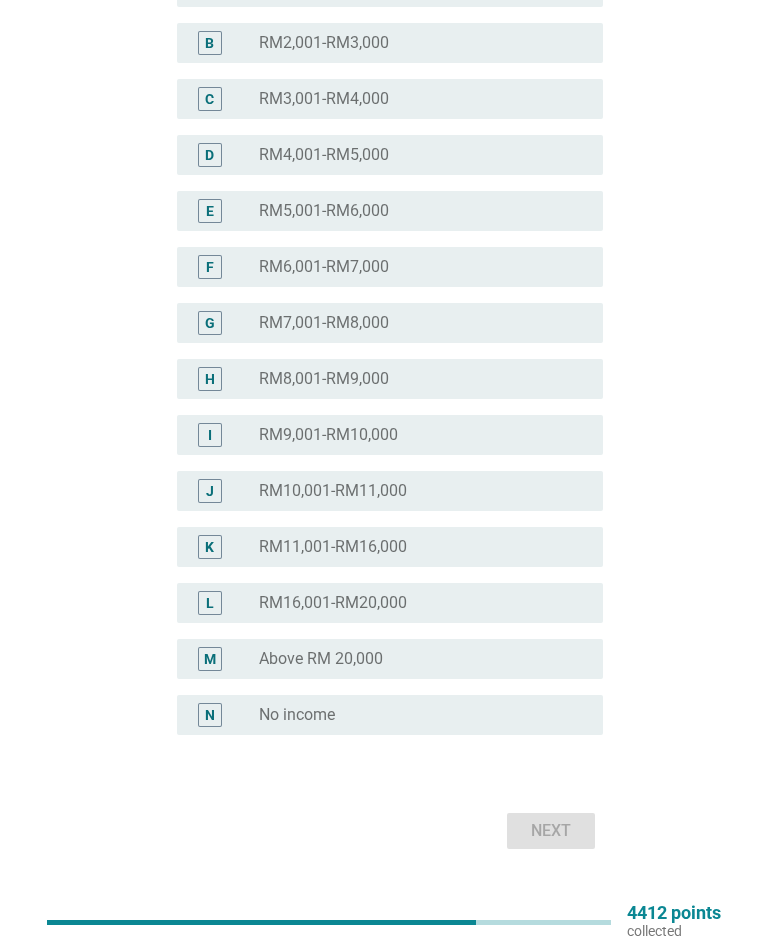 scroll, scrollTop: 408, scrollLeft: 0, axis: vertical 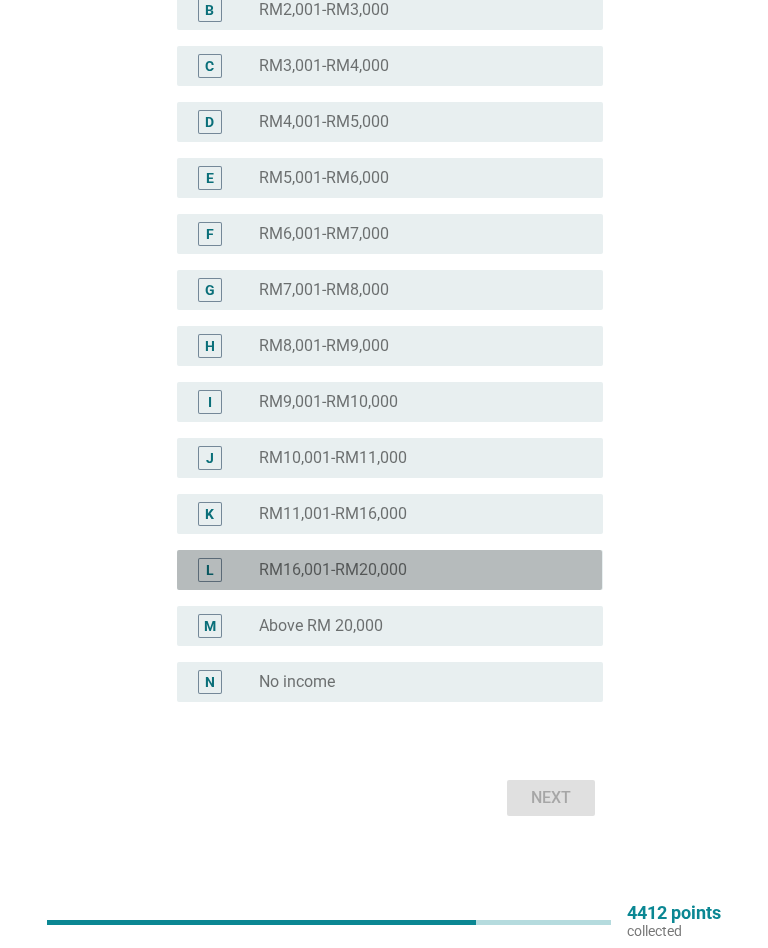 click on "L     radio_button_unchecked RM16,001-RM20,000" at bounding box center [389, 570] 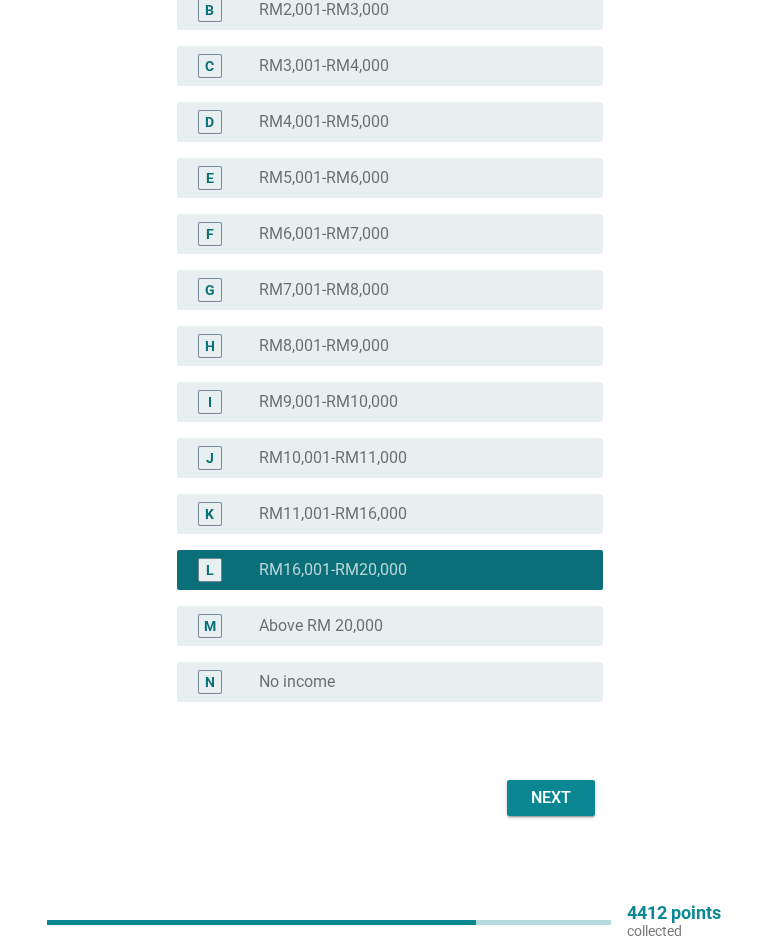 click on "Next" at bounding box center [551, 798] 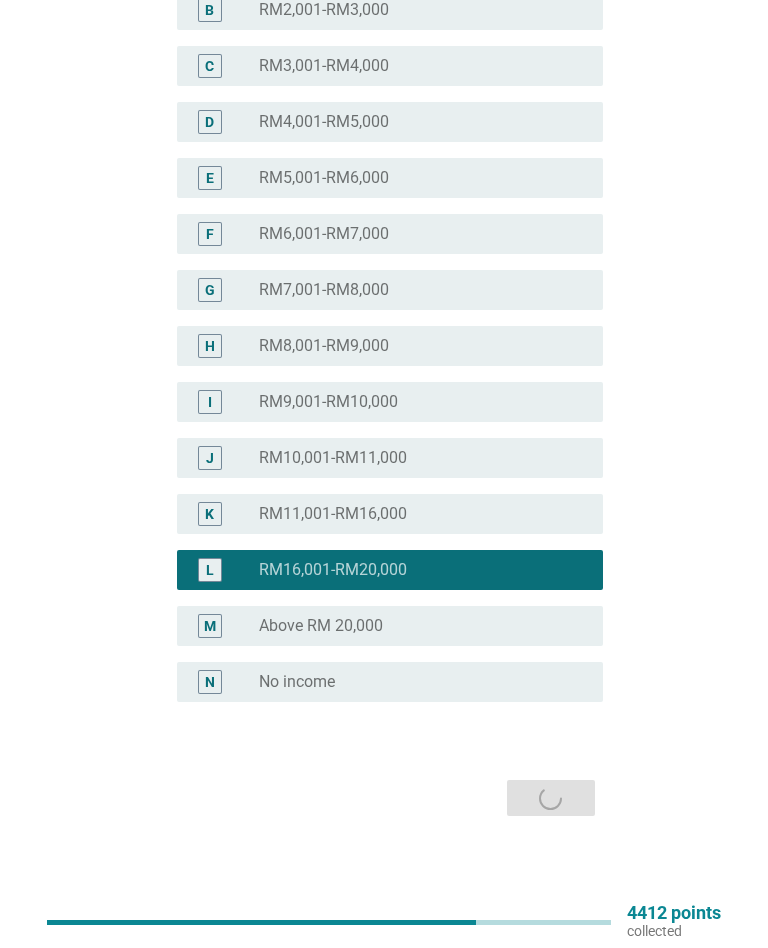 scroll, scrollTop: 0, scrollLeft: 0, axis: both 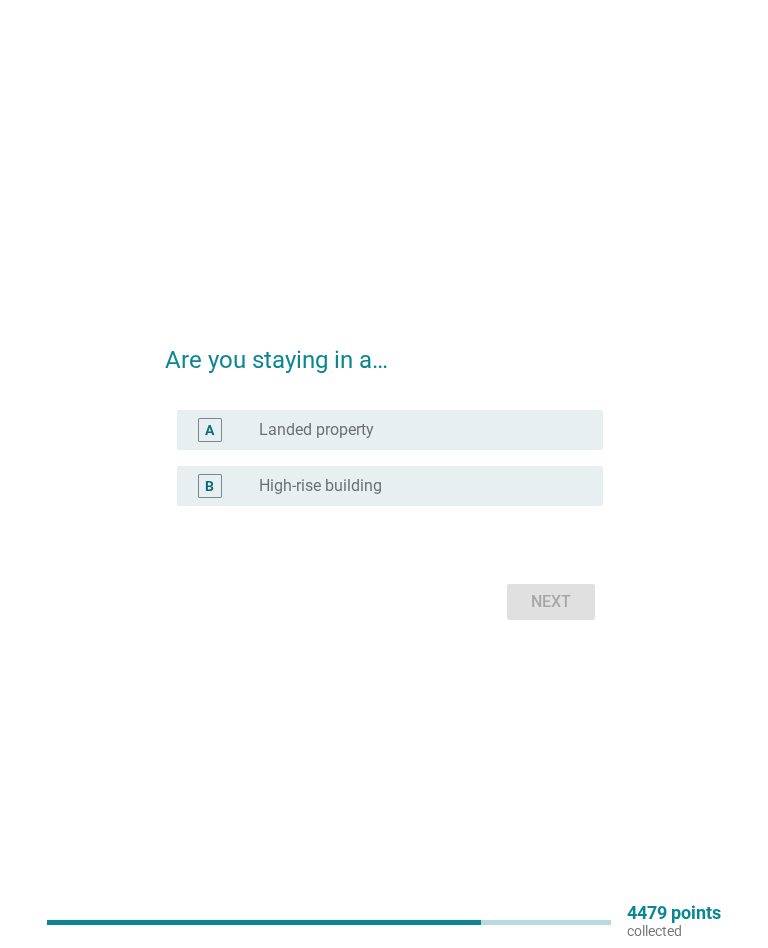 click on "A     radio_button_unchecked Landed property" at bounding box center (389, 430) 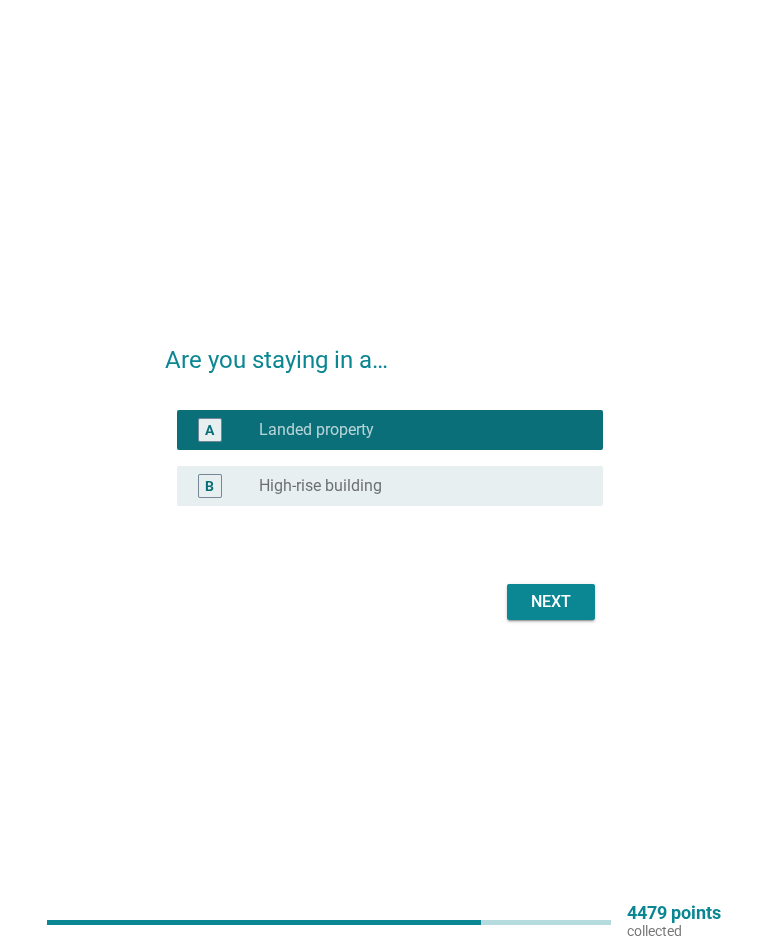 click on "Next" at bounding box center (551, 602) 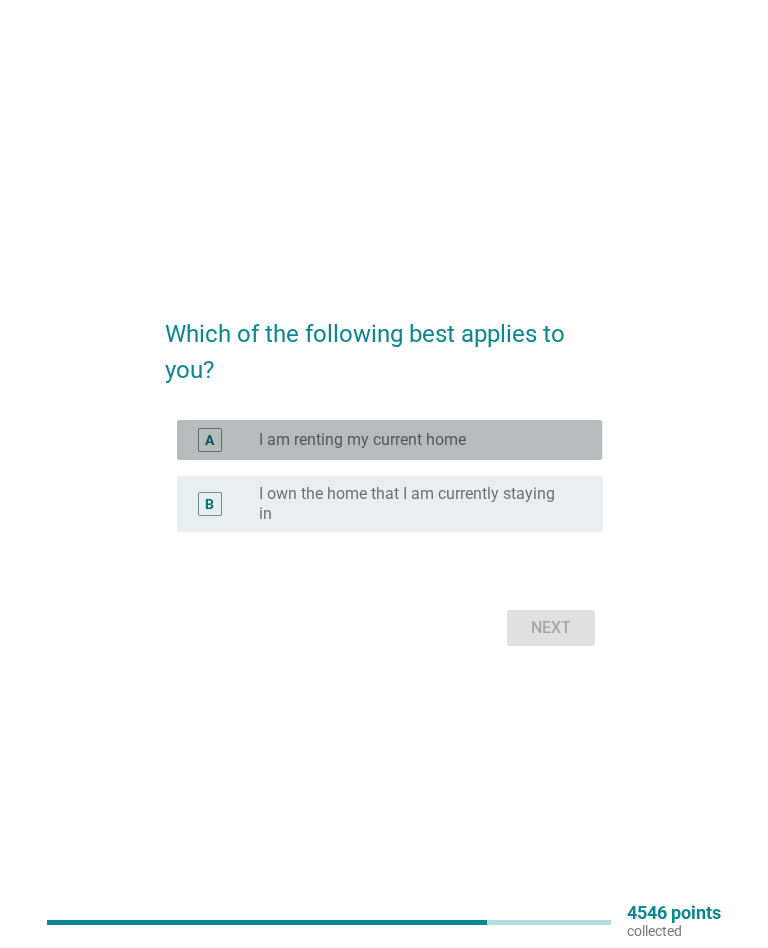 click on "A     radio_button_unchecked I am renting my current home" at bounding box center [389, 440] 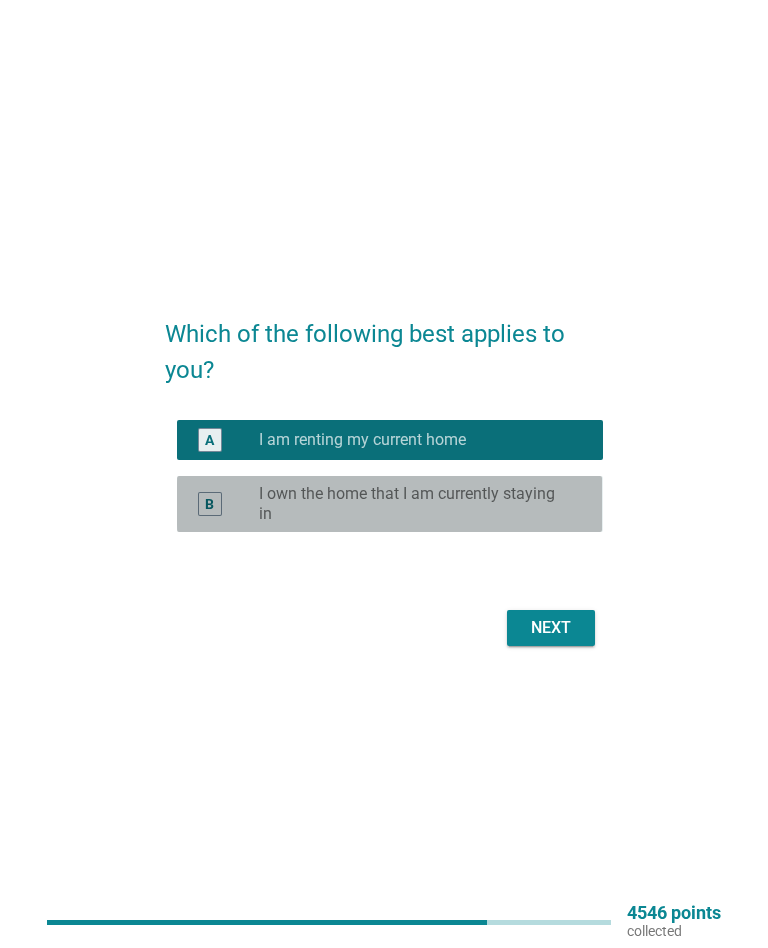 click on "B" at bounding box center (209, 504) 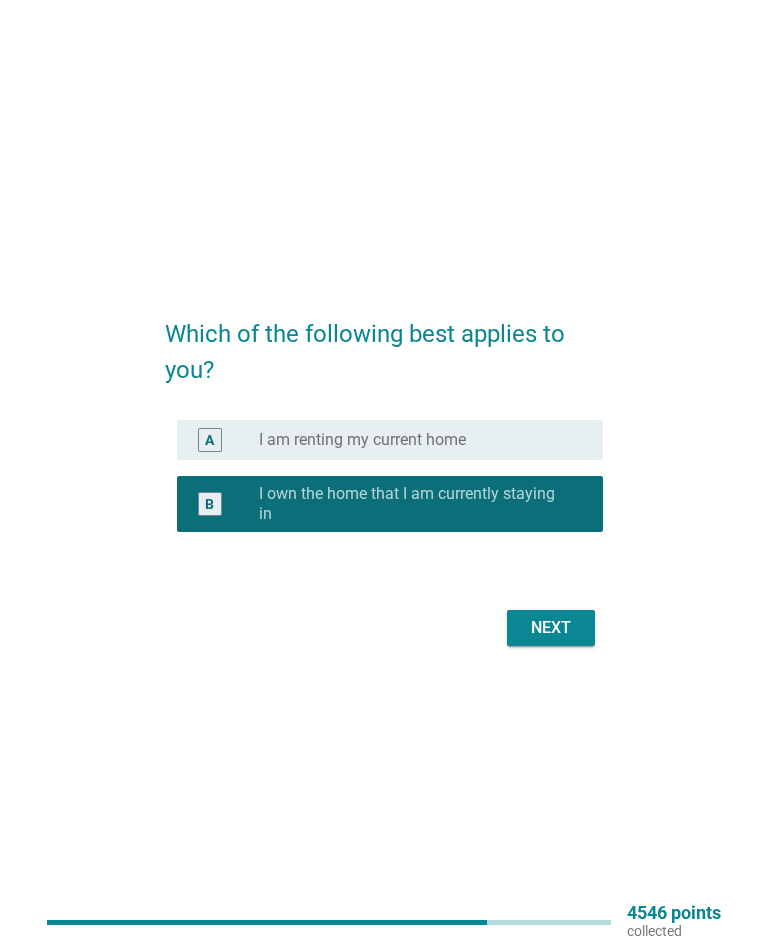 click on "Which of the following best applies to you?     A     radio_button_unchecked I am renting my current home   B     radio_button_checked I own the home that I am currently staying in     Next" at bounding box center (383, 474) 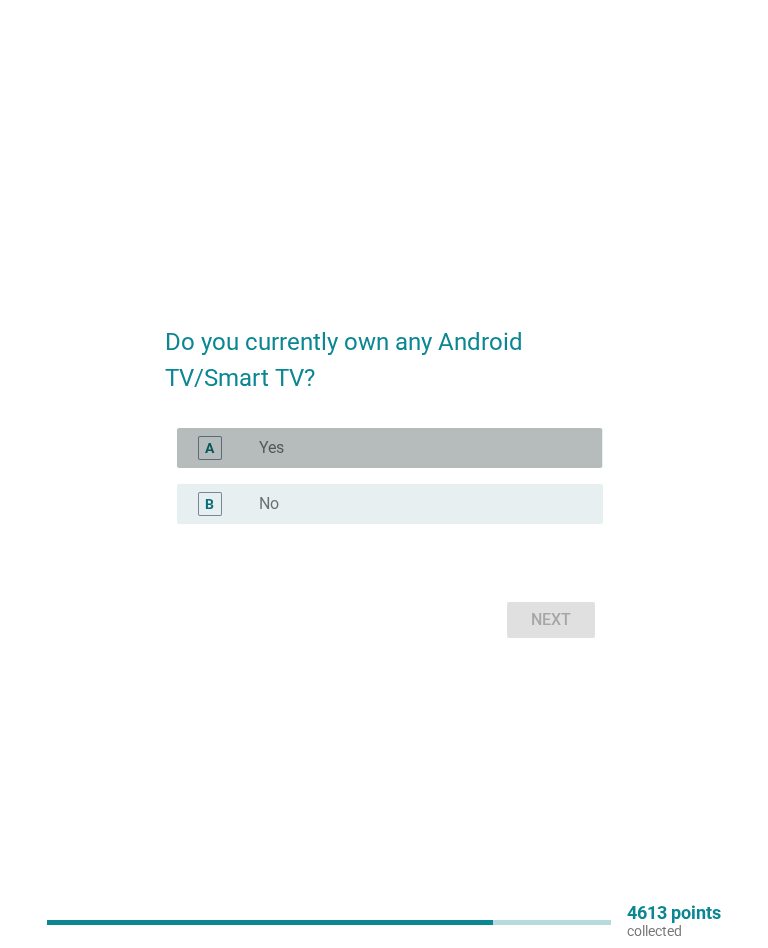 click on "A     radio_button_unchecked Yes" at bounding box center [389, 448] 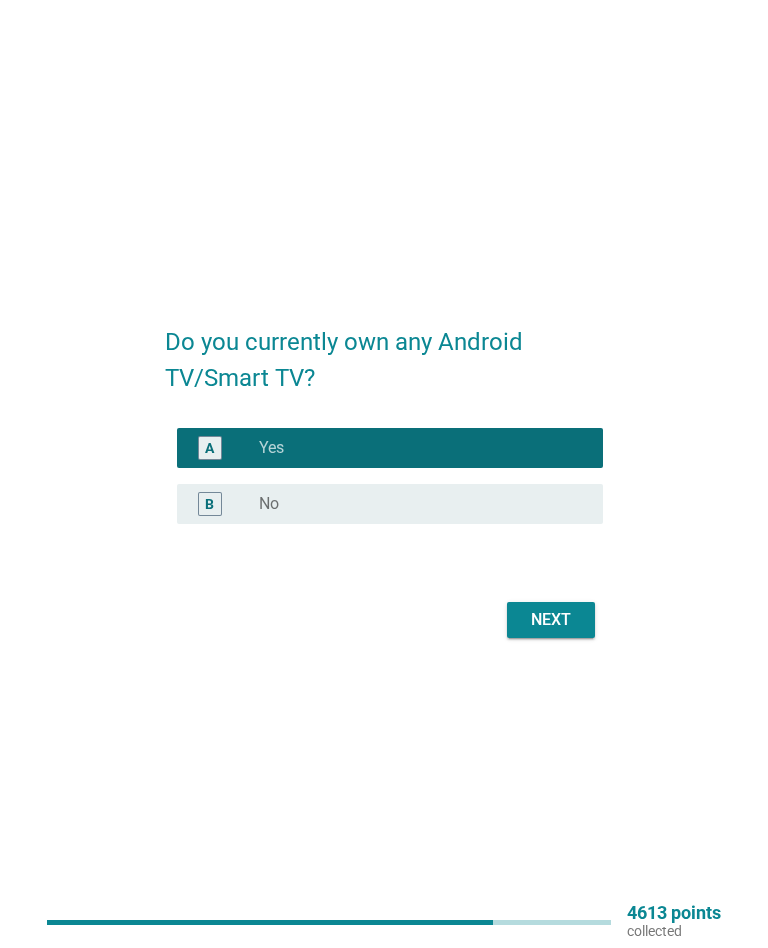 click on "Next" at bounding box center [551, 620] 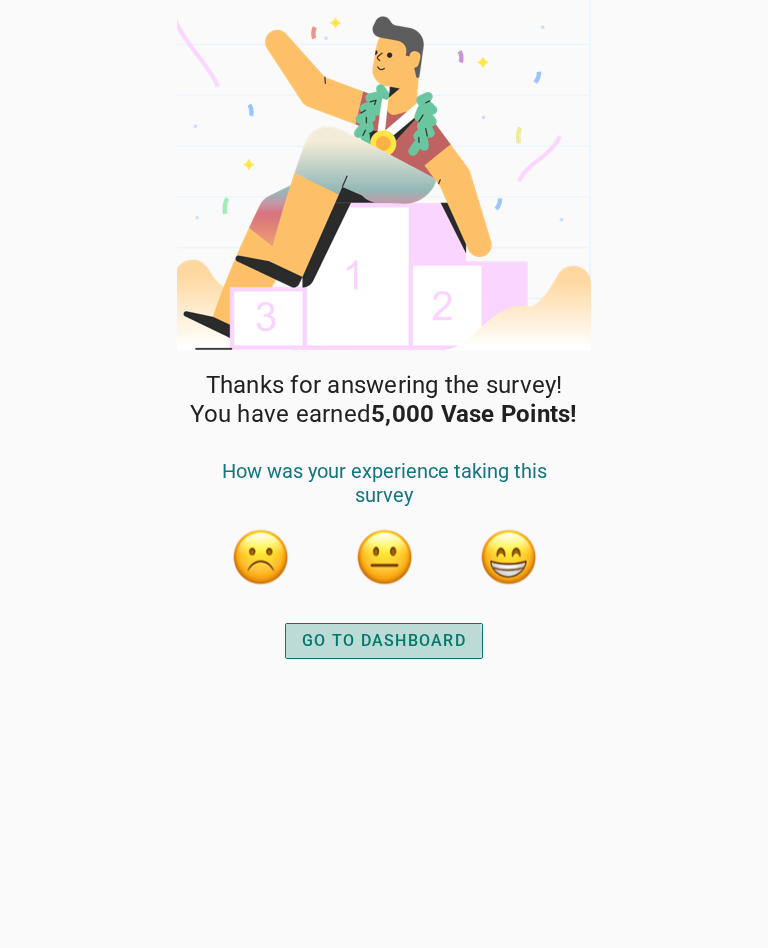 click on "GO TO DASHBOARD" at bounding box center [384, 641] 